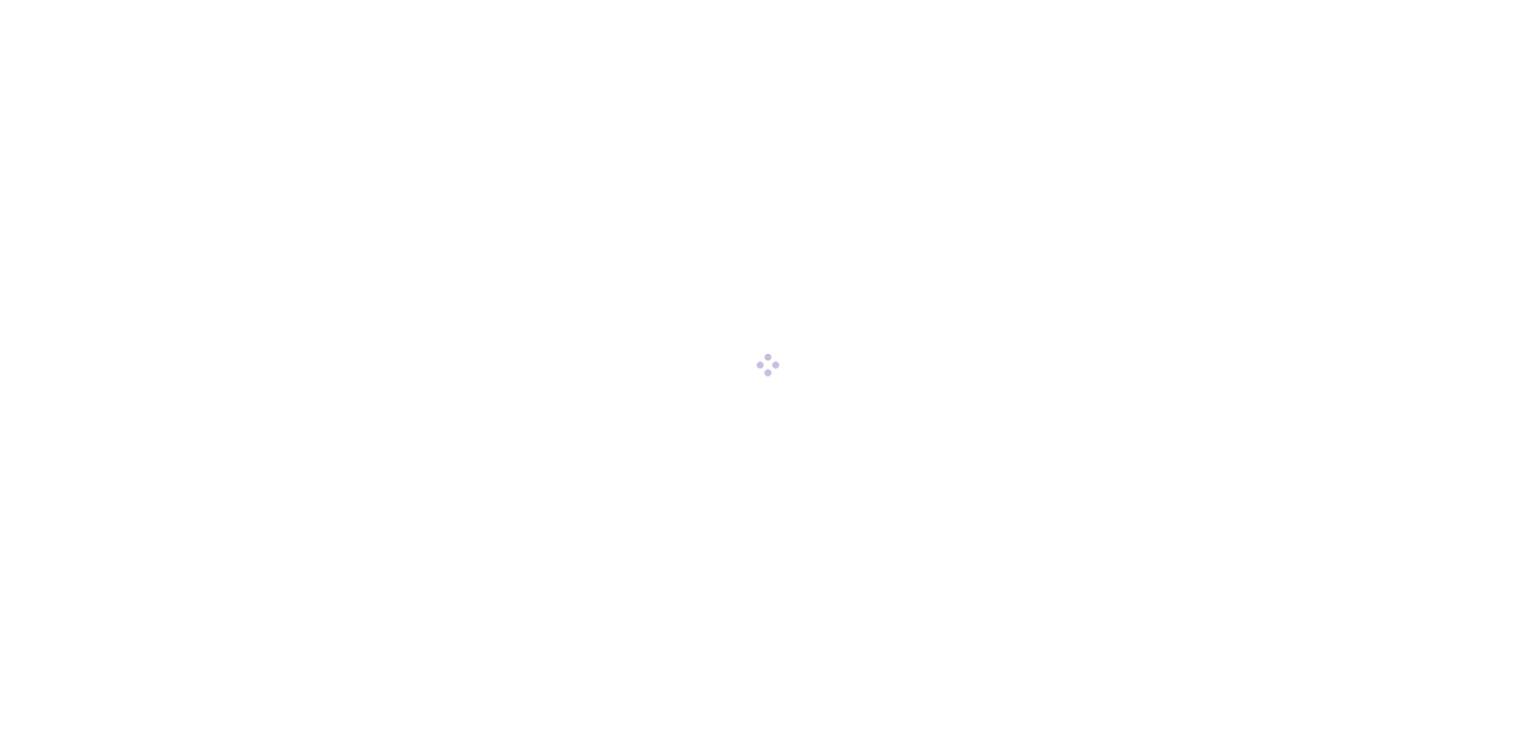 scroll, scrollTop: 0, scrollLeft: 0, axis: both 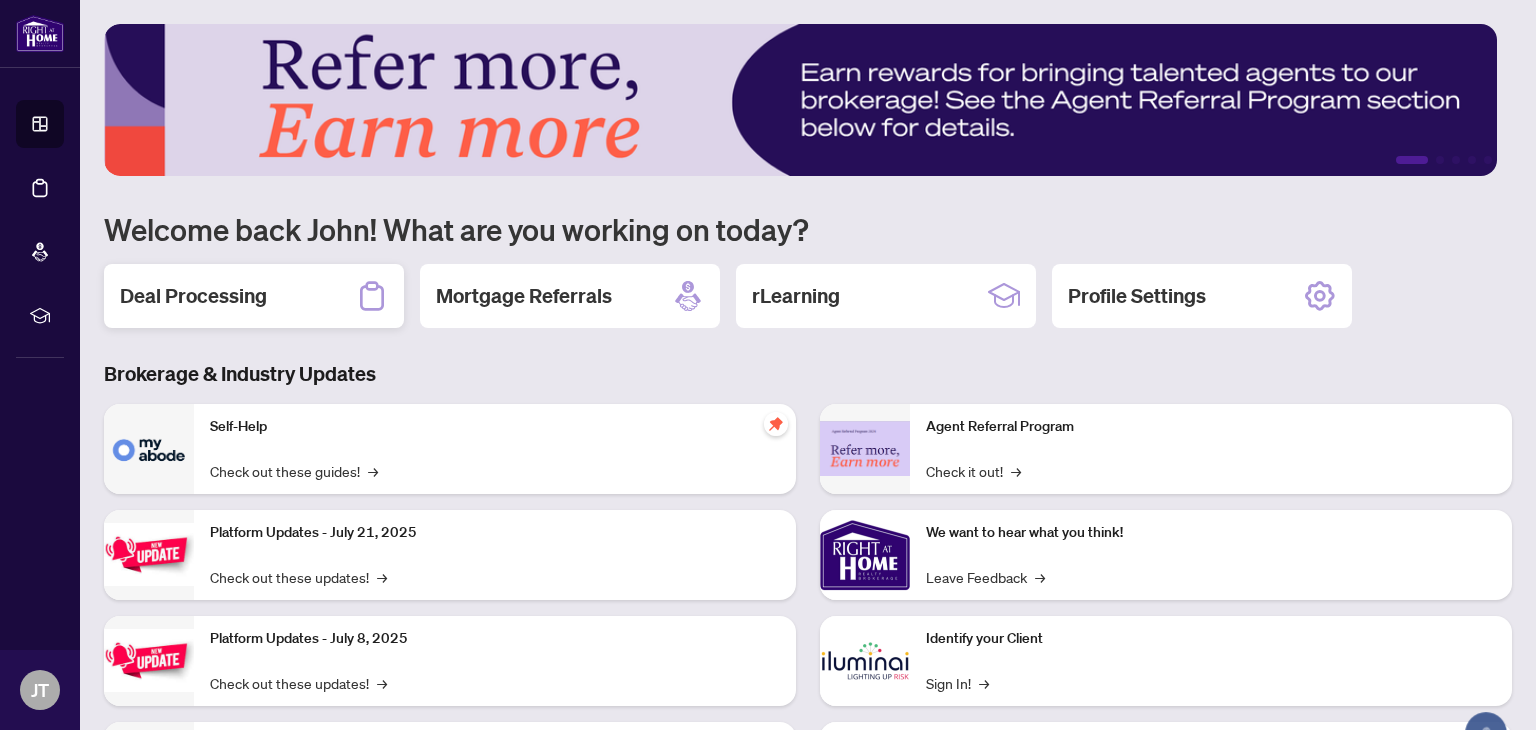 click on "Deal Processing" at bounding box center (193, 296) 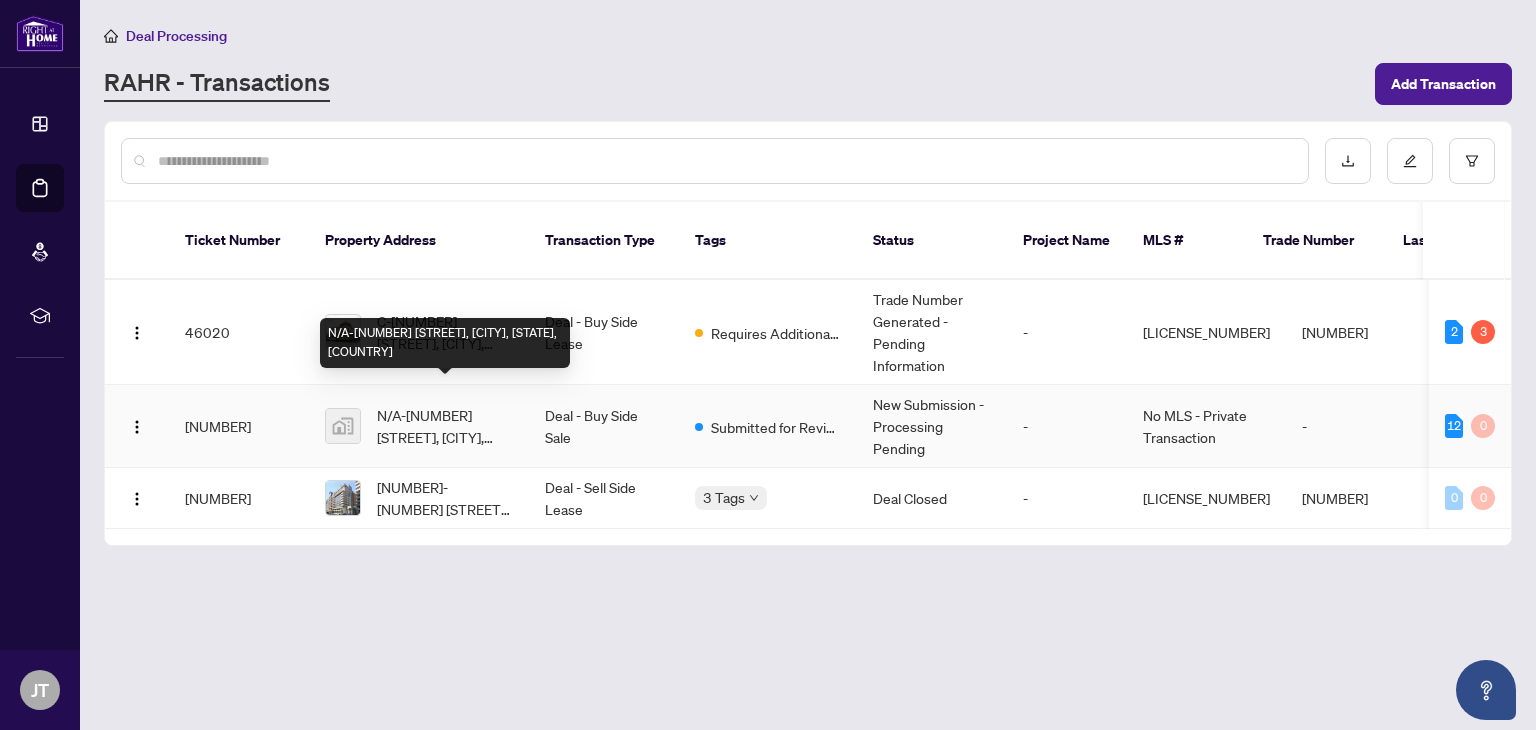 click on "N/A-[NUMBER] [STREET], [CITY], [STATE], [COUNTRY]" at bounding box center [445, 426] 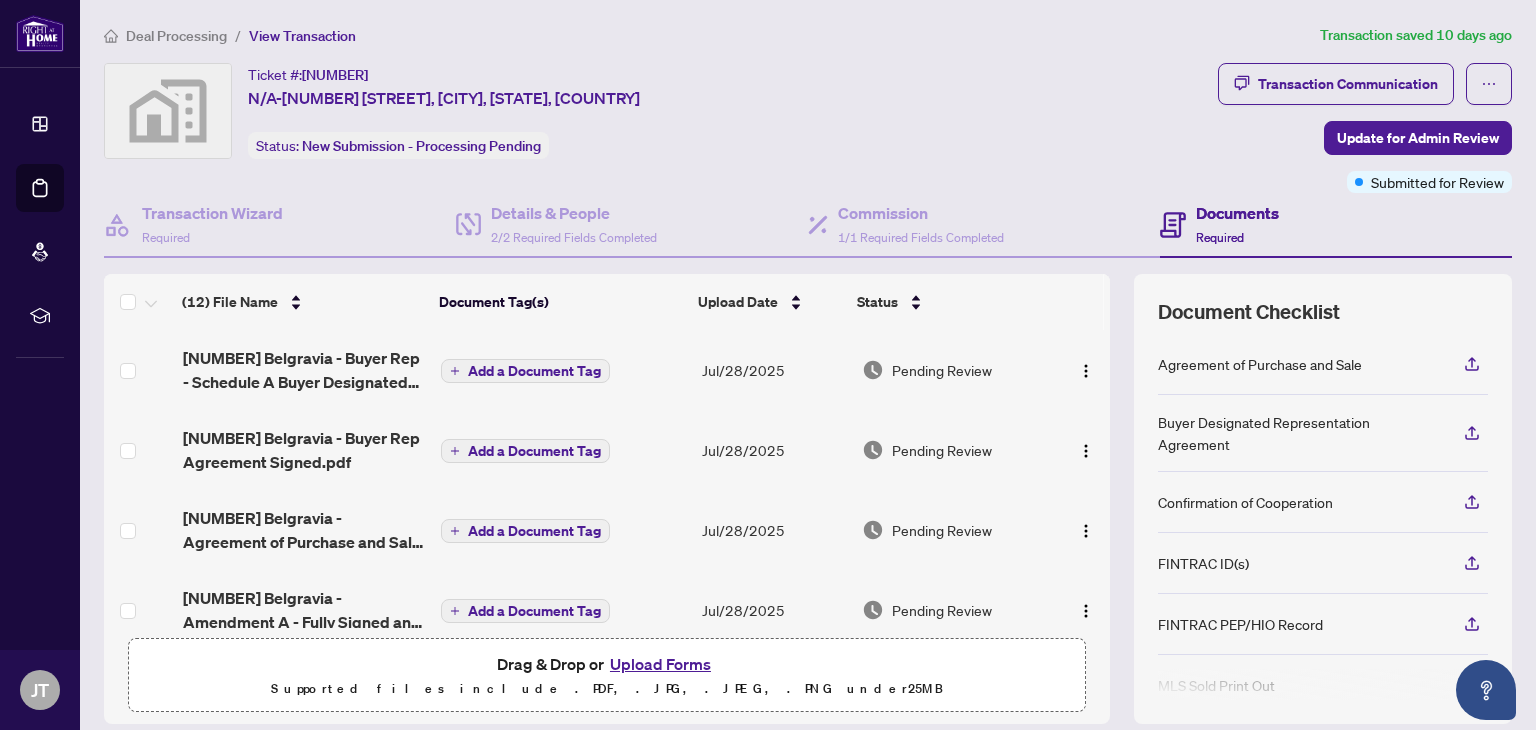 click on "Upload Forms" at bounding box center (660, 664) 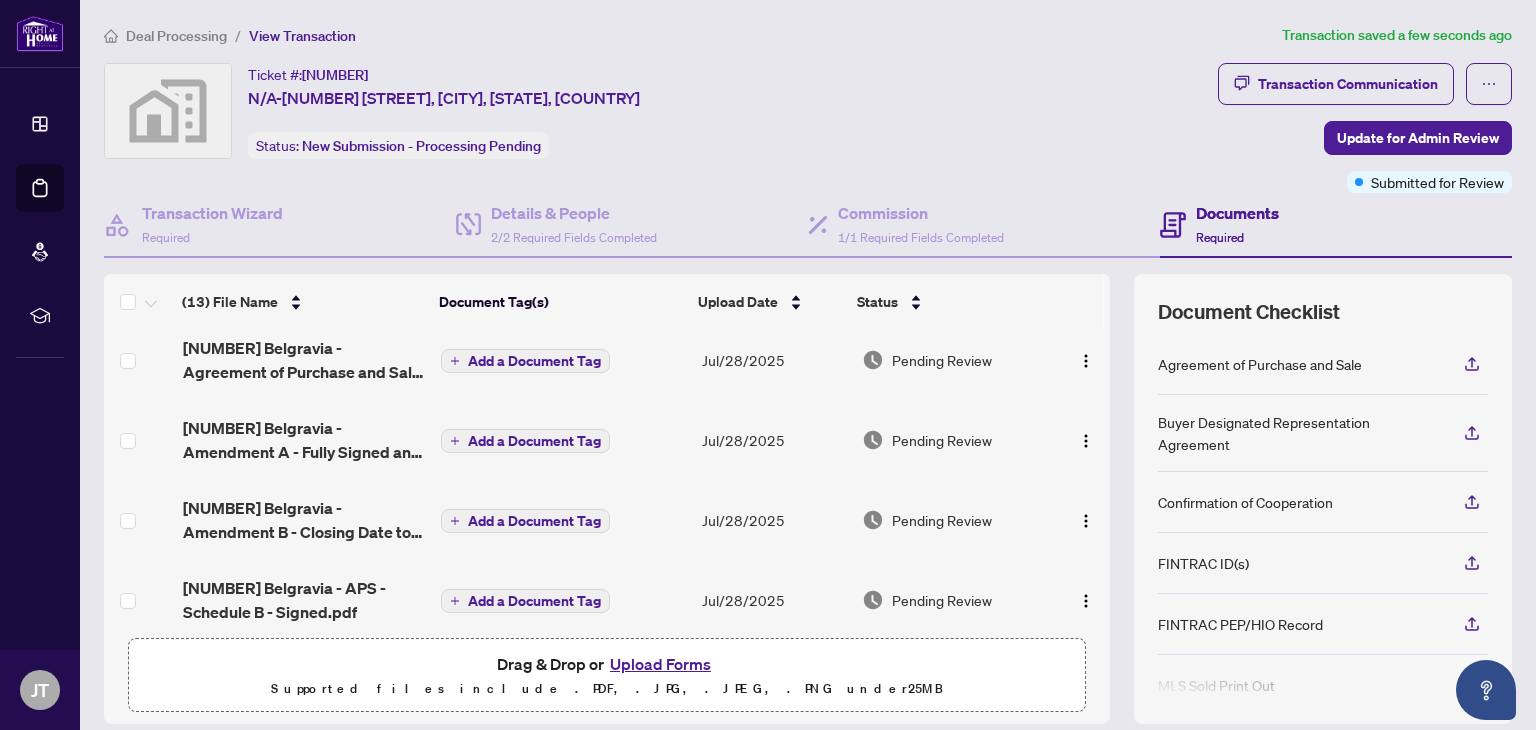 scroll, scrollTop: 0, scrollLeft: 0, axis: both 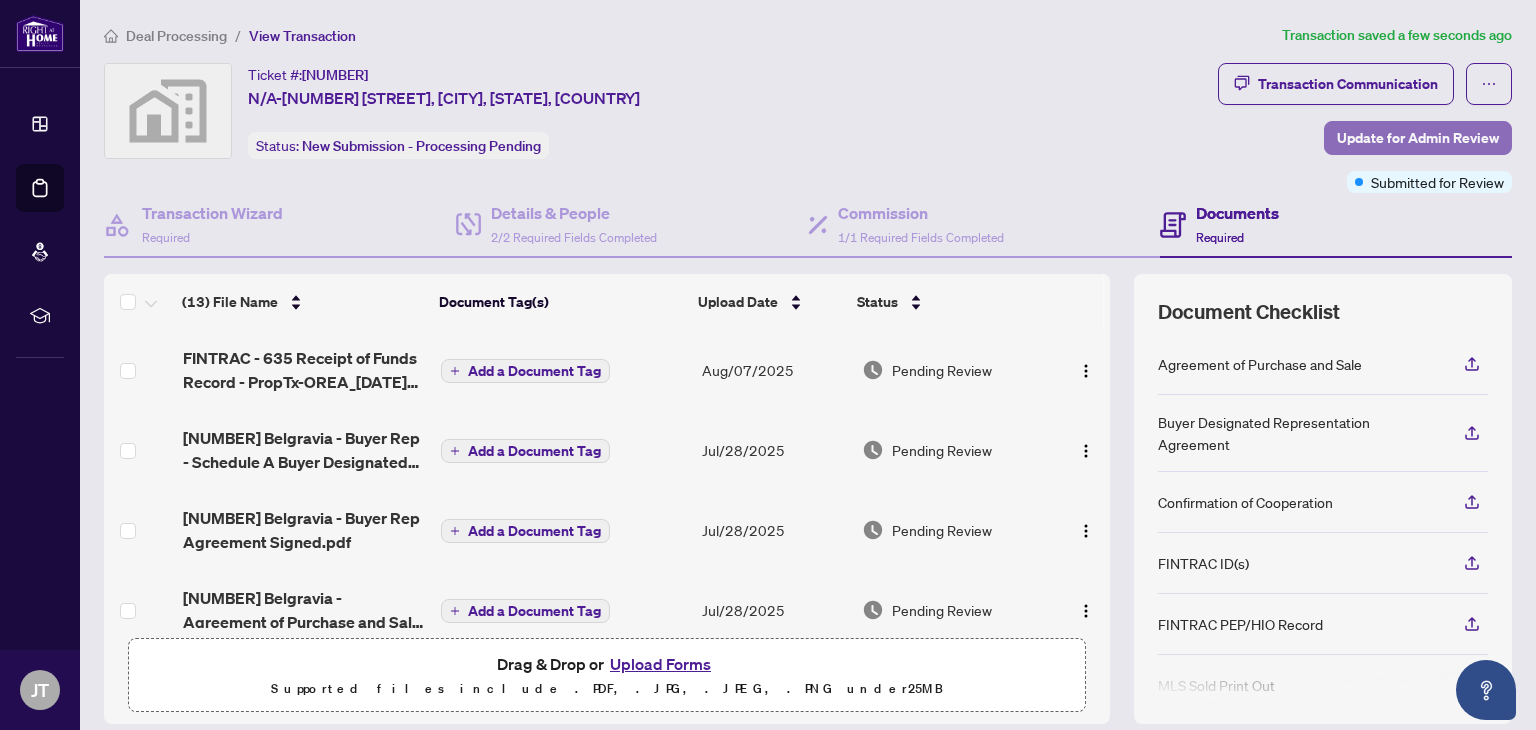 click on "Update for Admin Review" at bounding box center (1418, 138) 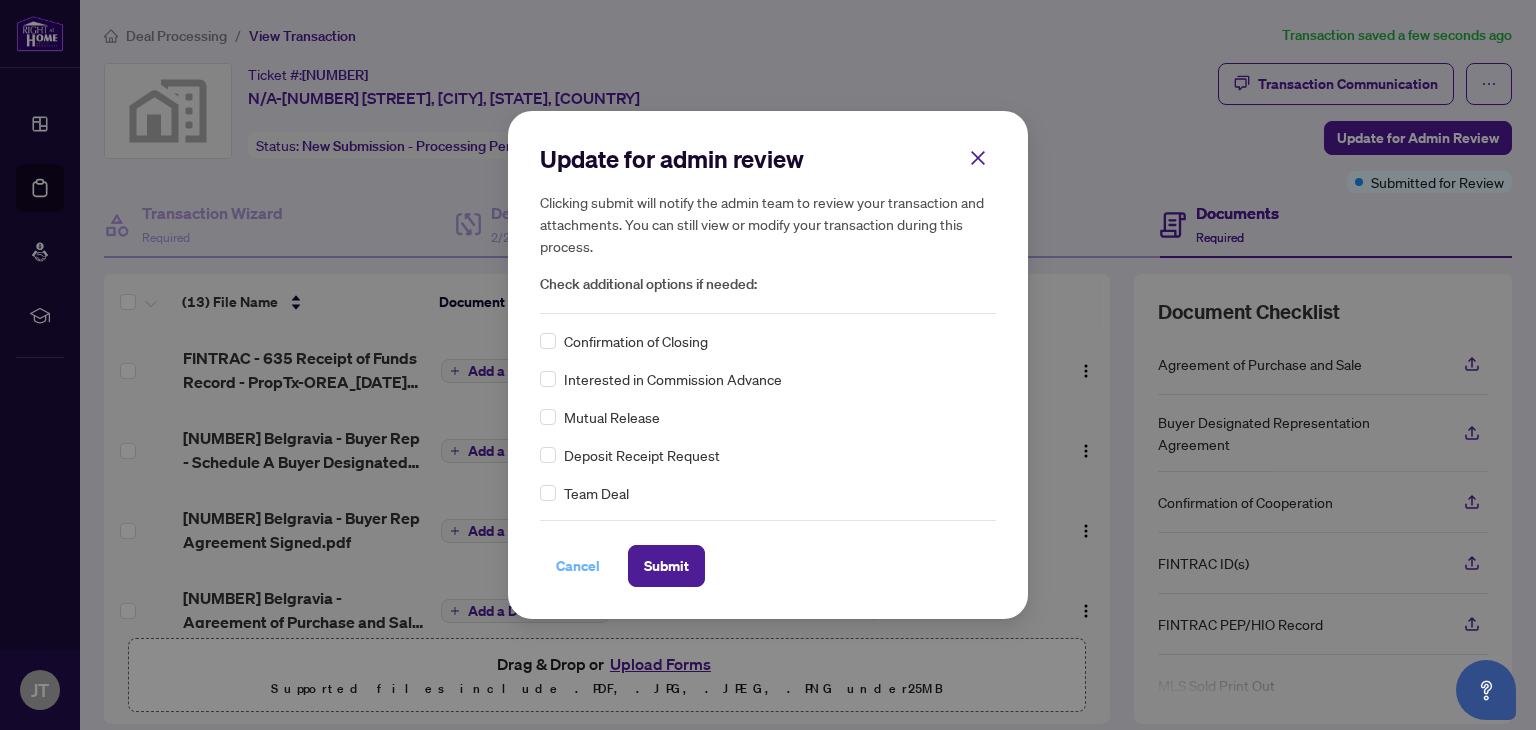 click on "Cancel" at bounding box center [578, 566] 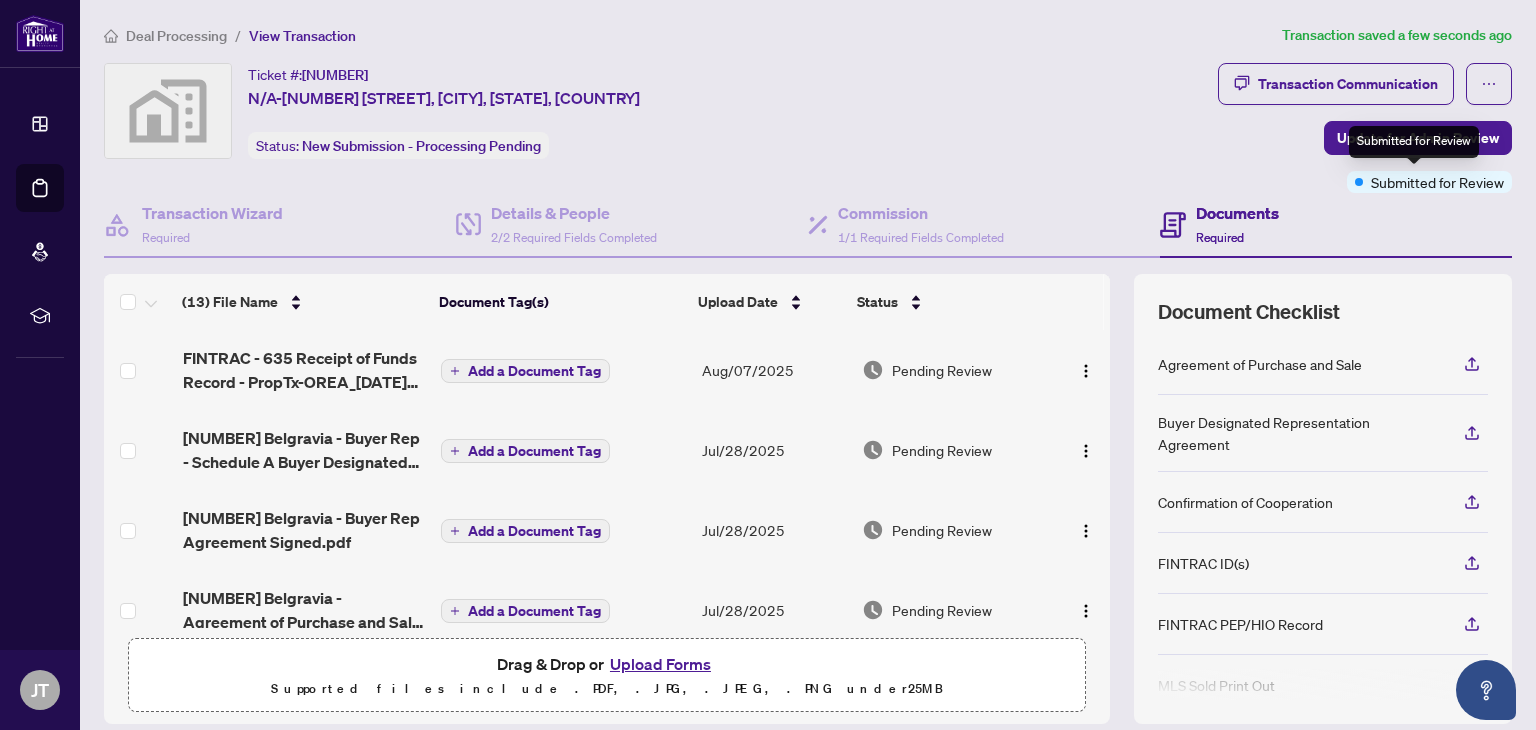 click on "Submitted for Review" at bounding box center [1437, 182] 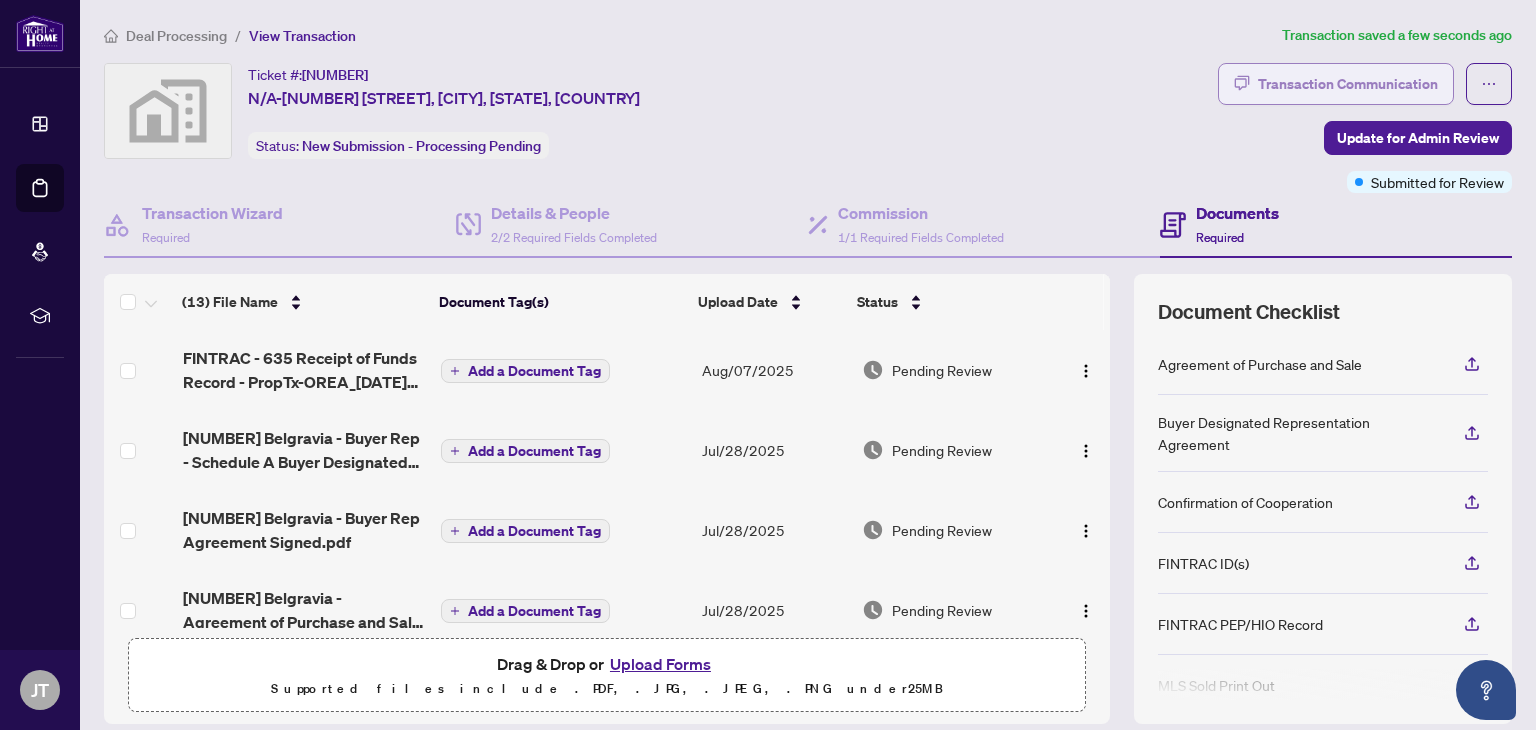 click on "Transaction Communication" at bounding box center (1348, 84) 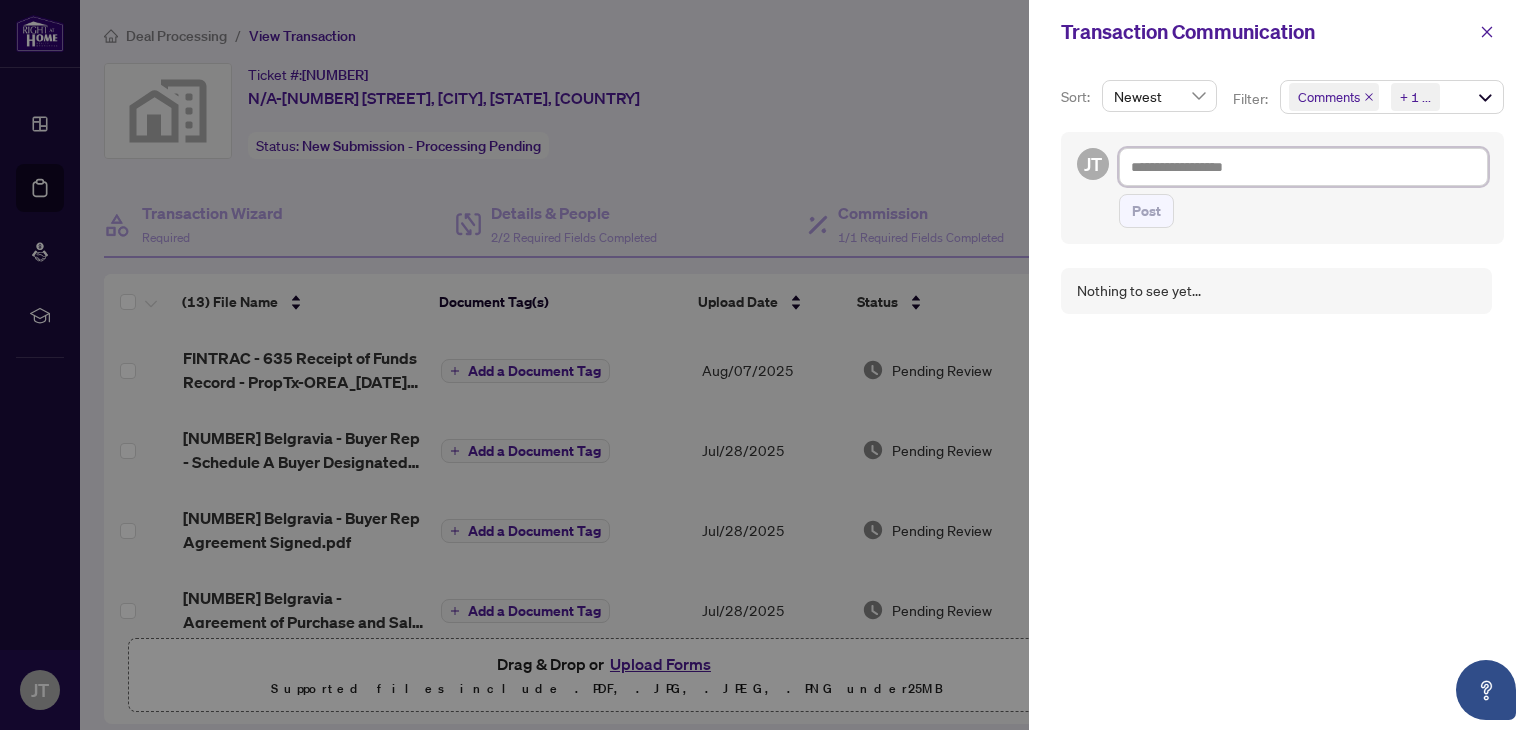 click at bounding box center [1303, 167] 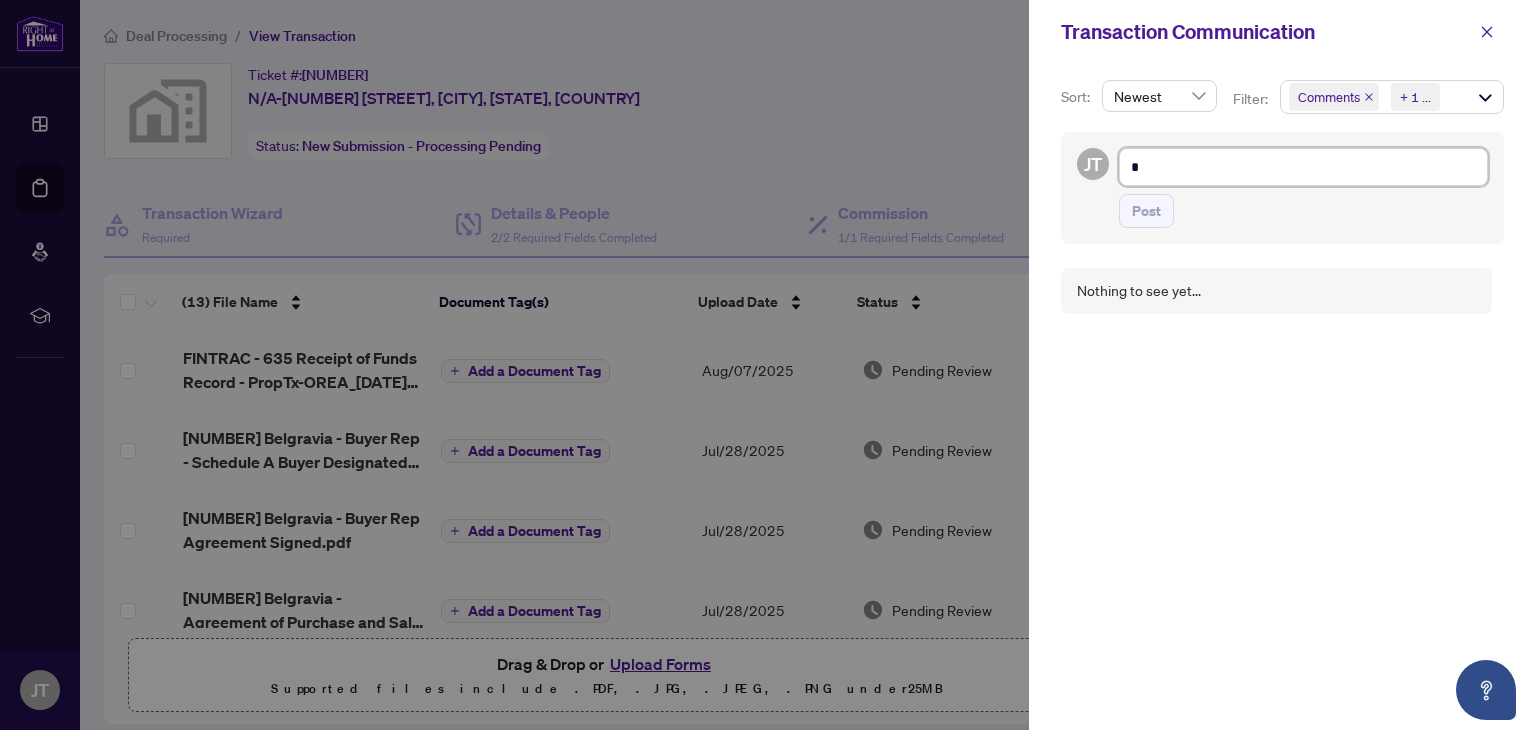 type on "*" 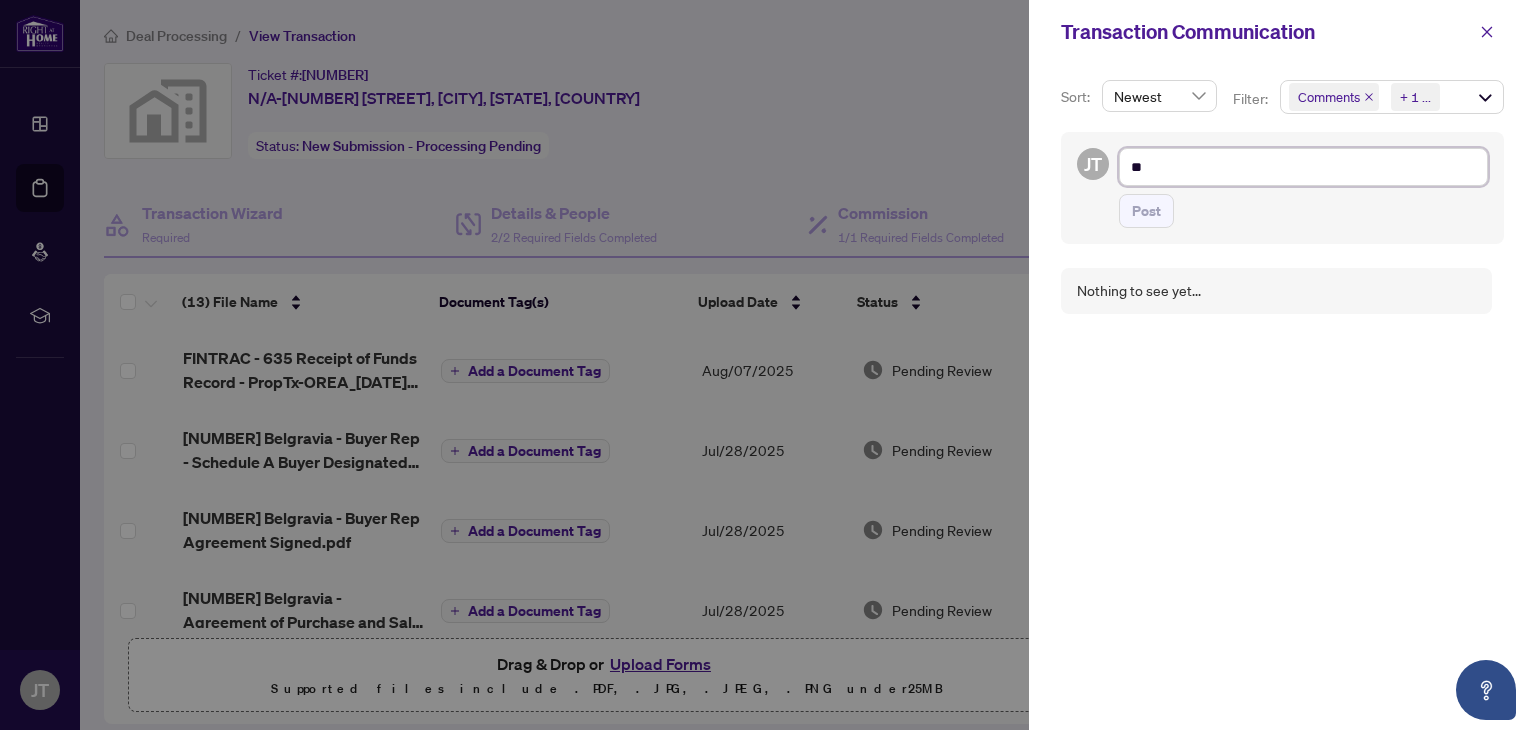 type on "***" 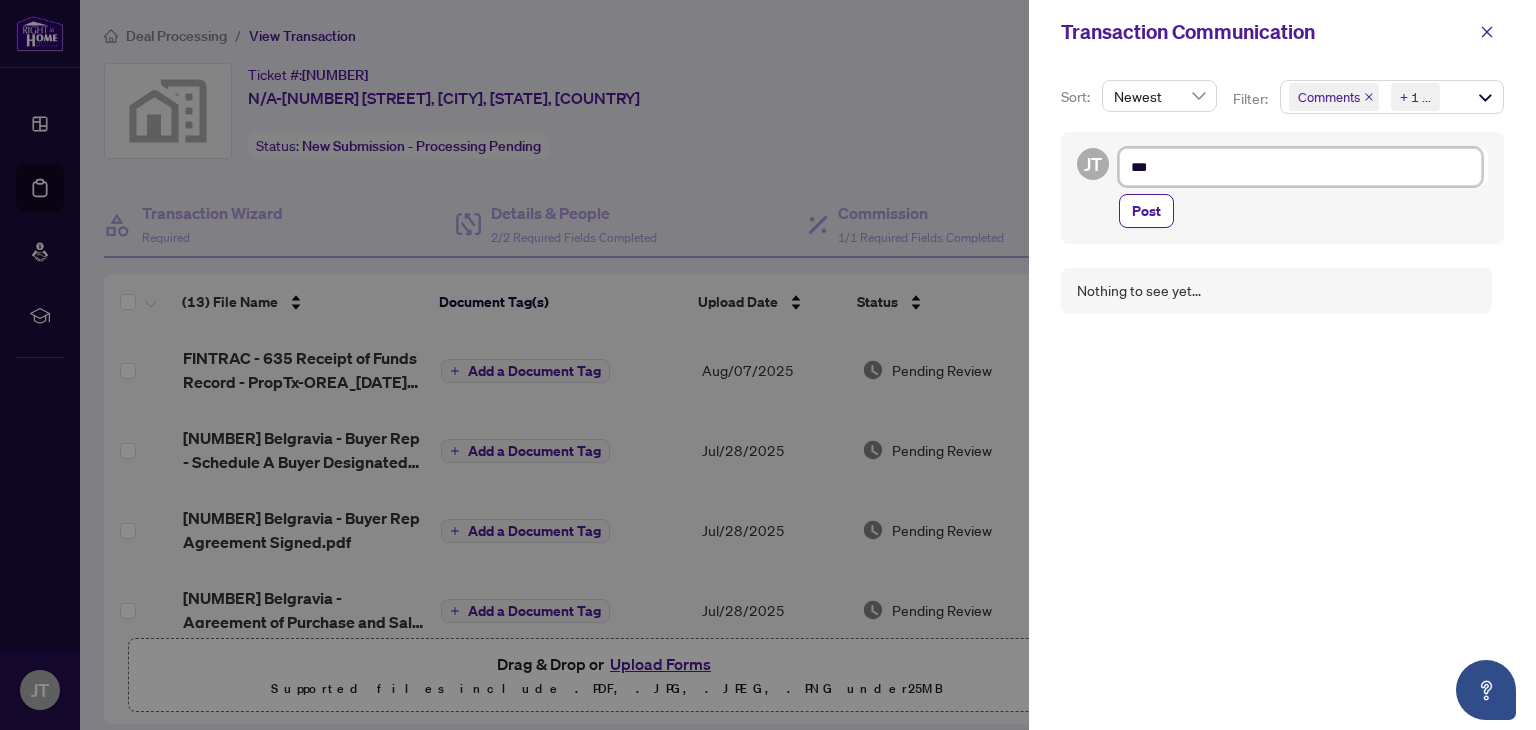 type on "****" 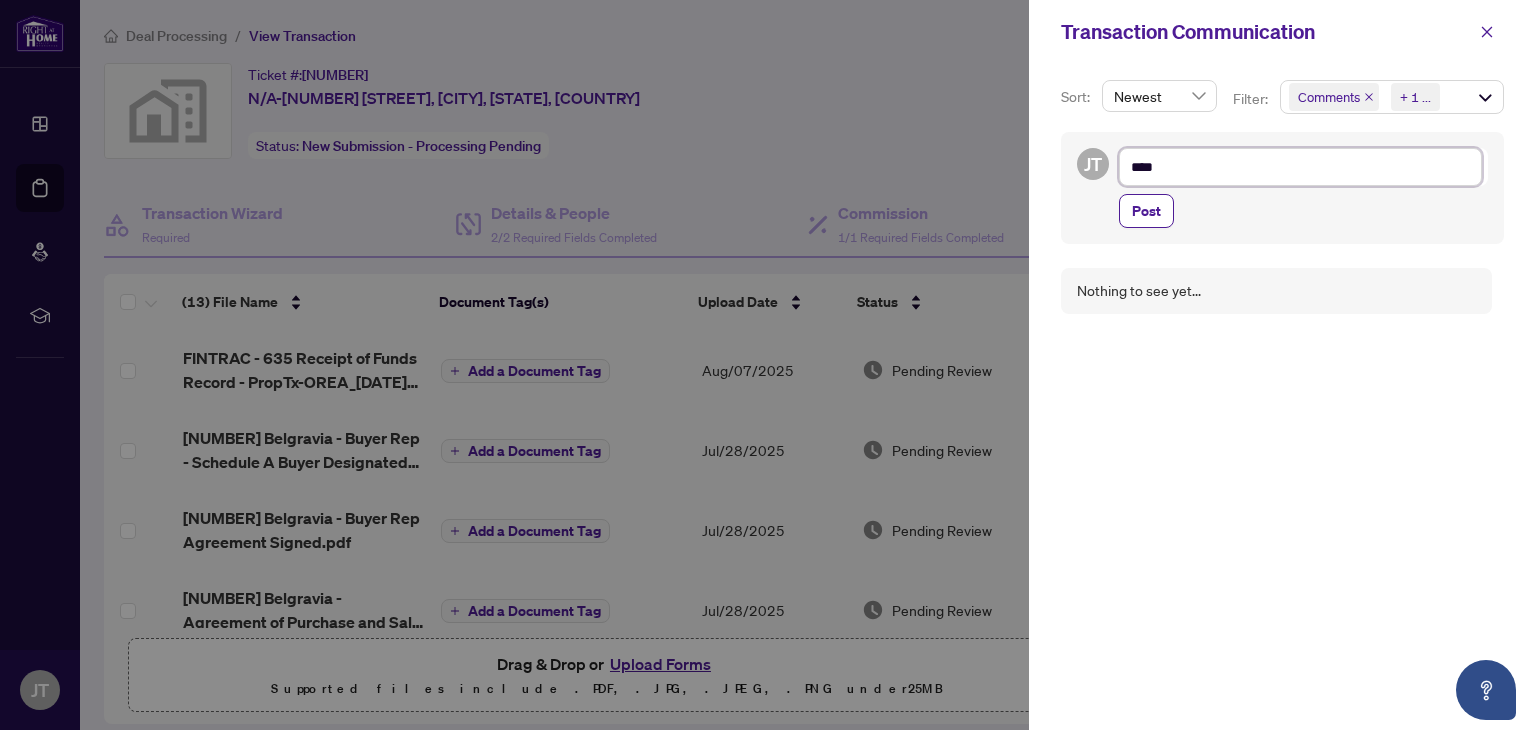 type on "****" 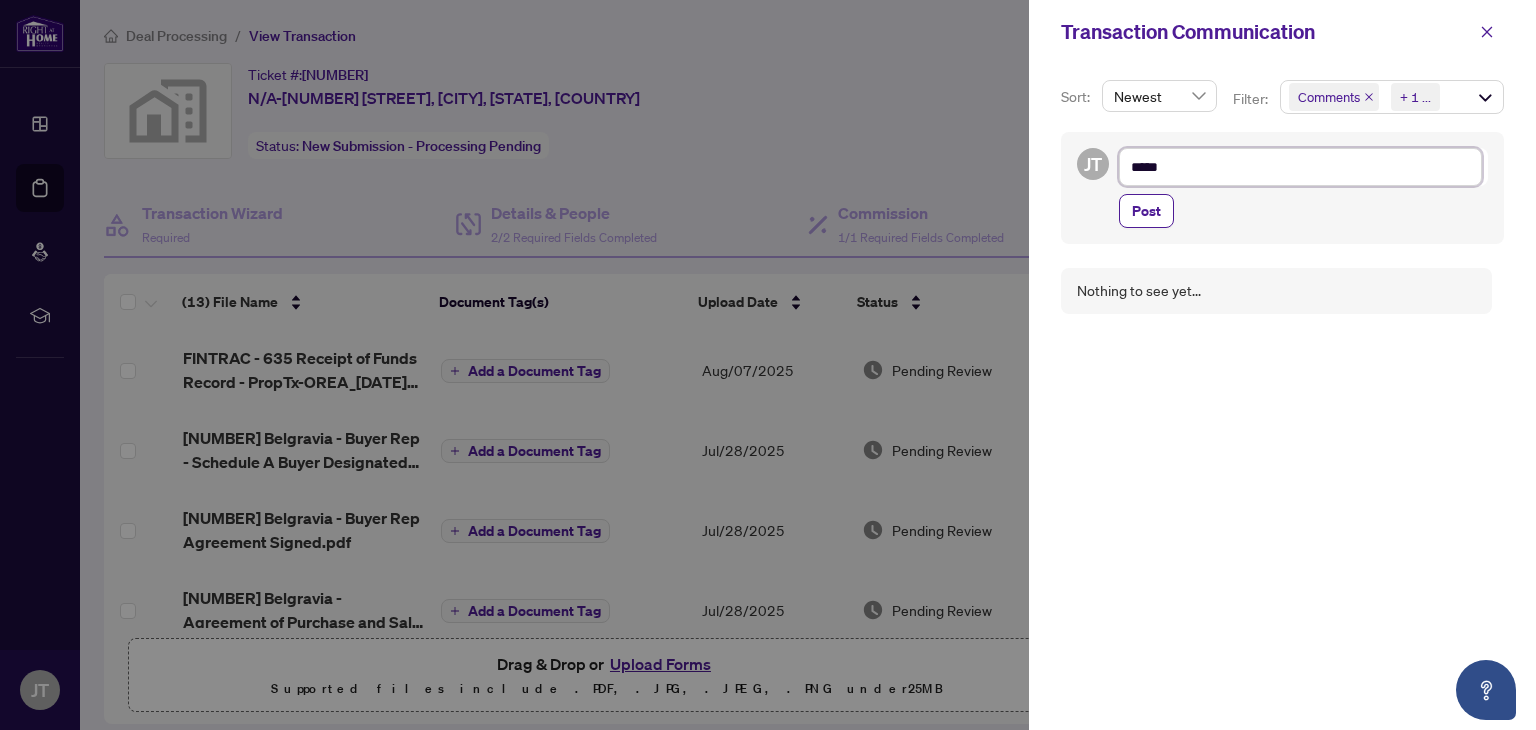 type on "******" 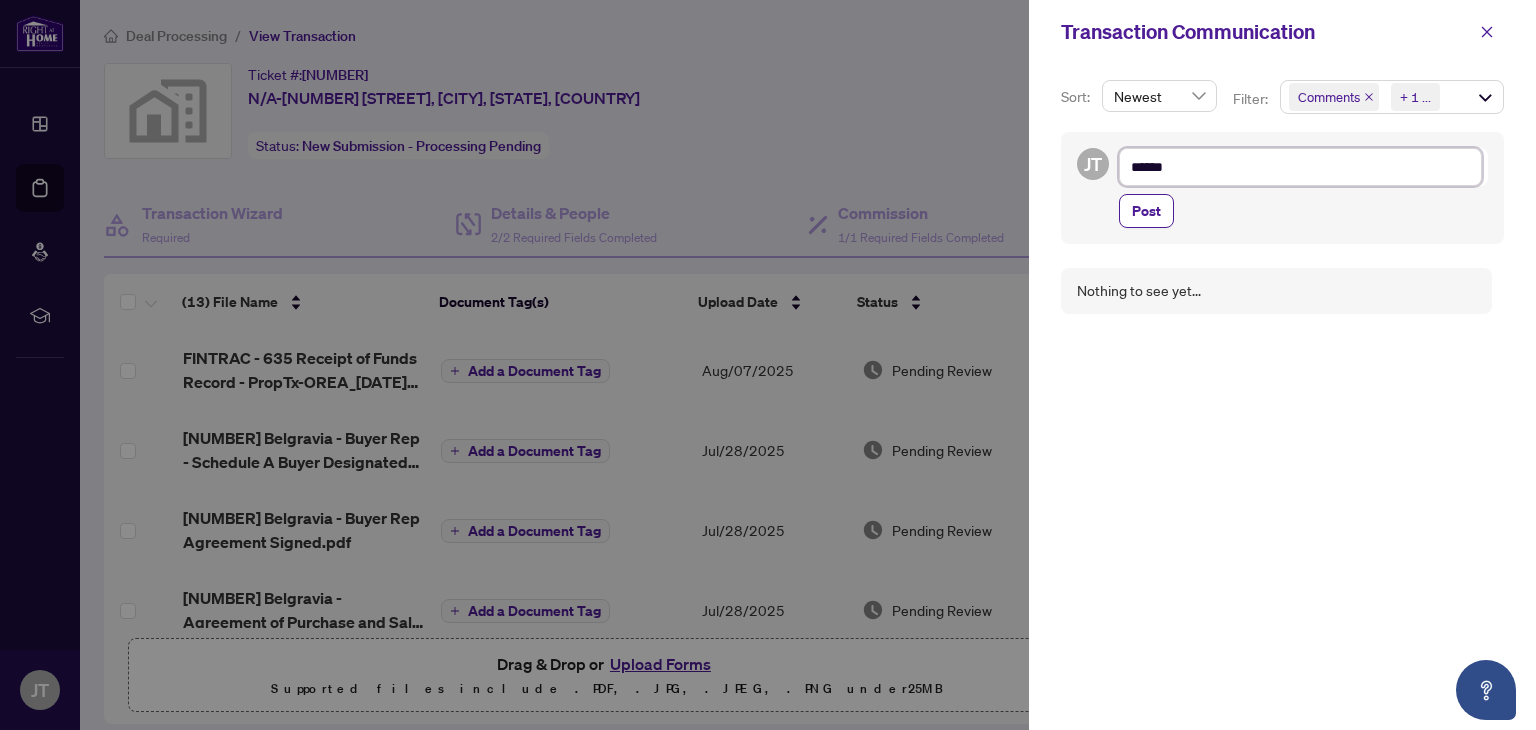 type on "*******" 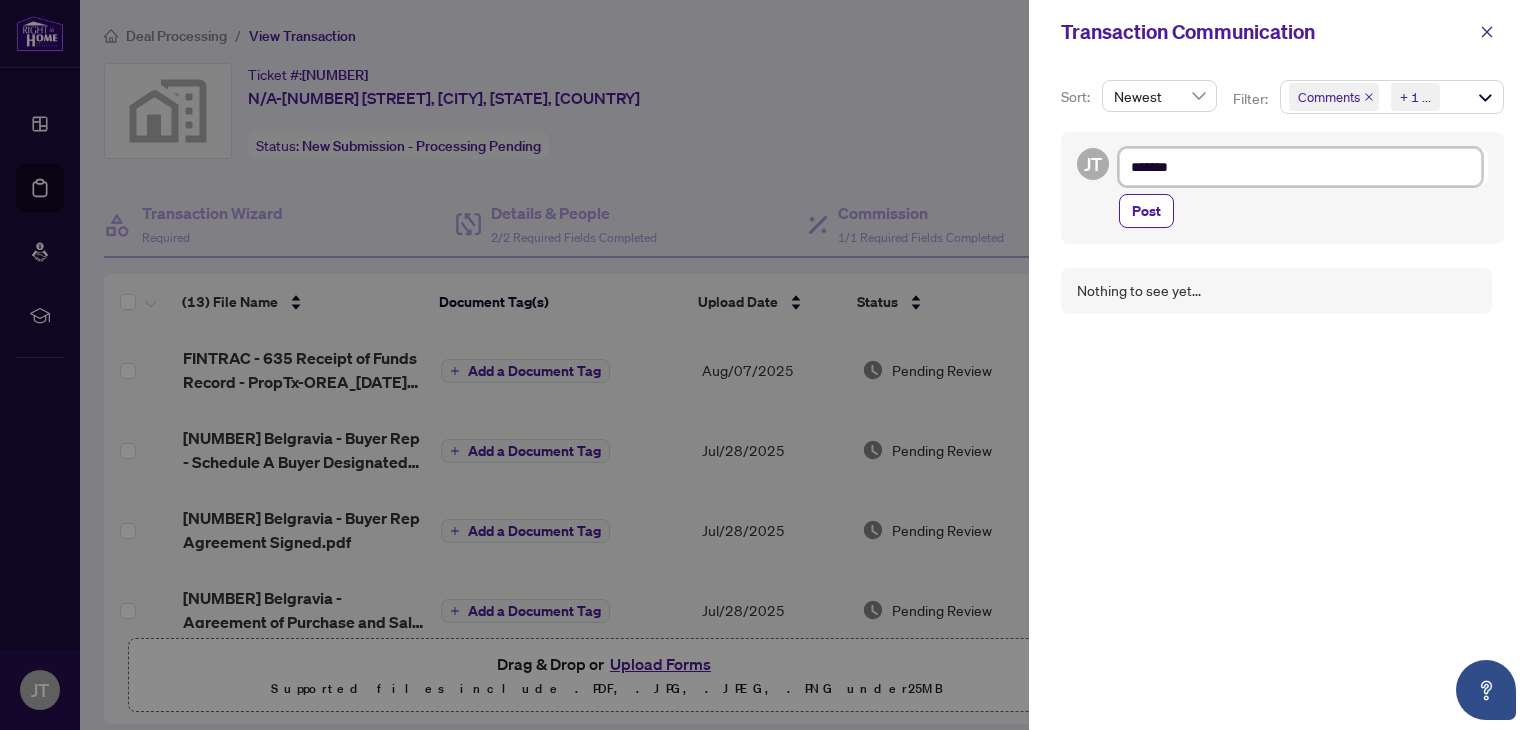 type on "*******" 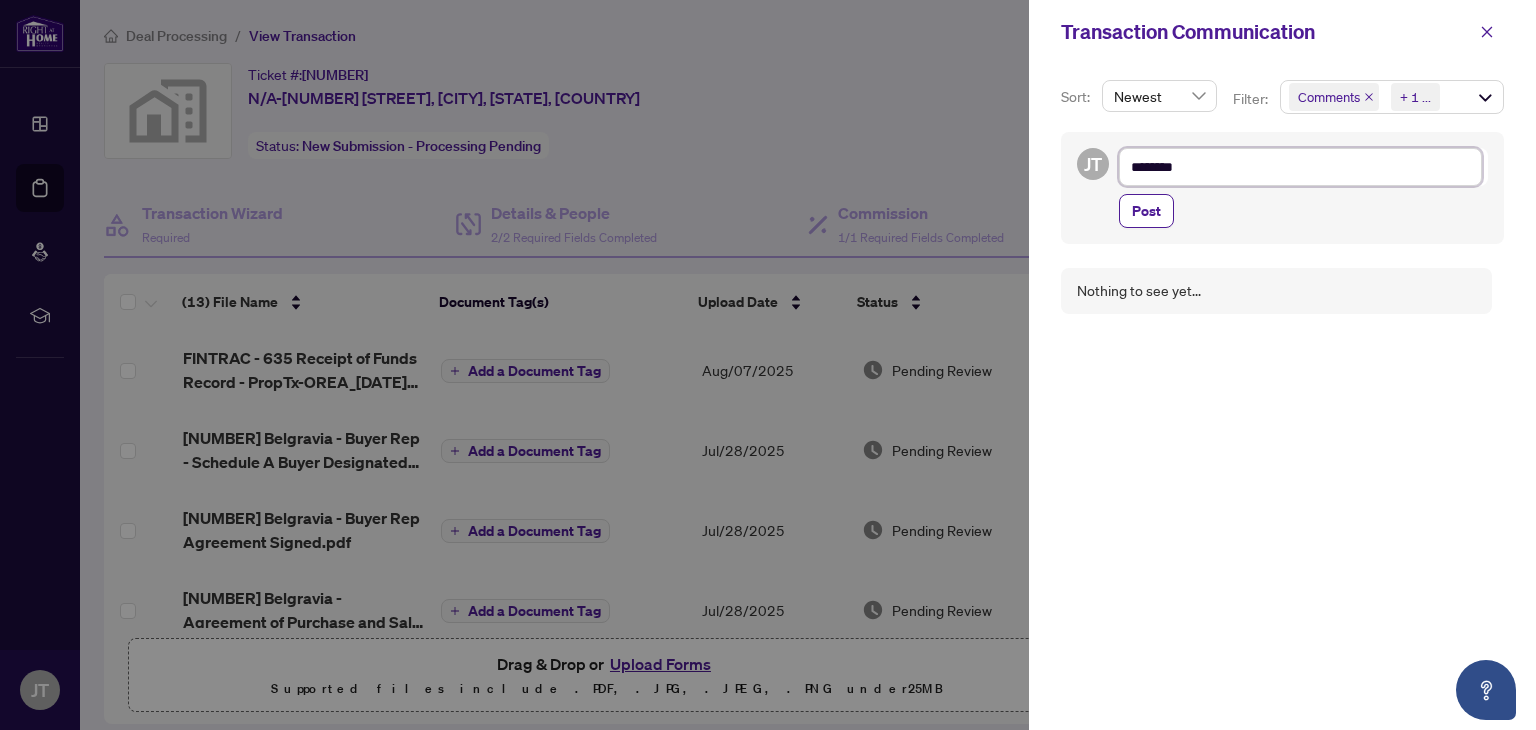 type on "*********" 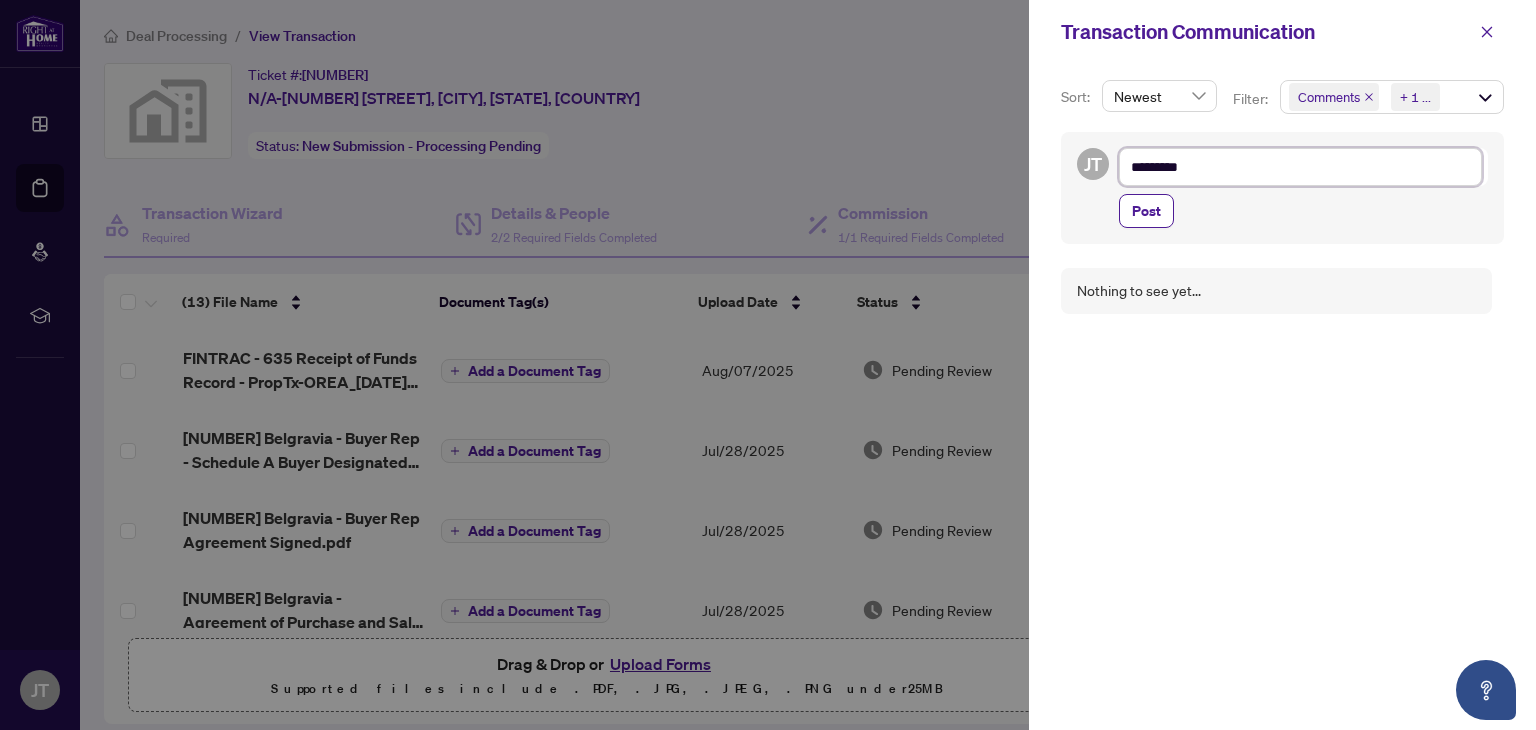 type on "*********" 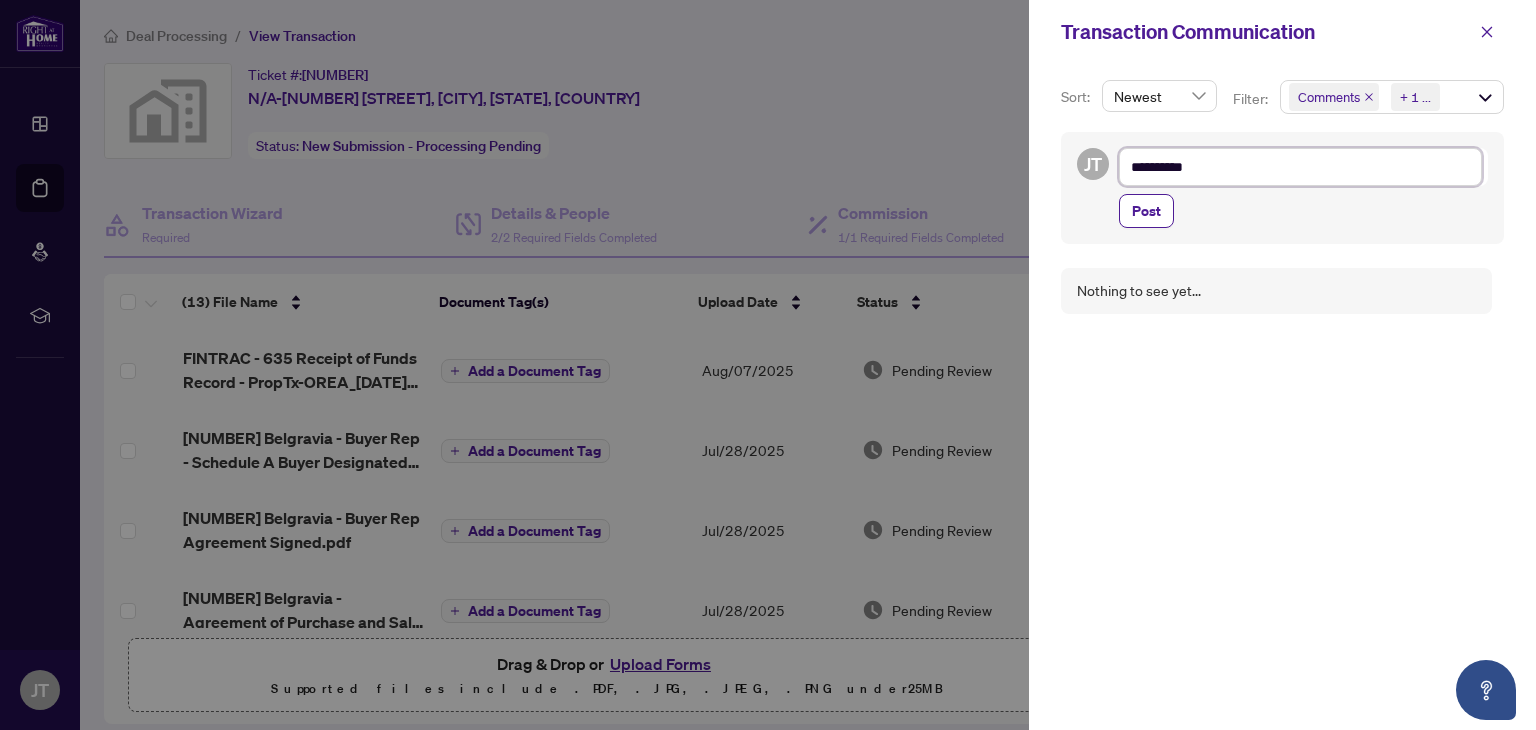type on "**********" 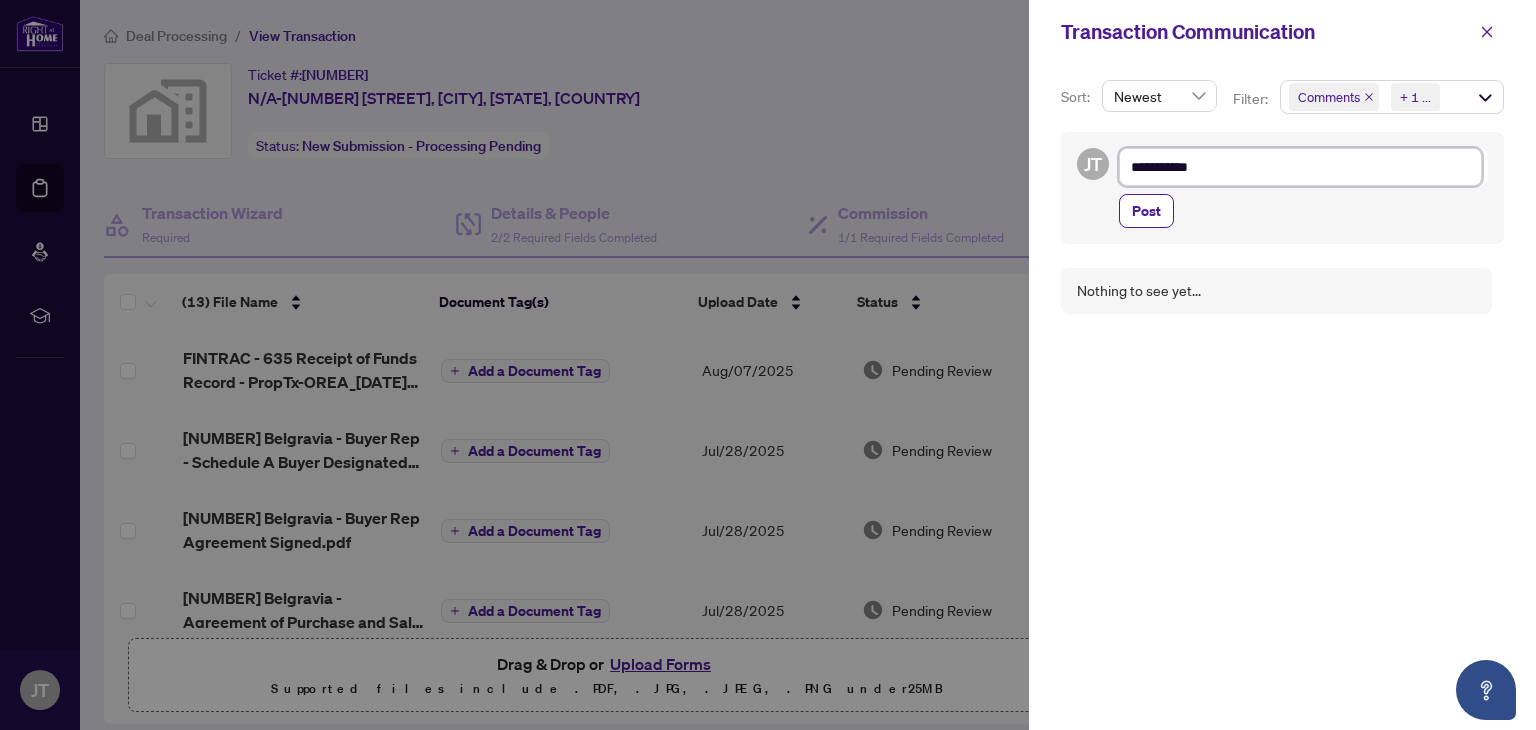 type on "**********" 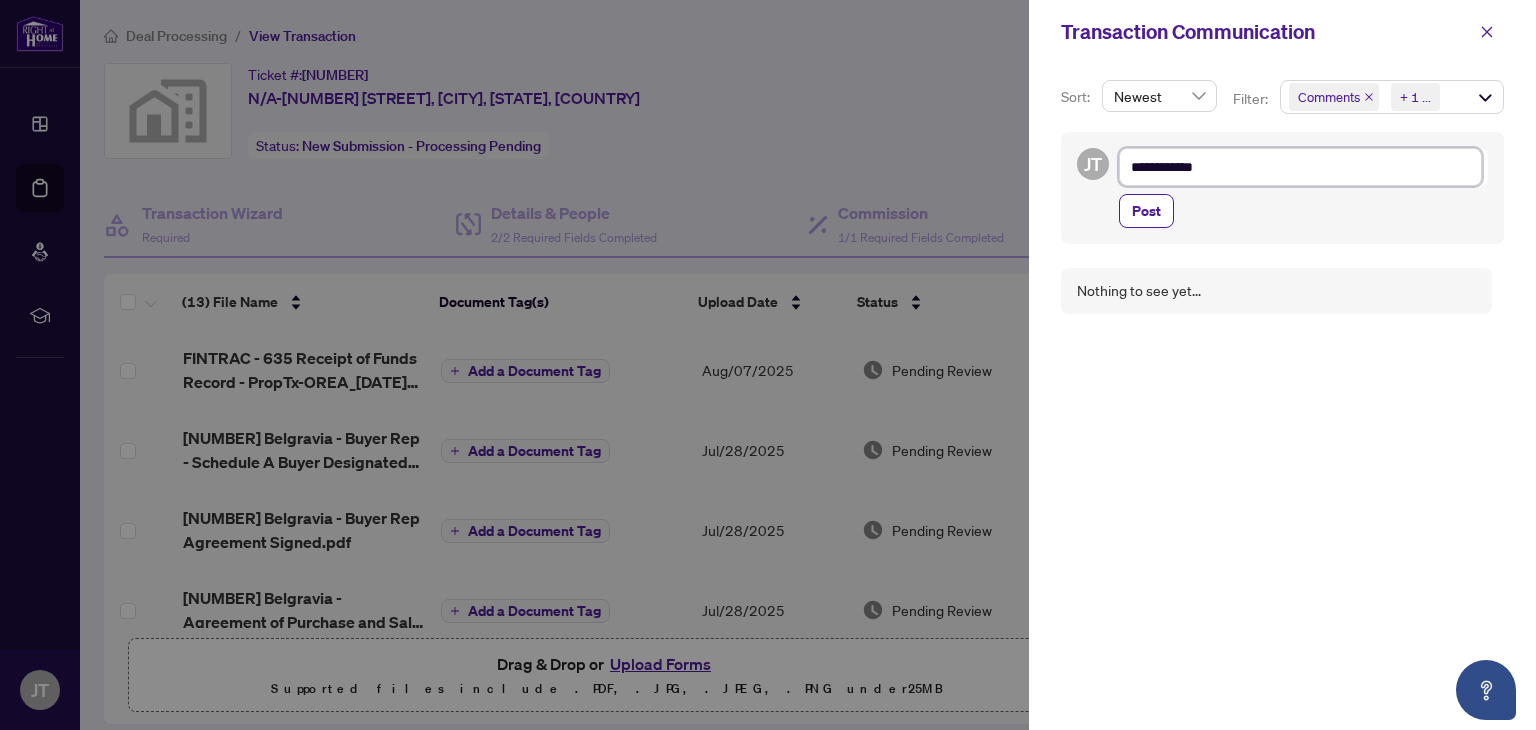 type on "**********" 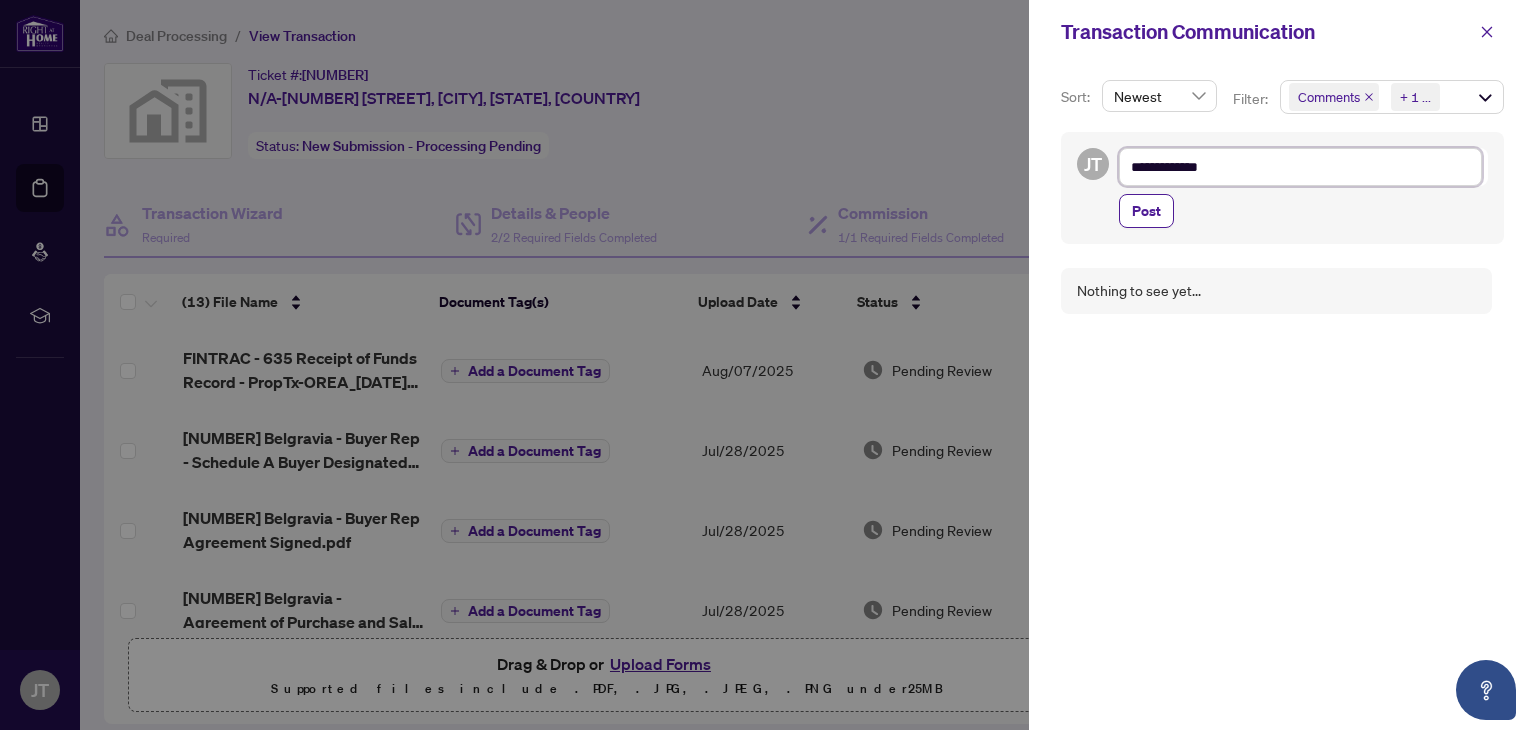 type on "**********" 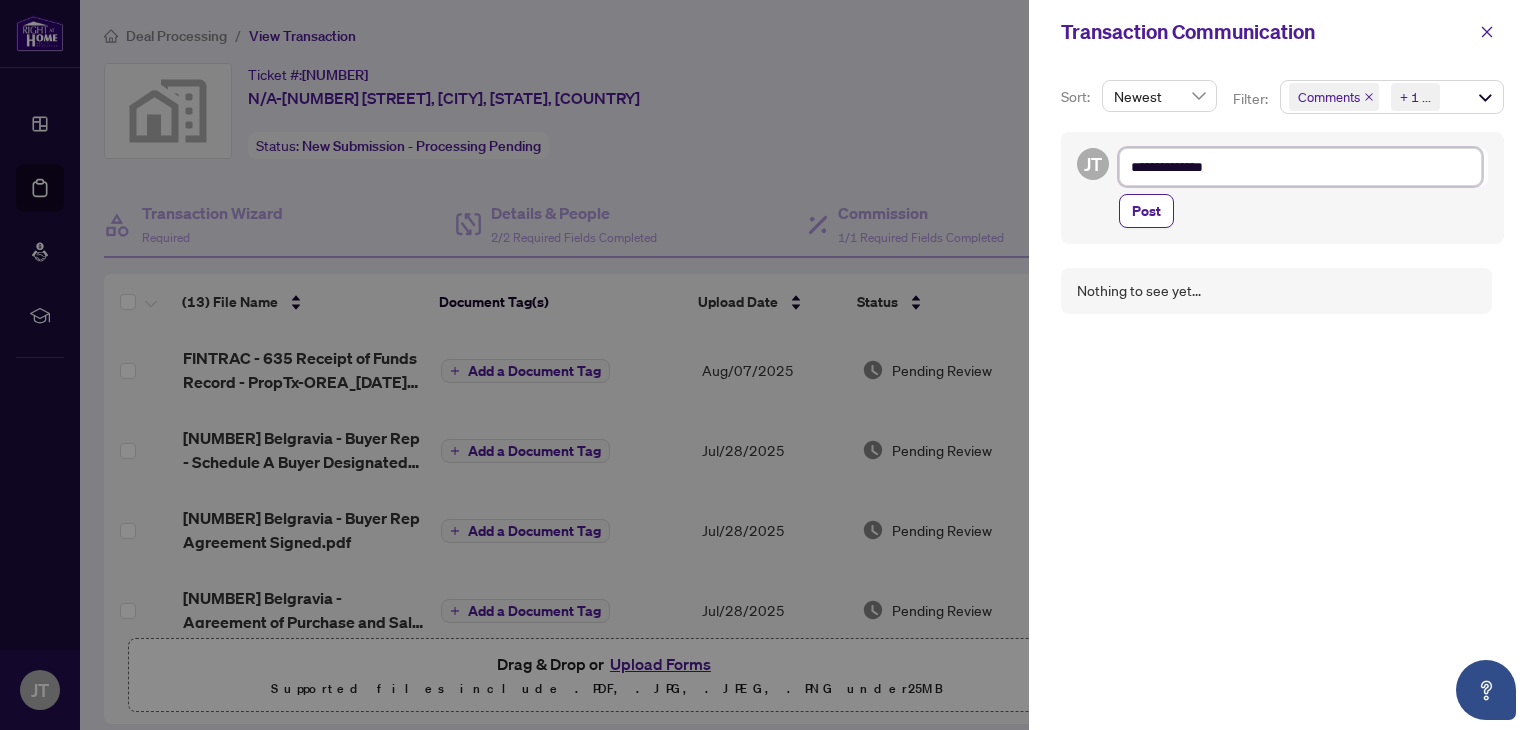 type on "**********" 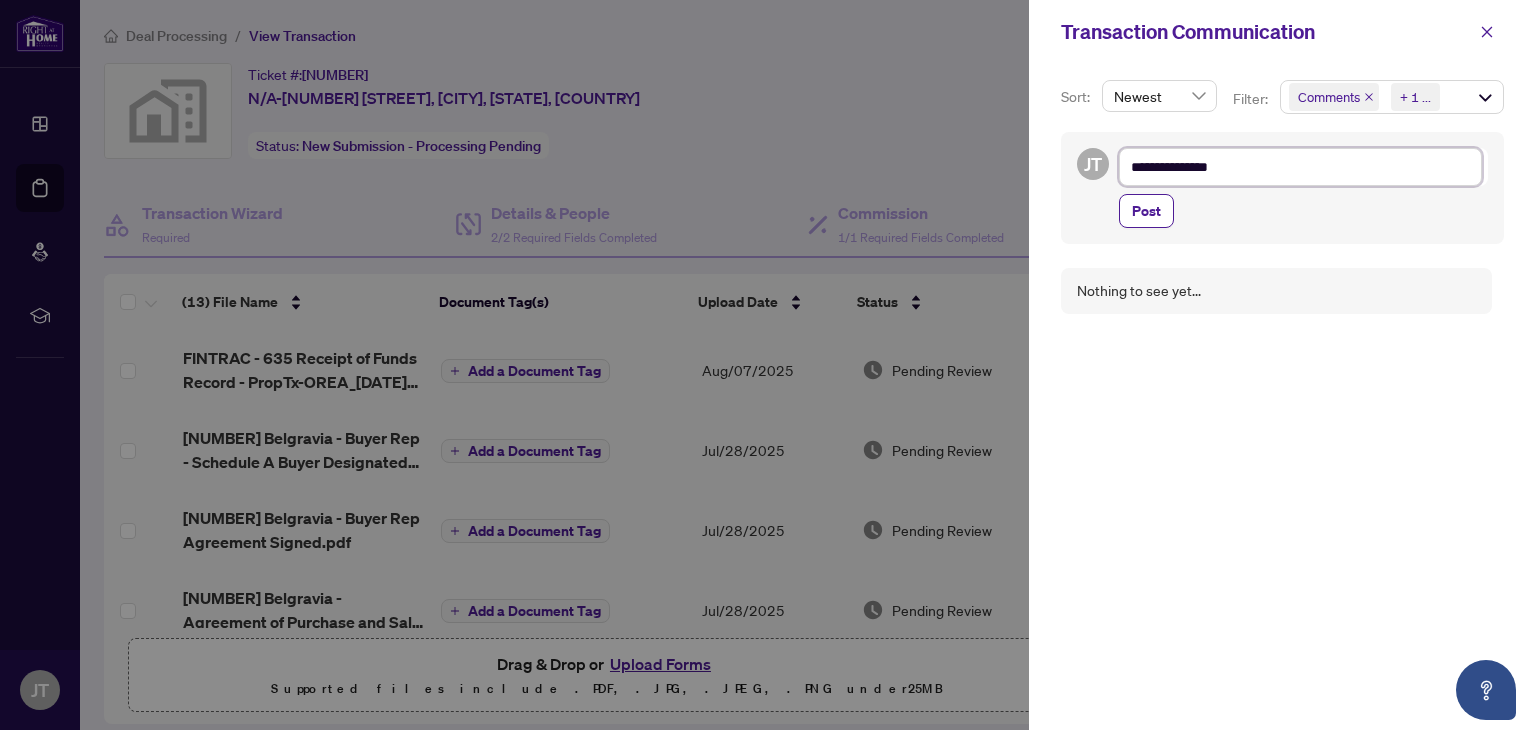 type on "**********" 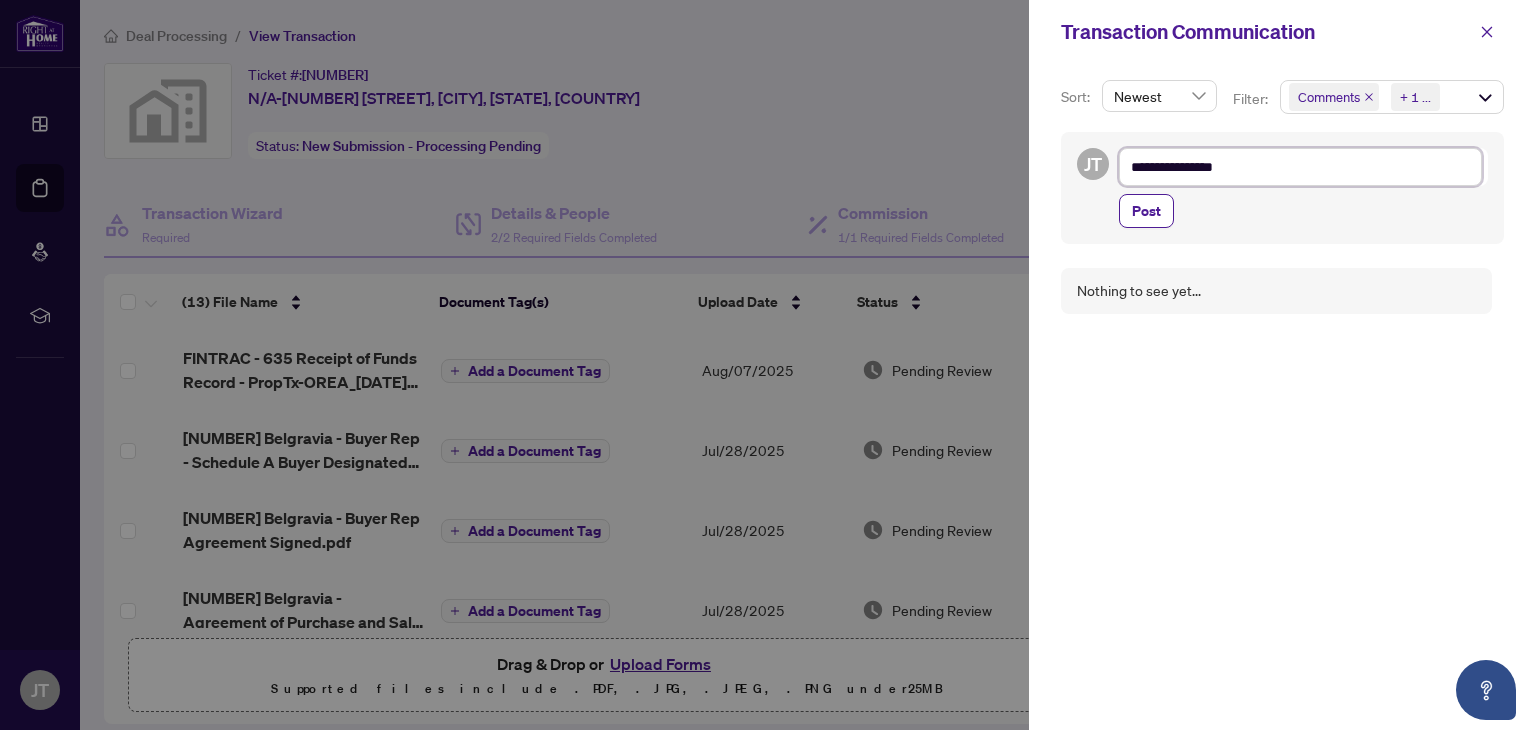 type on "**********" 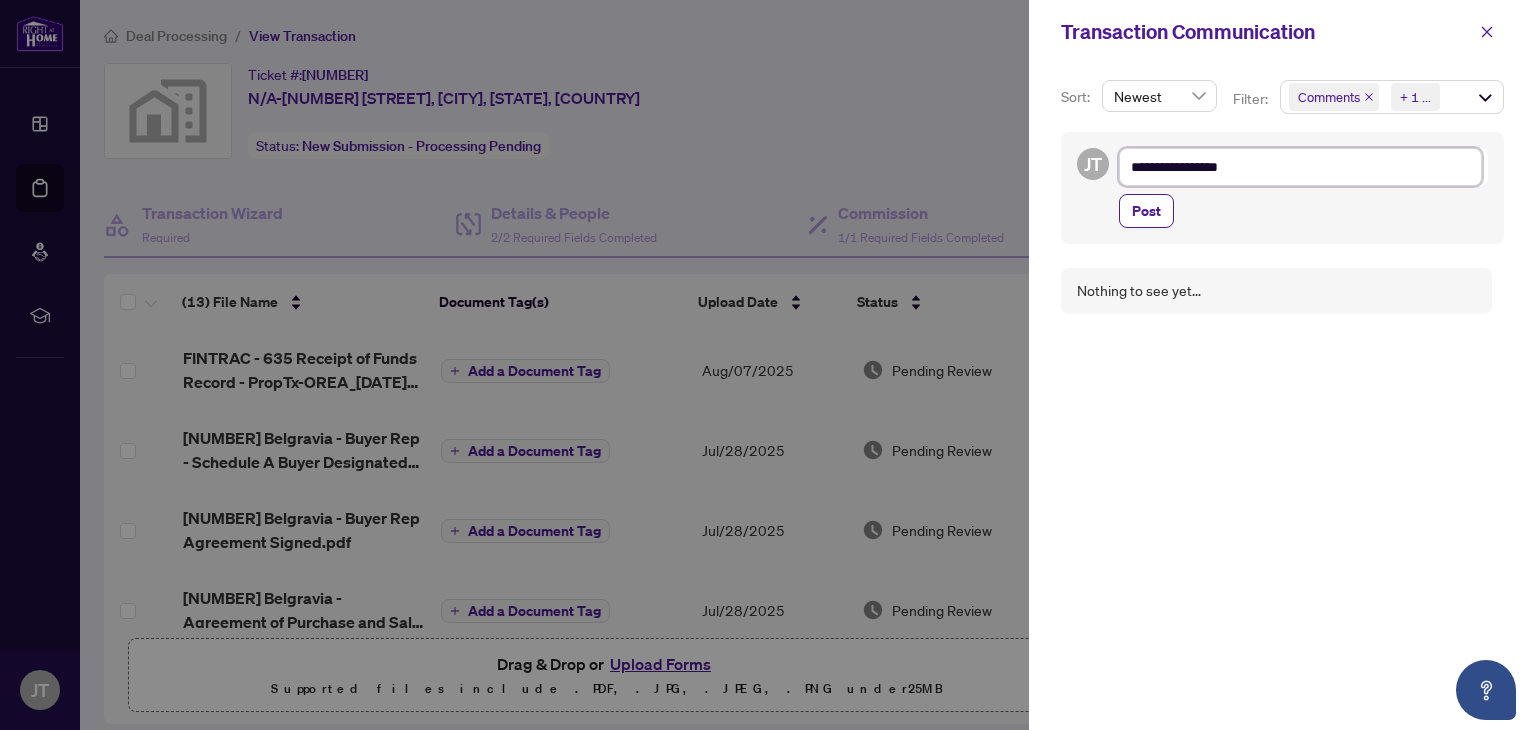 type on "**********" 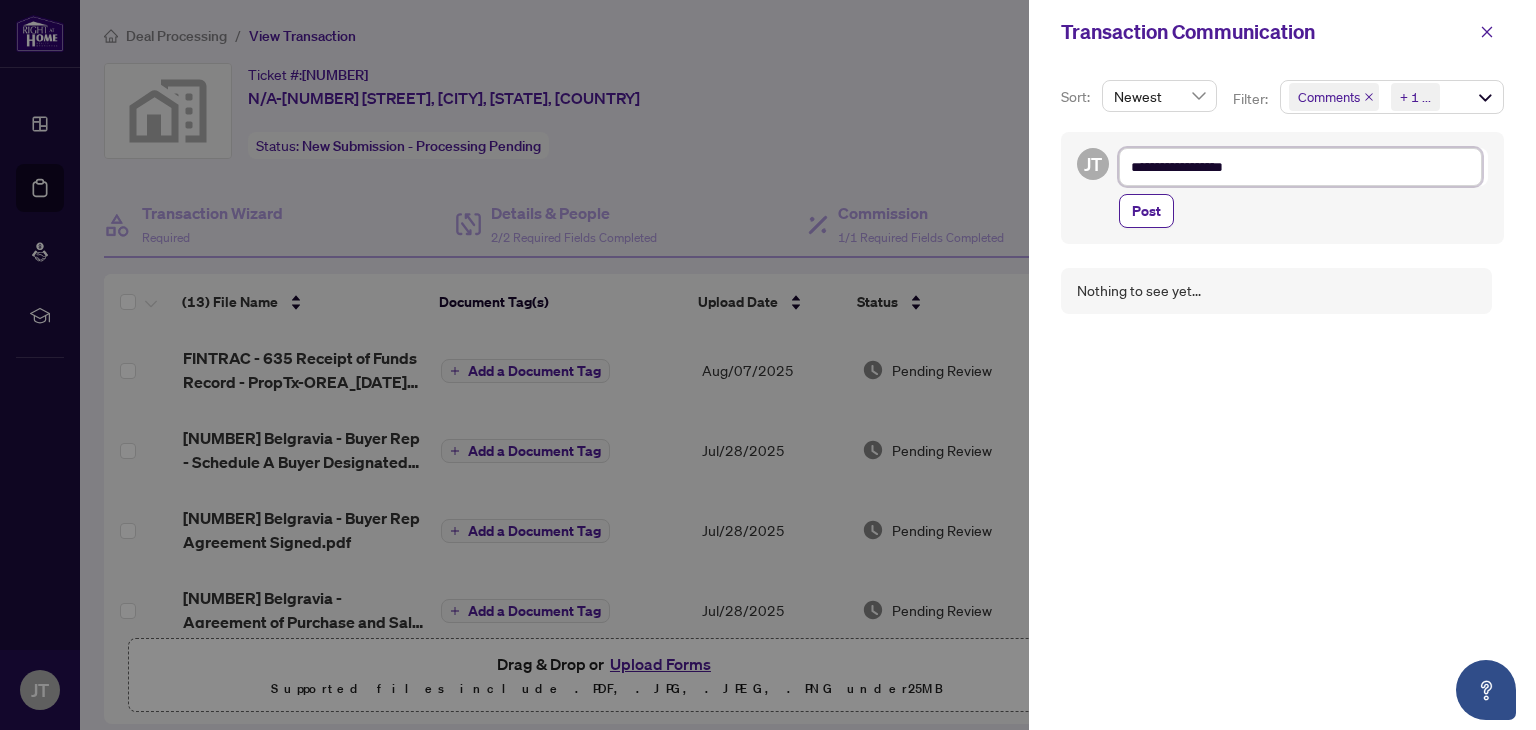 type on "**********" 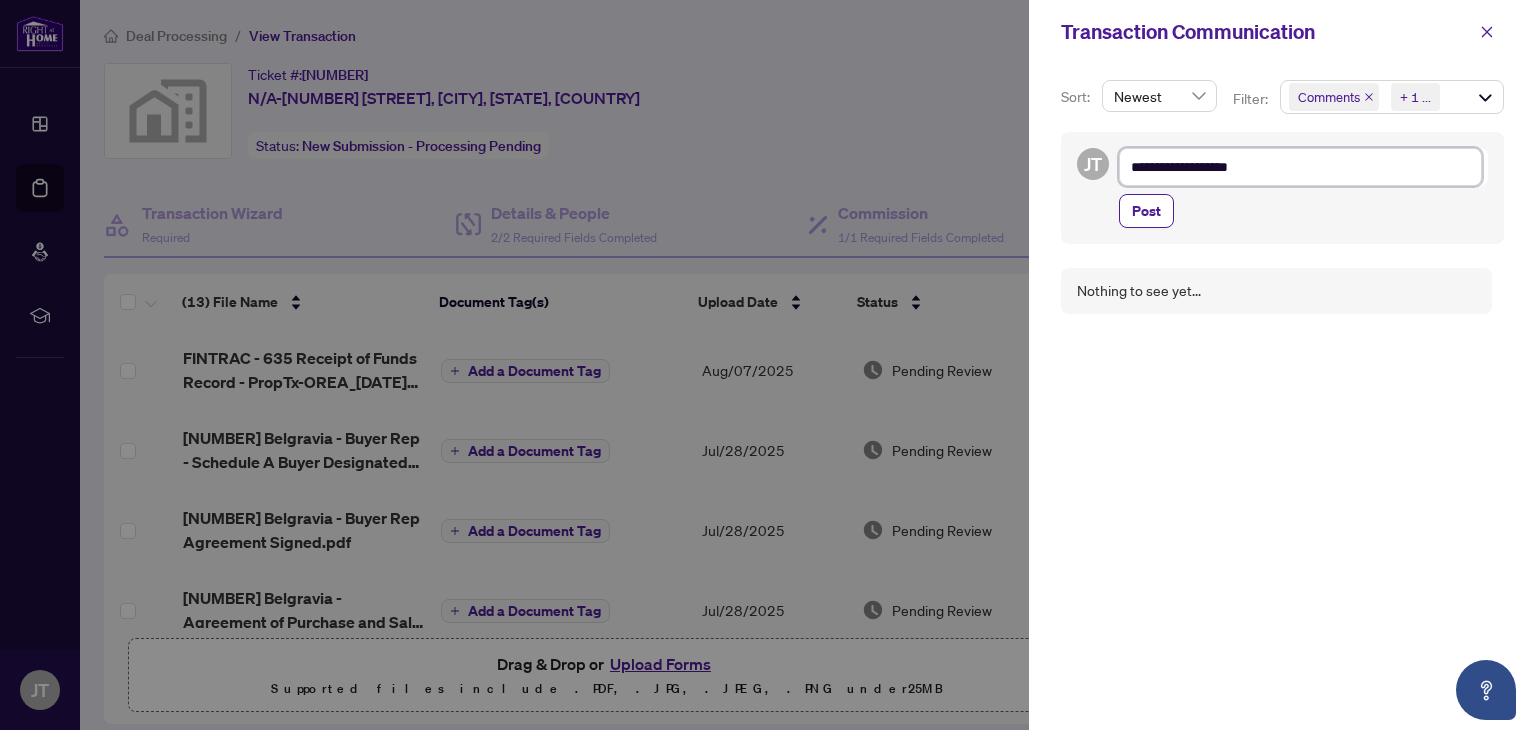 type on "**********" 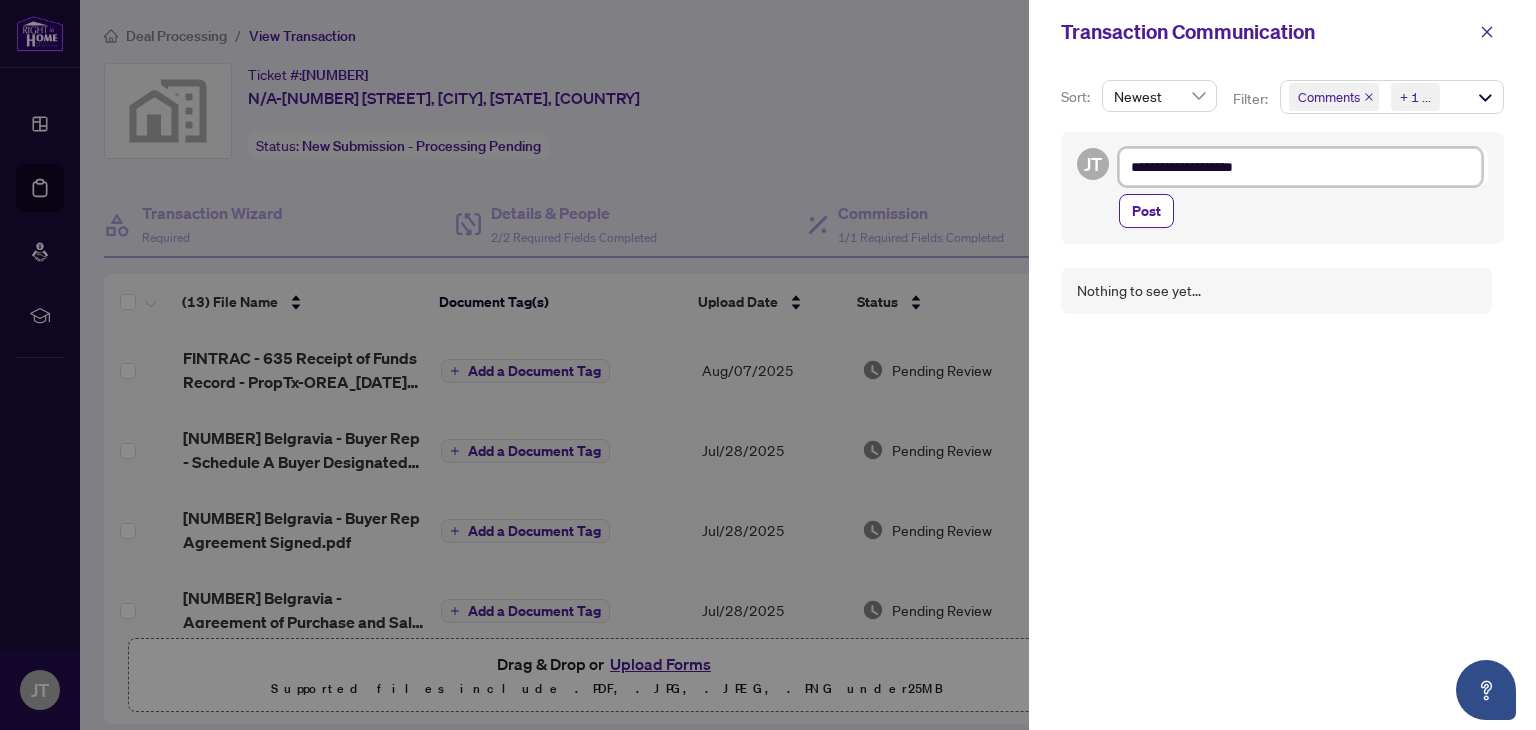 type on "**********" 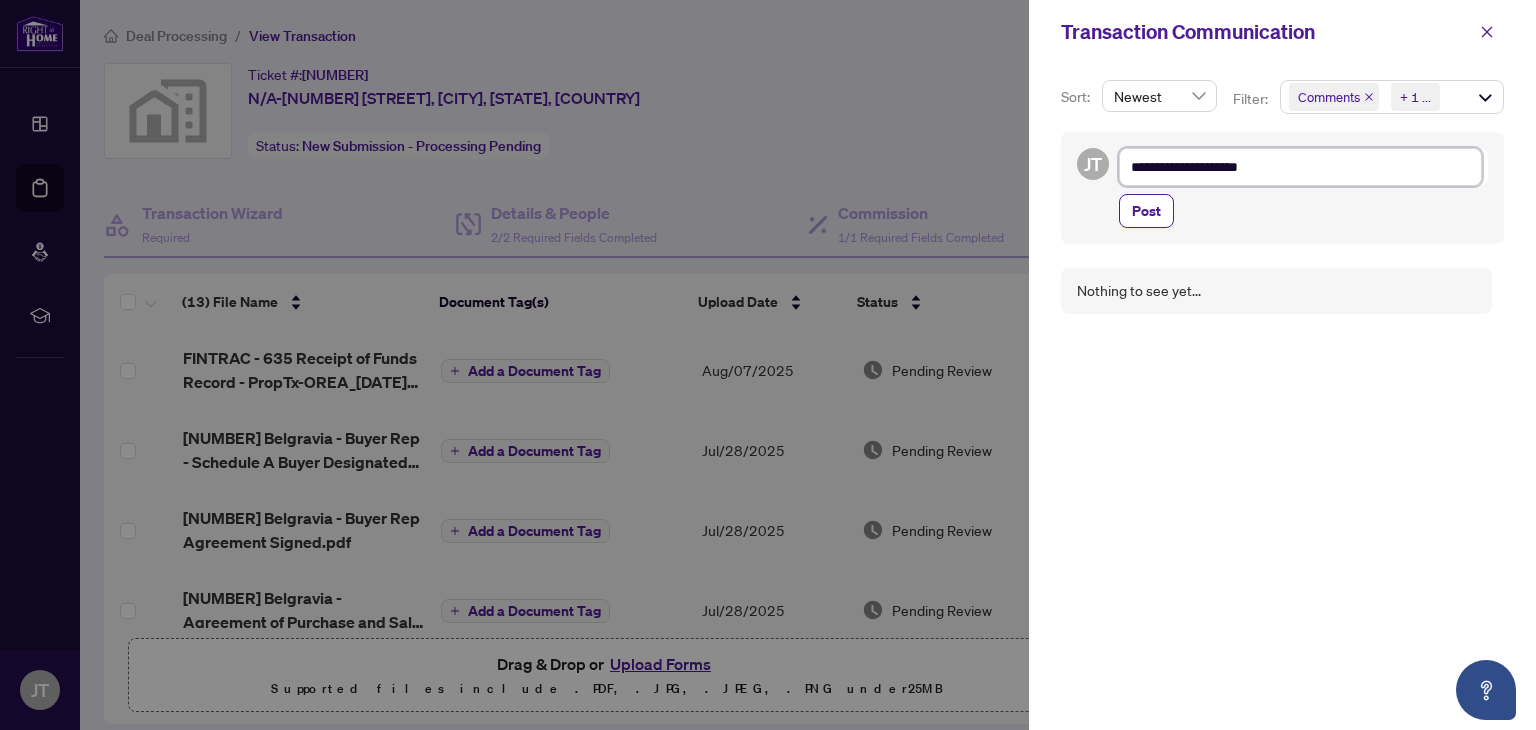 type on "**********" 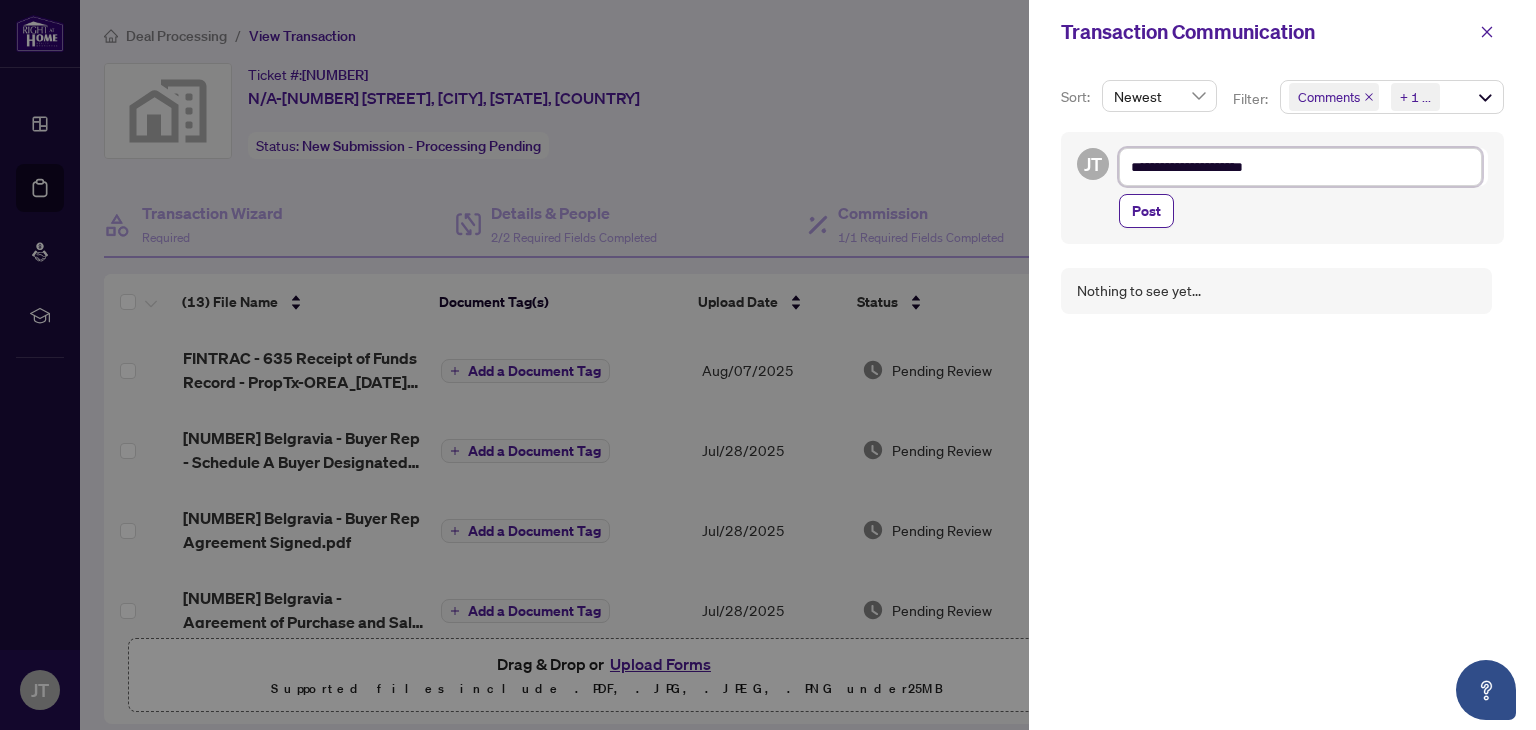 type on "**********" 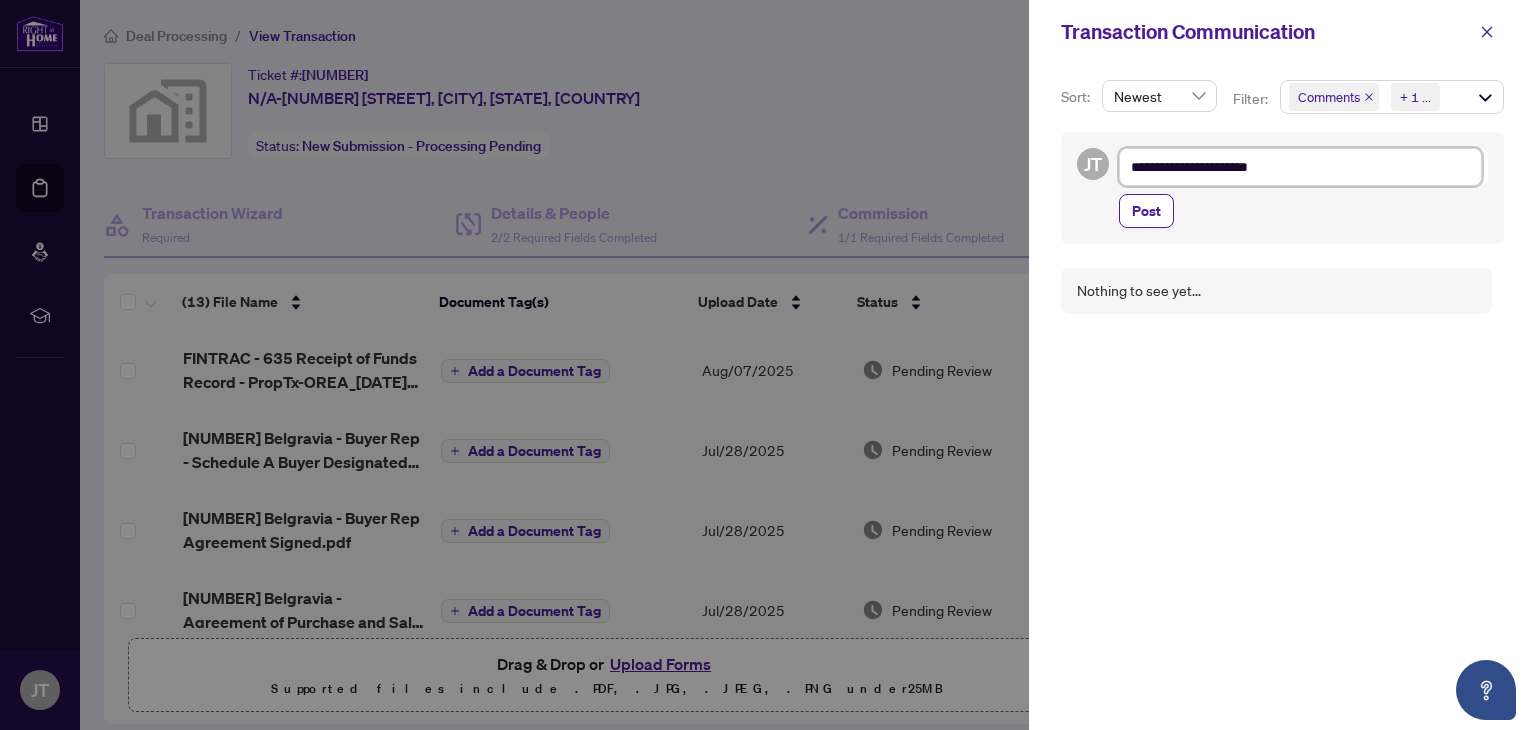 type on "**********" 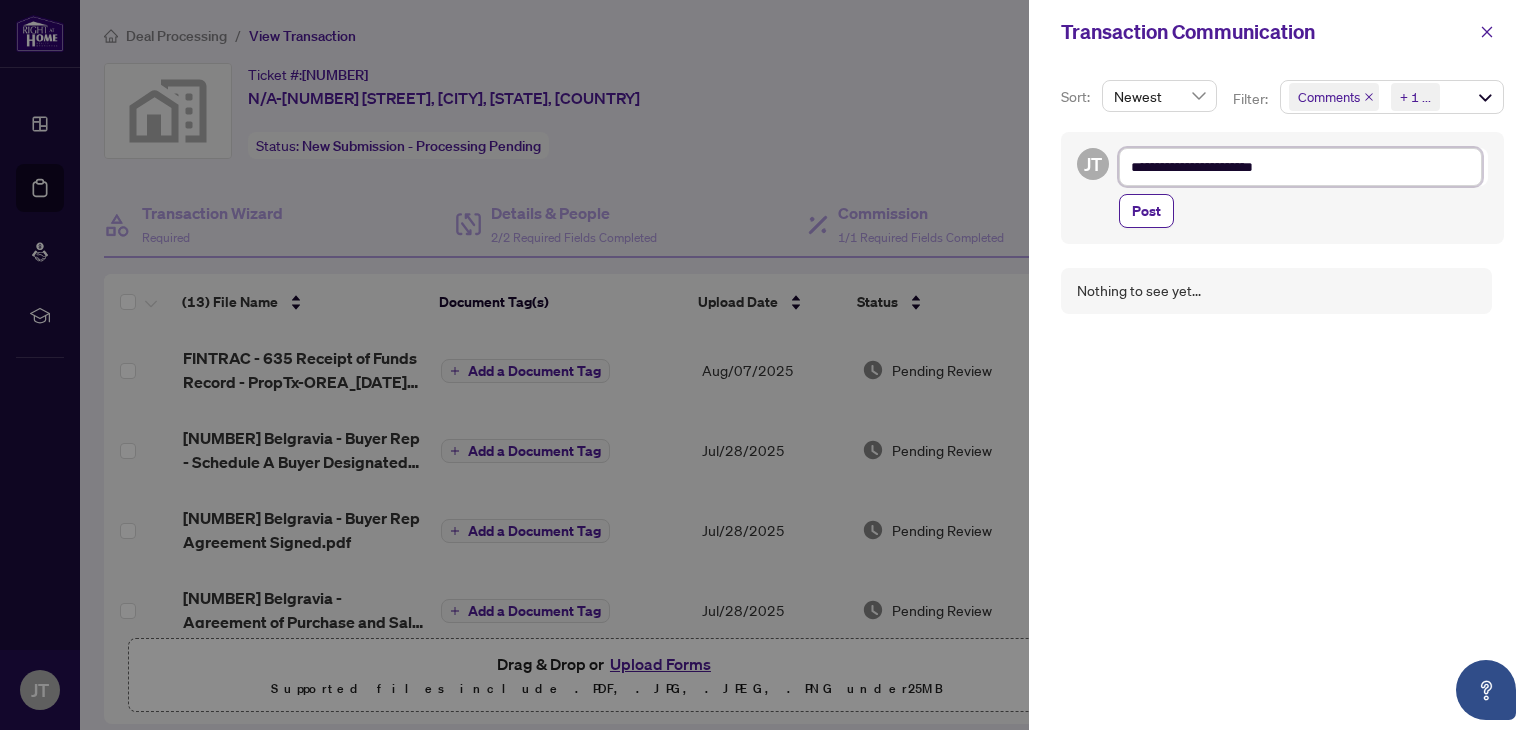 type on "**********" 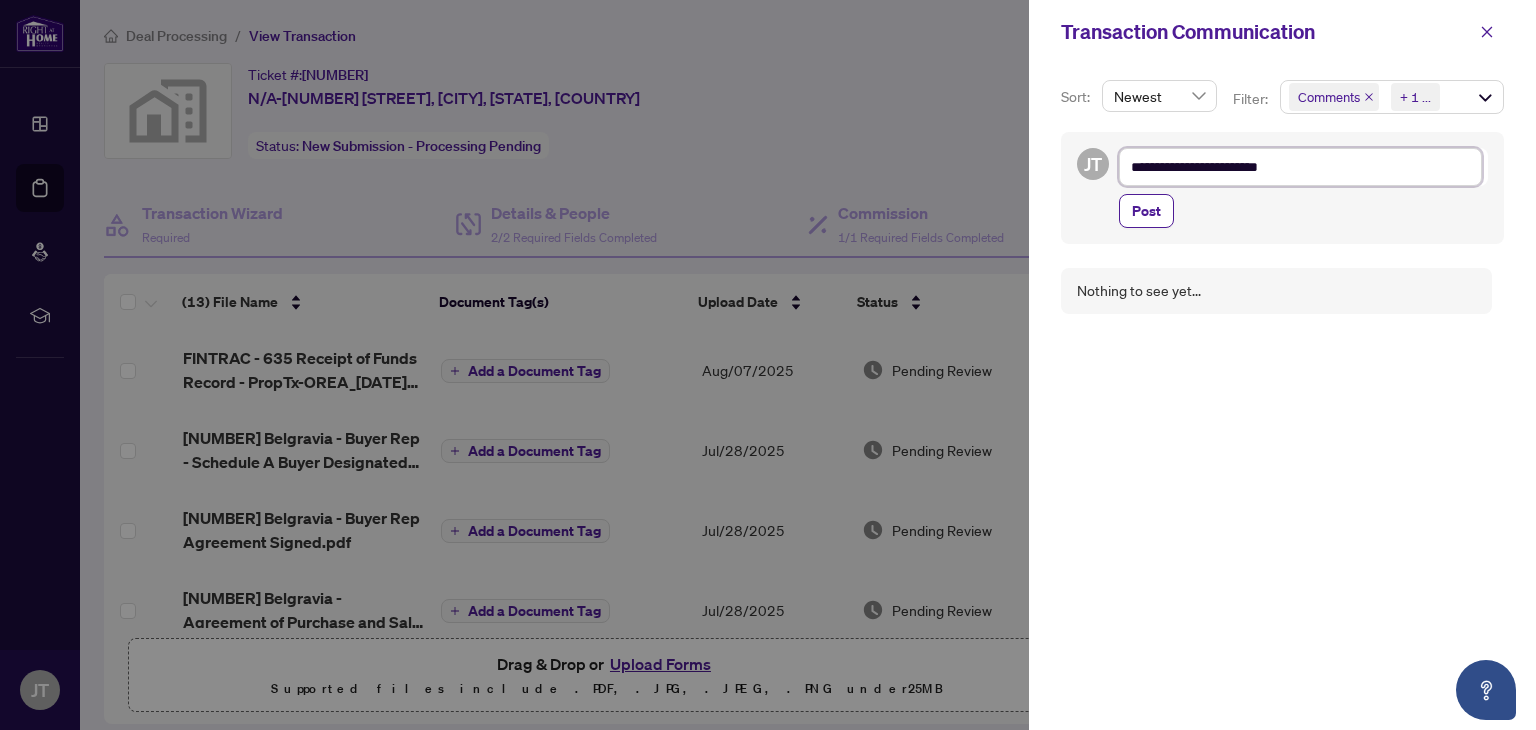 type on "**********" 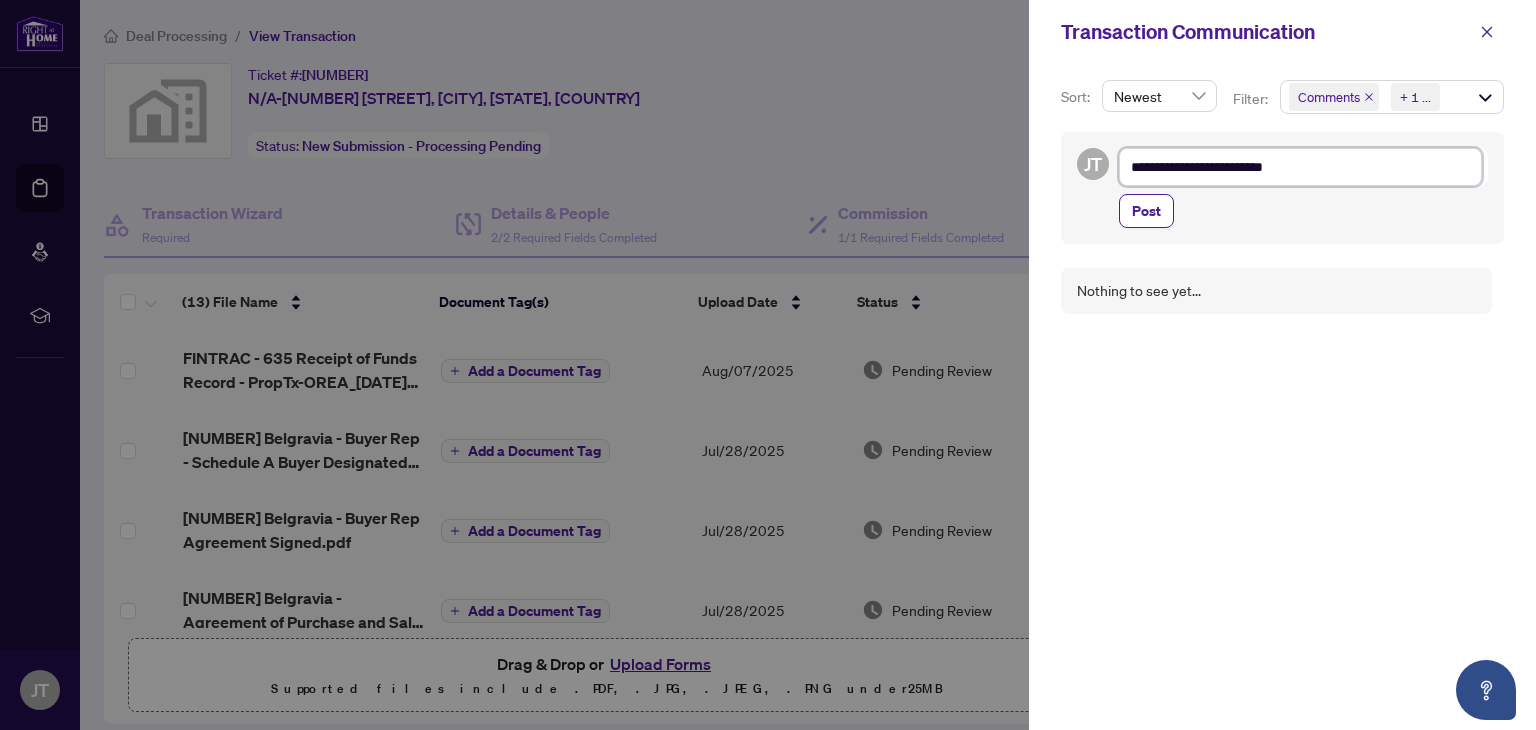 type on "**********" 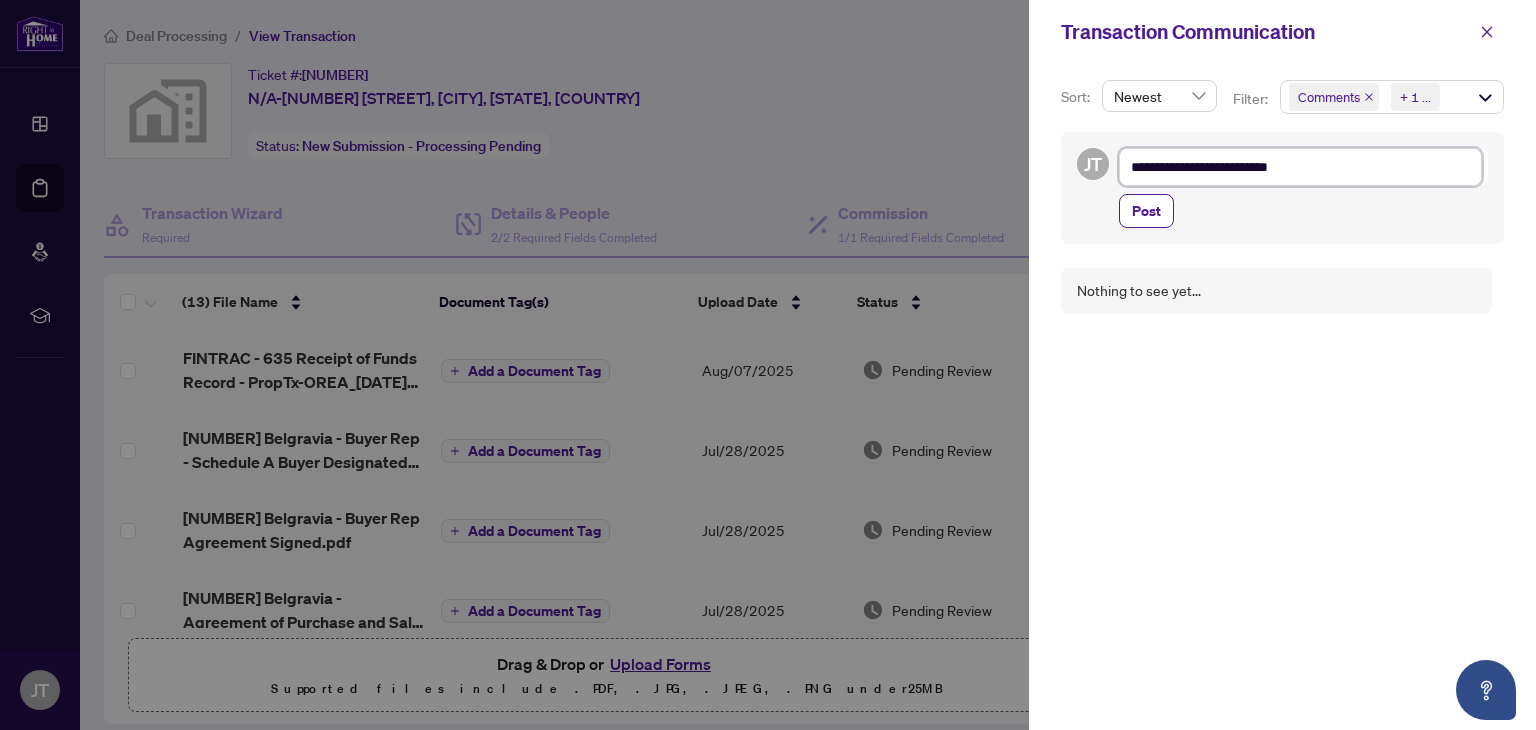 type on "**********" 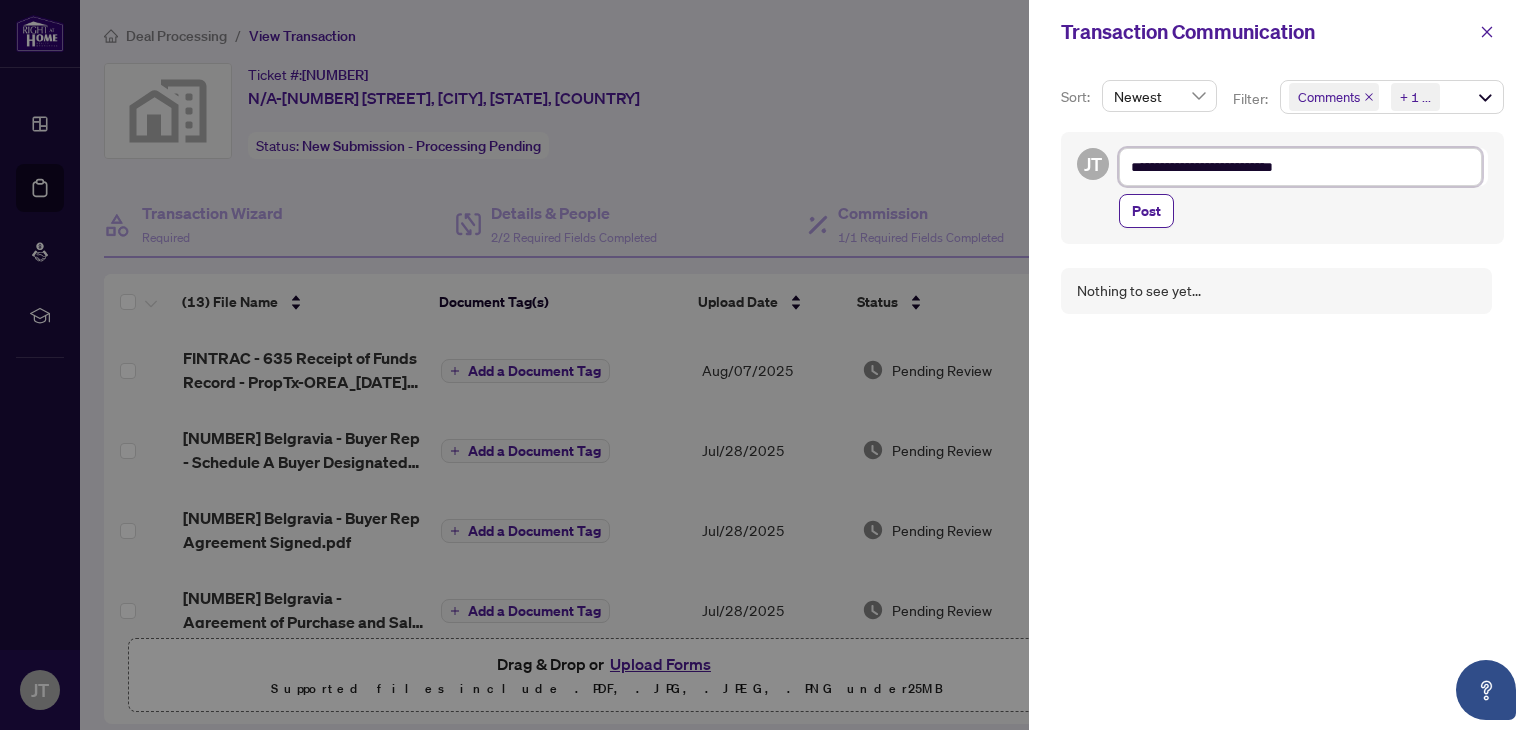 type on "**********" 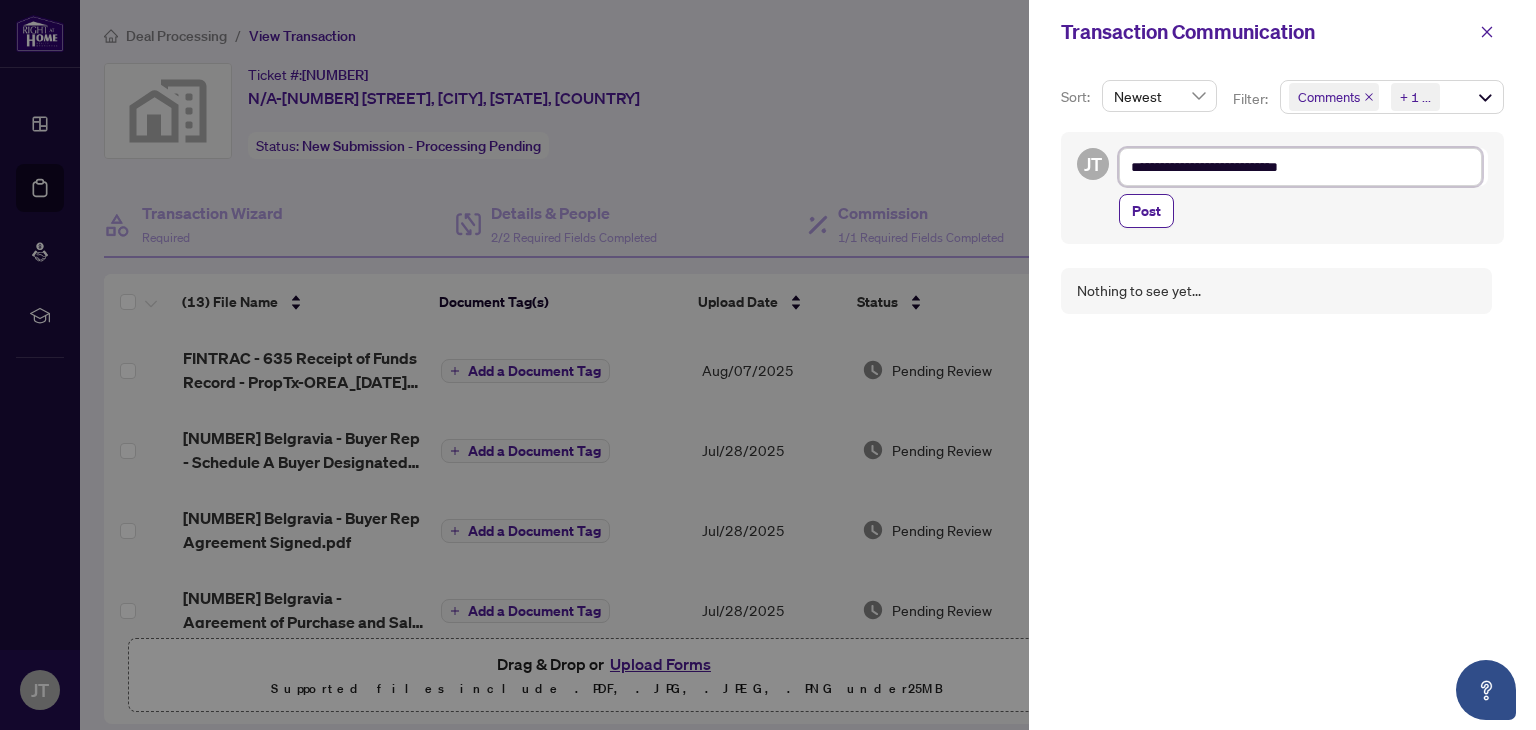 type on "**********" 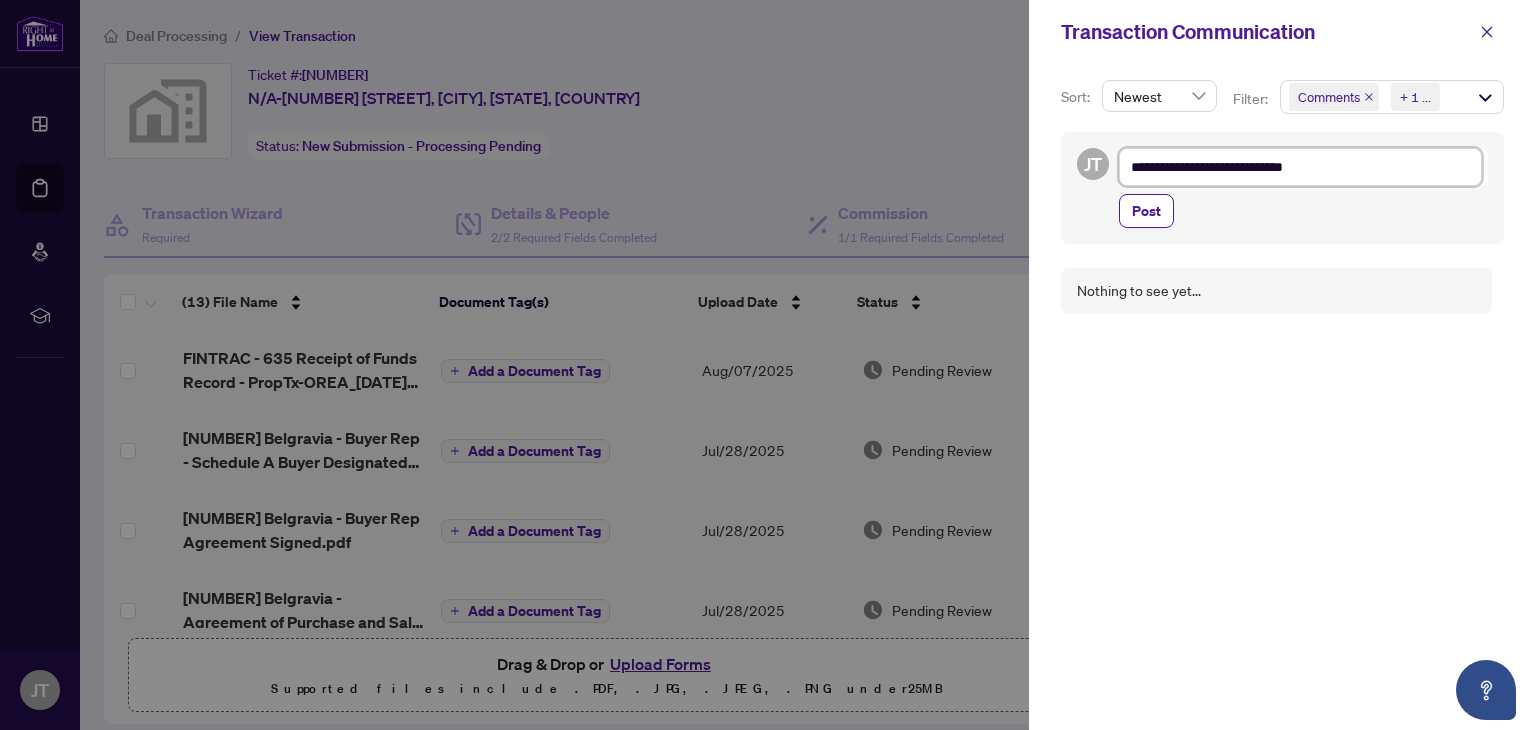 type on "**********" 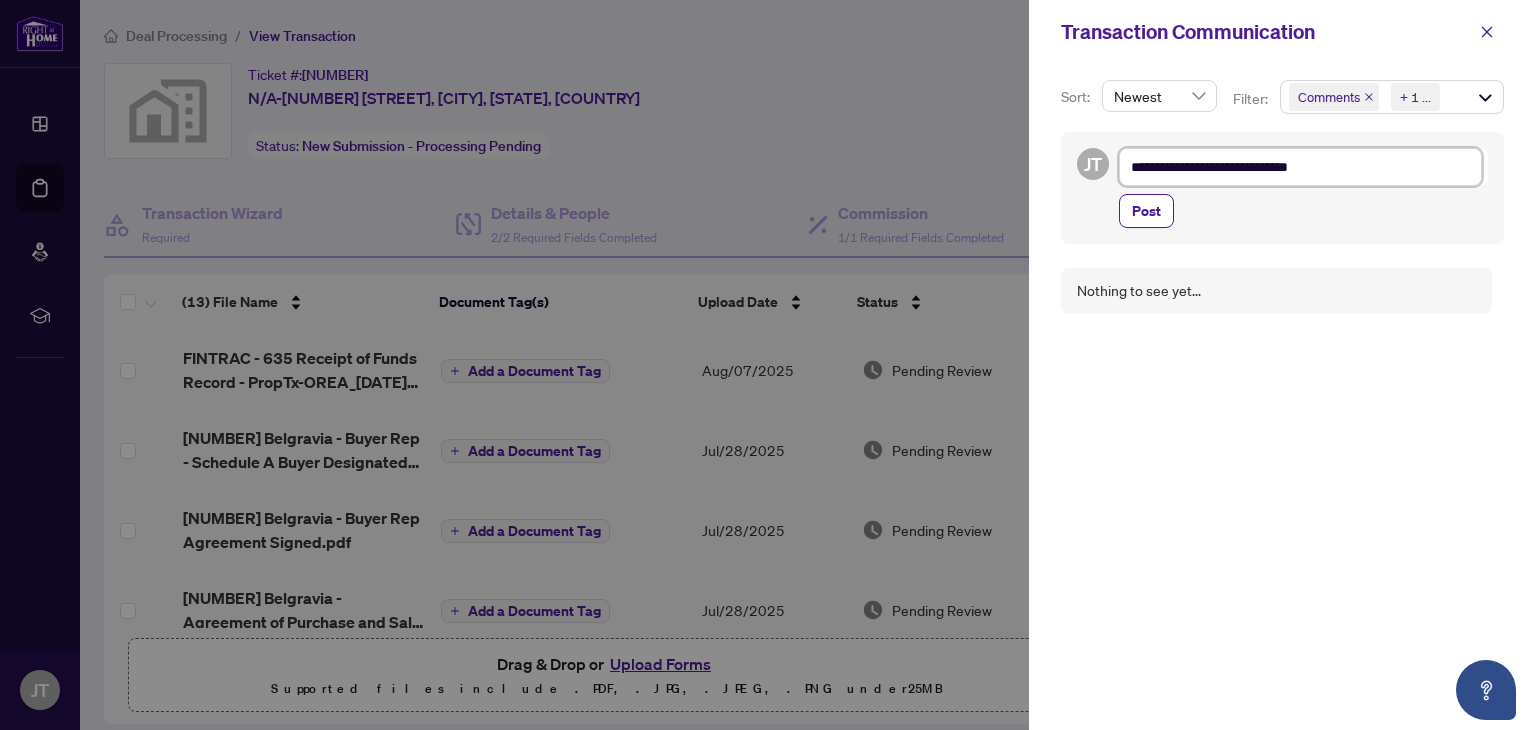 type on "**********" 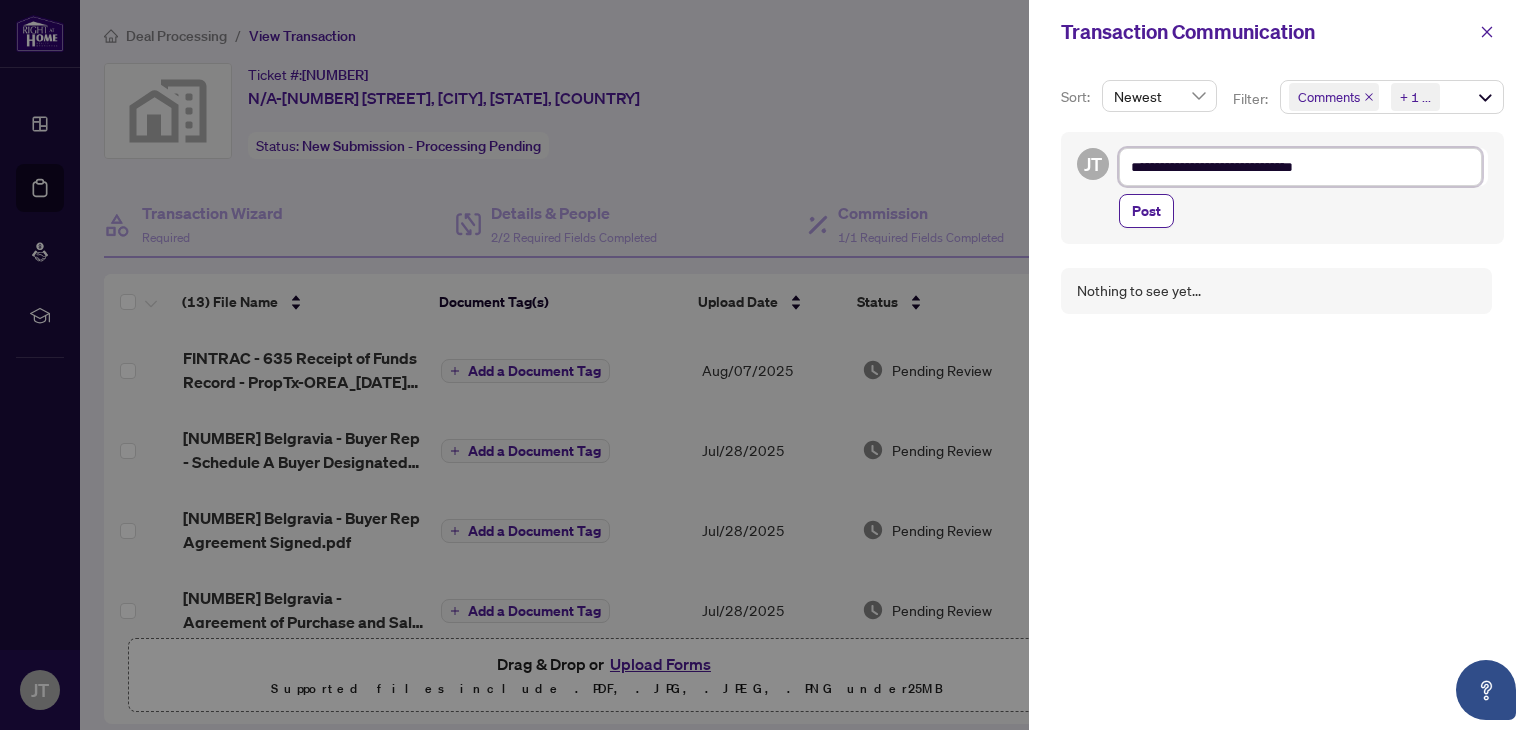 type on "**********" 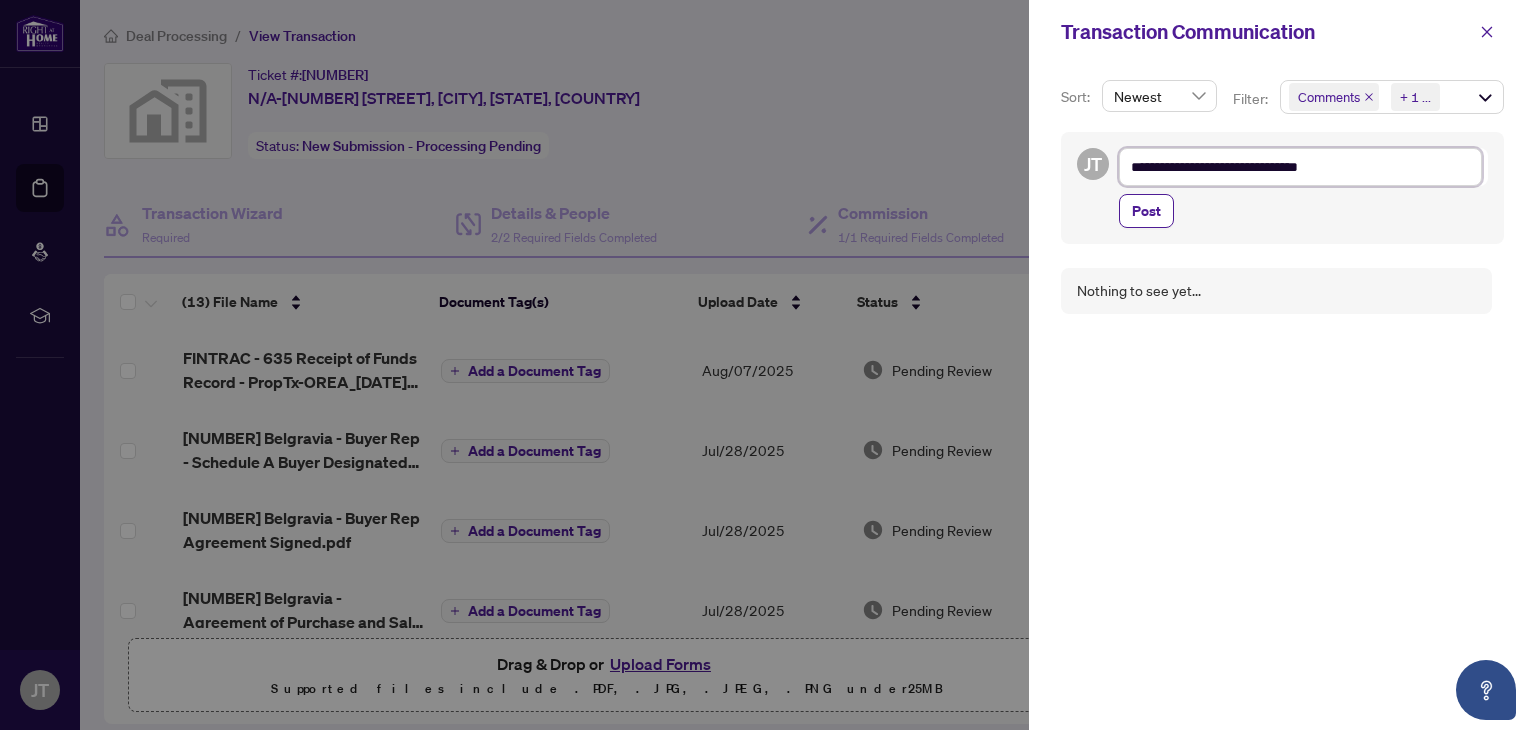 type on "**********" 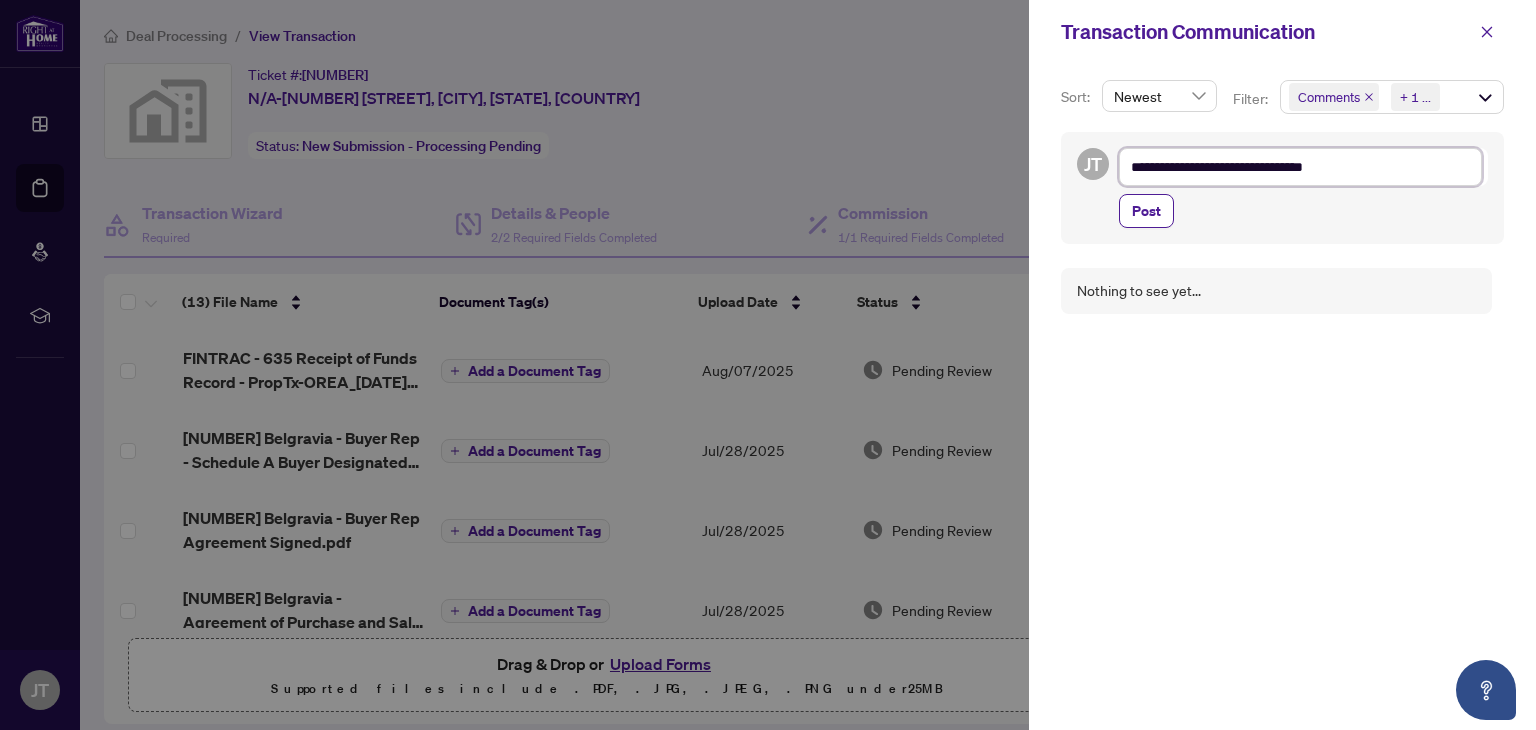 type on "**********" 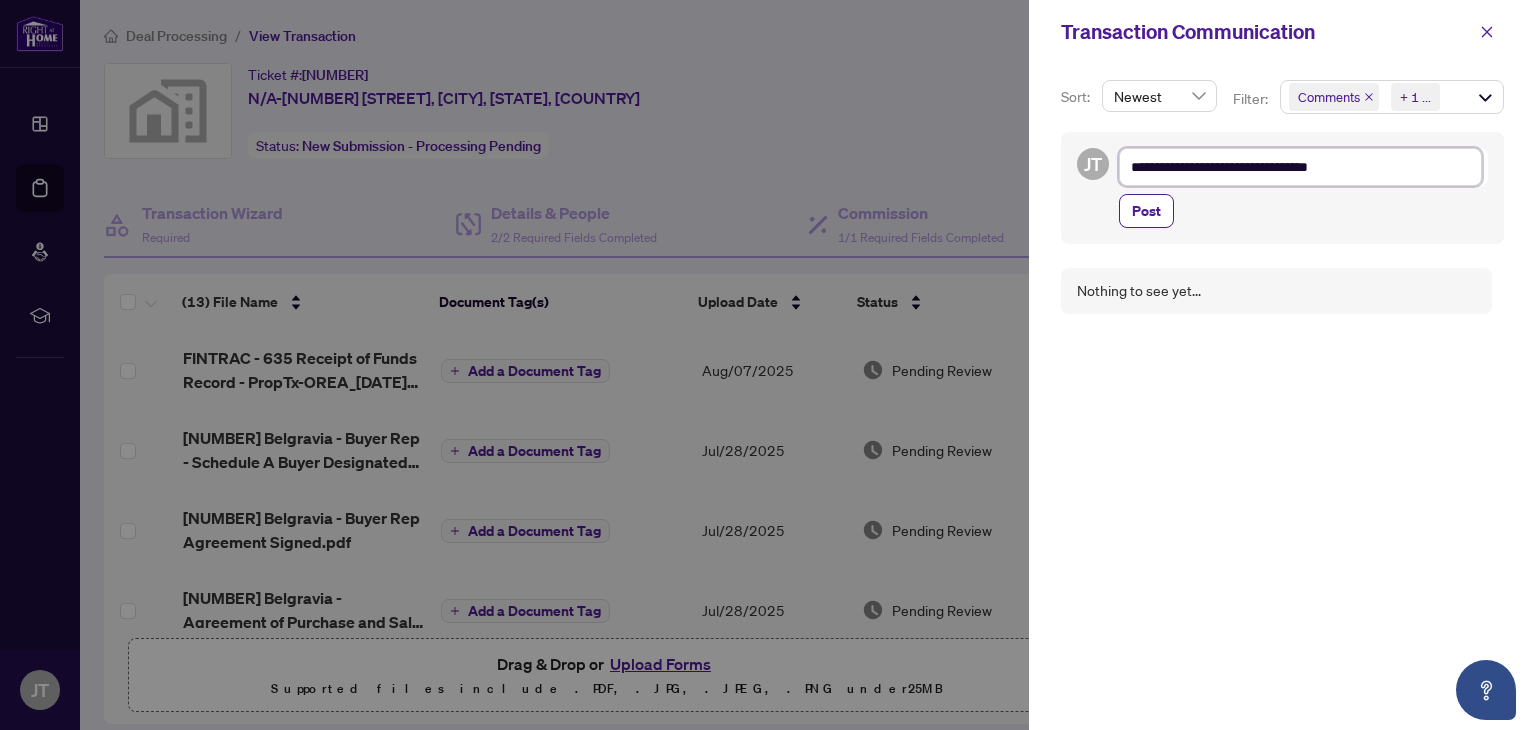 type on "**********" 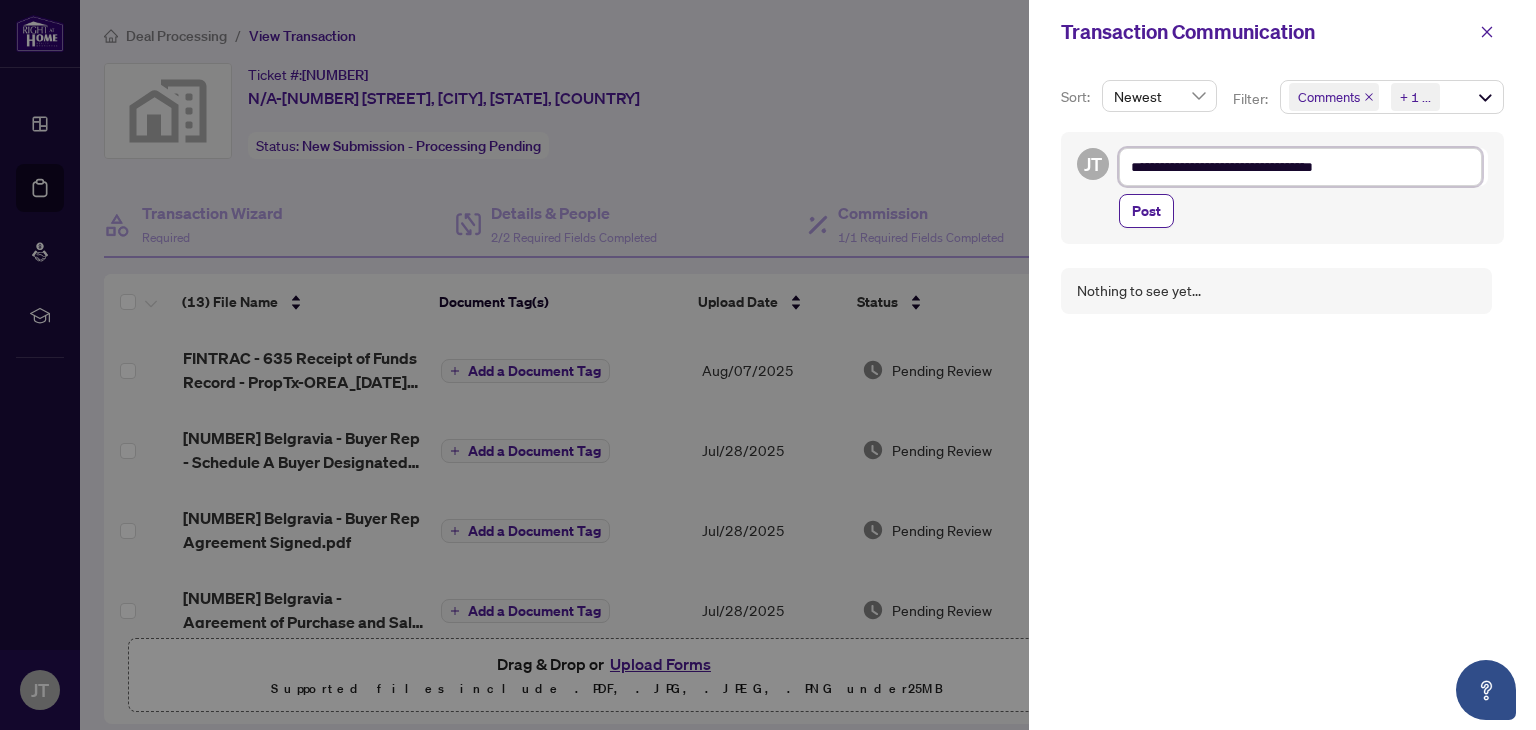 type on "**********" 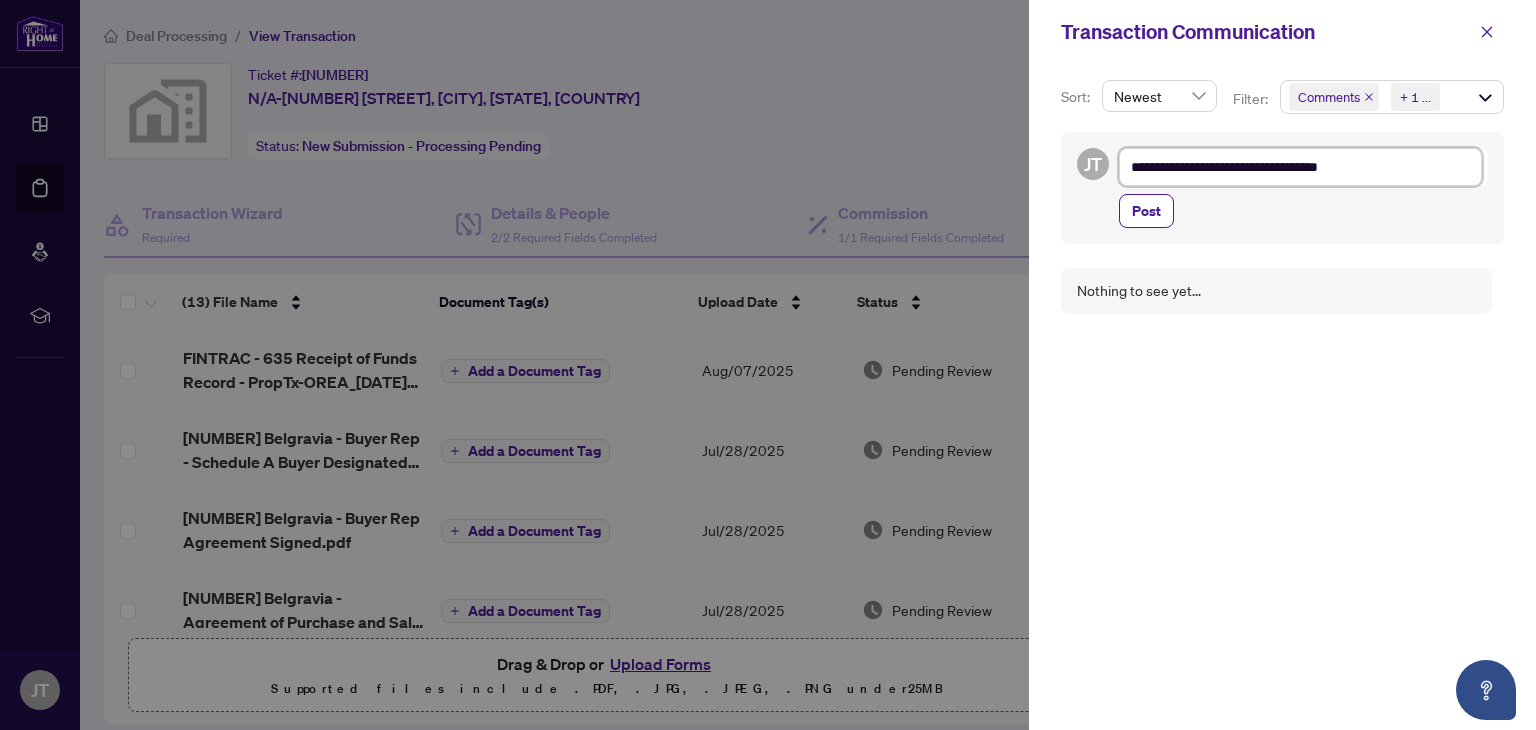 type on "**********" 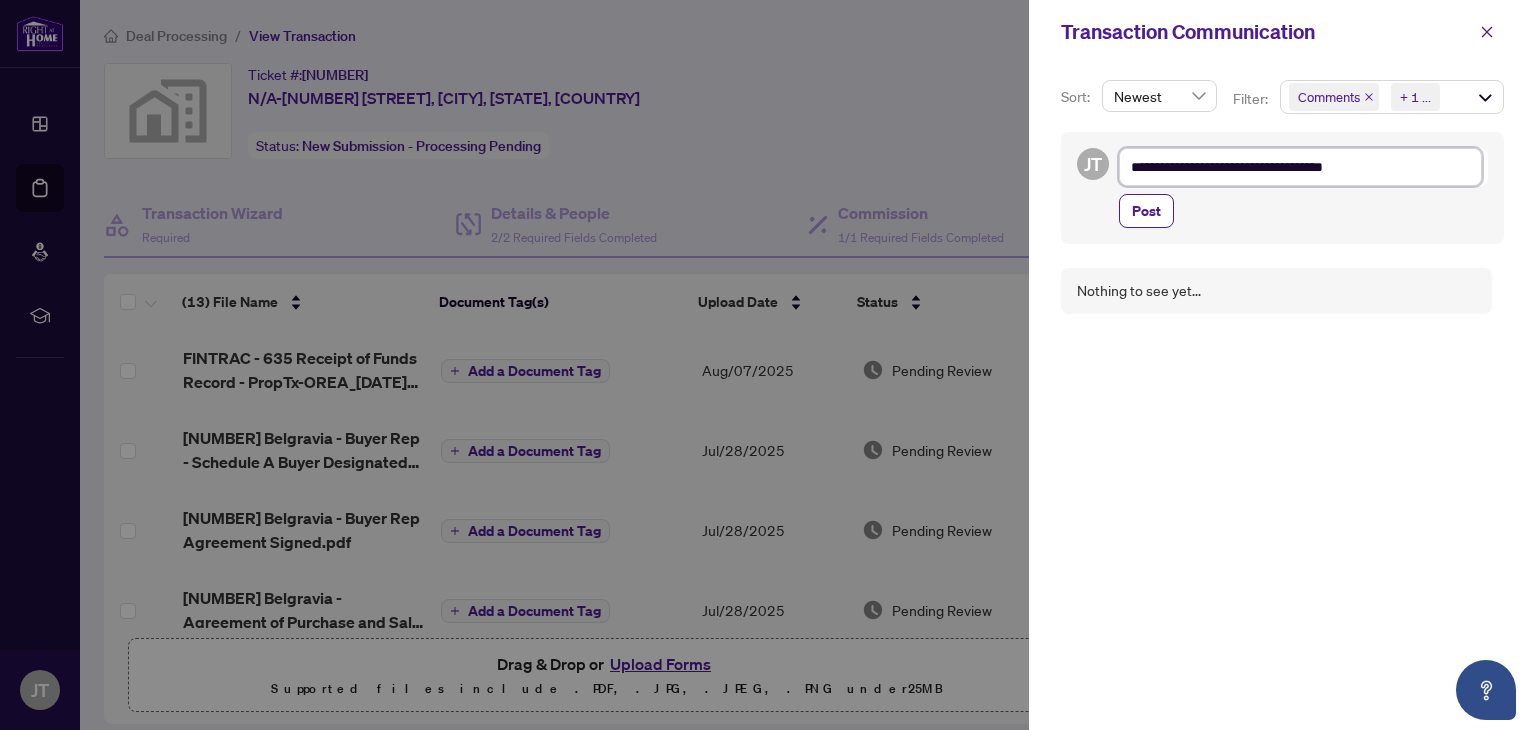 type on "**********" 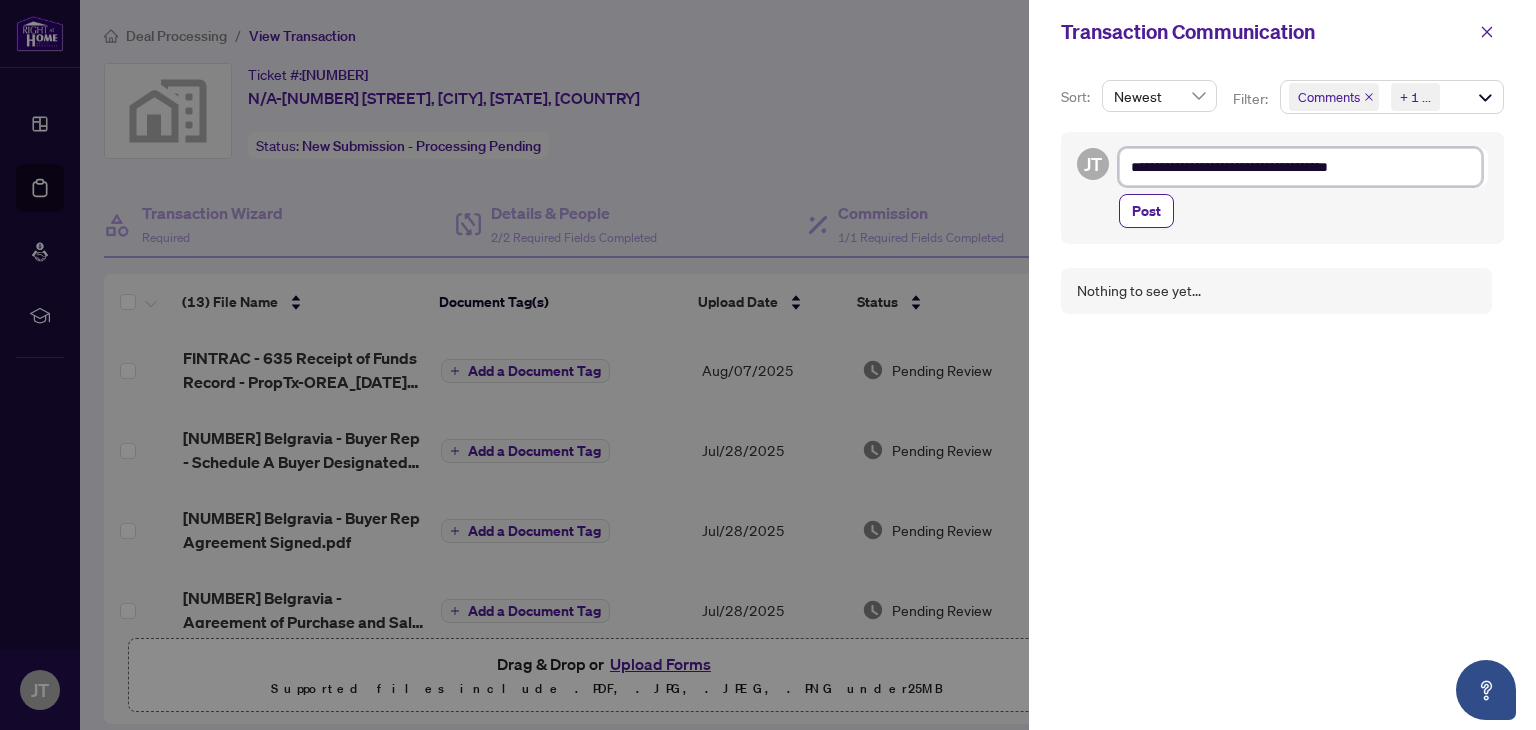 type on "**********" 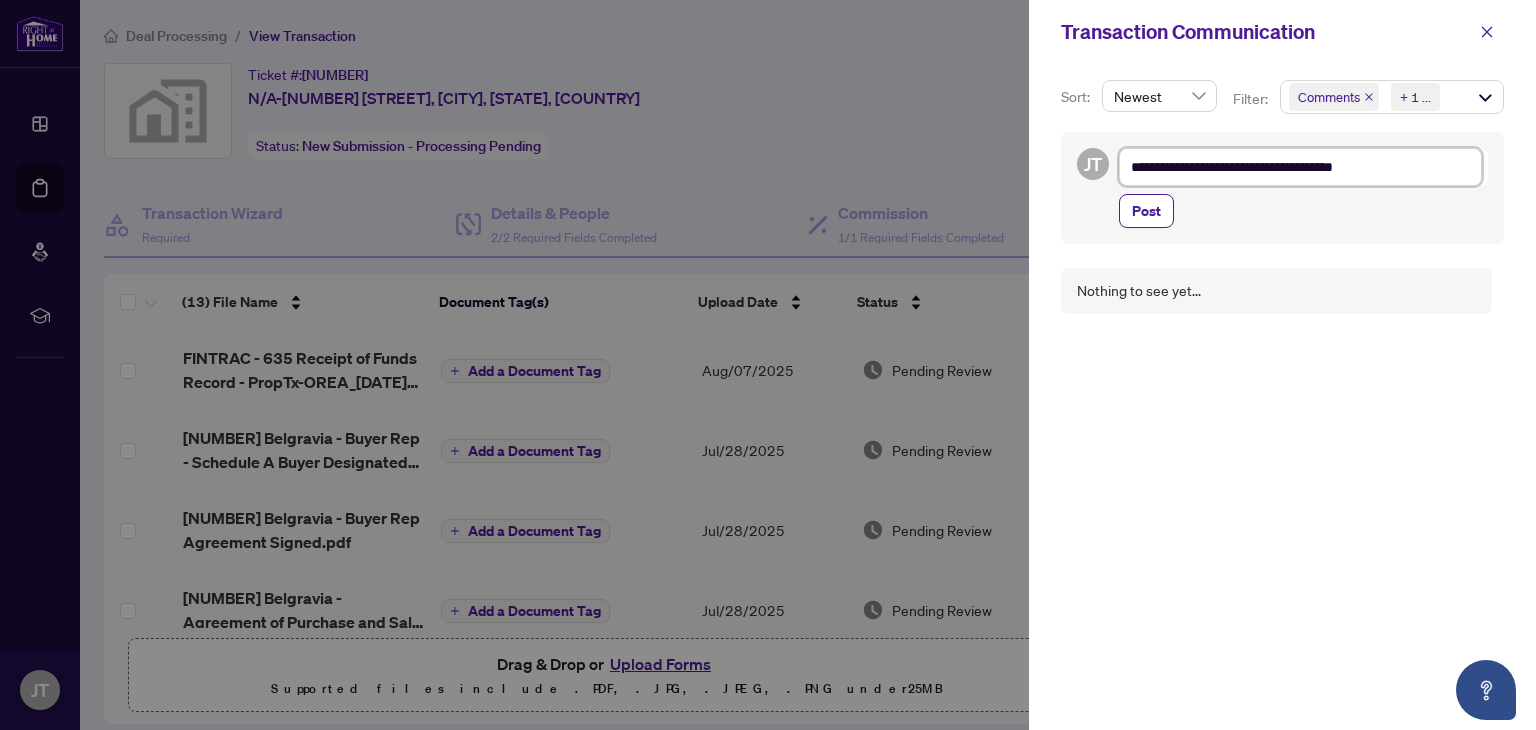 type on "**********" 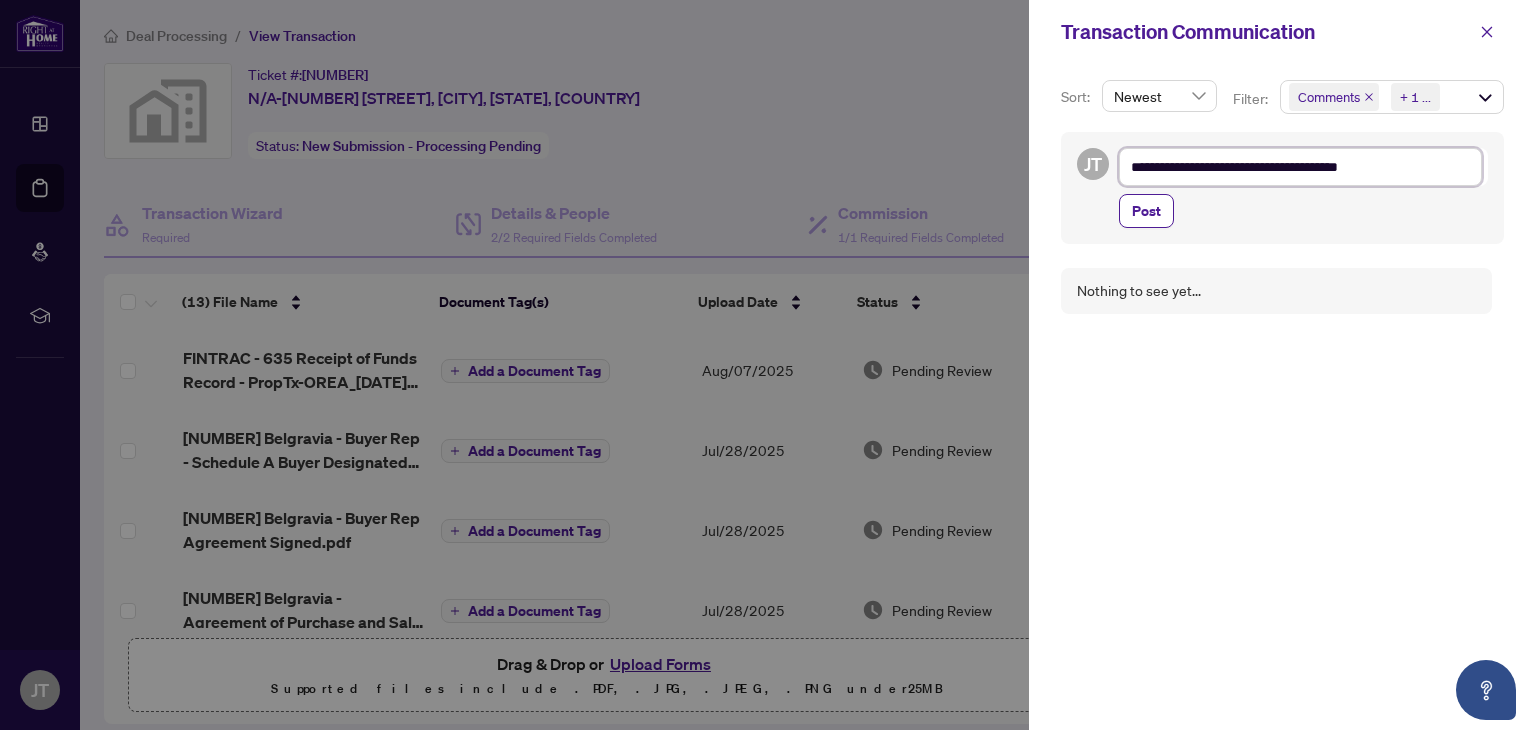 type on "**********" 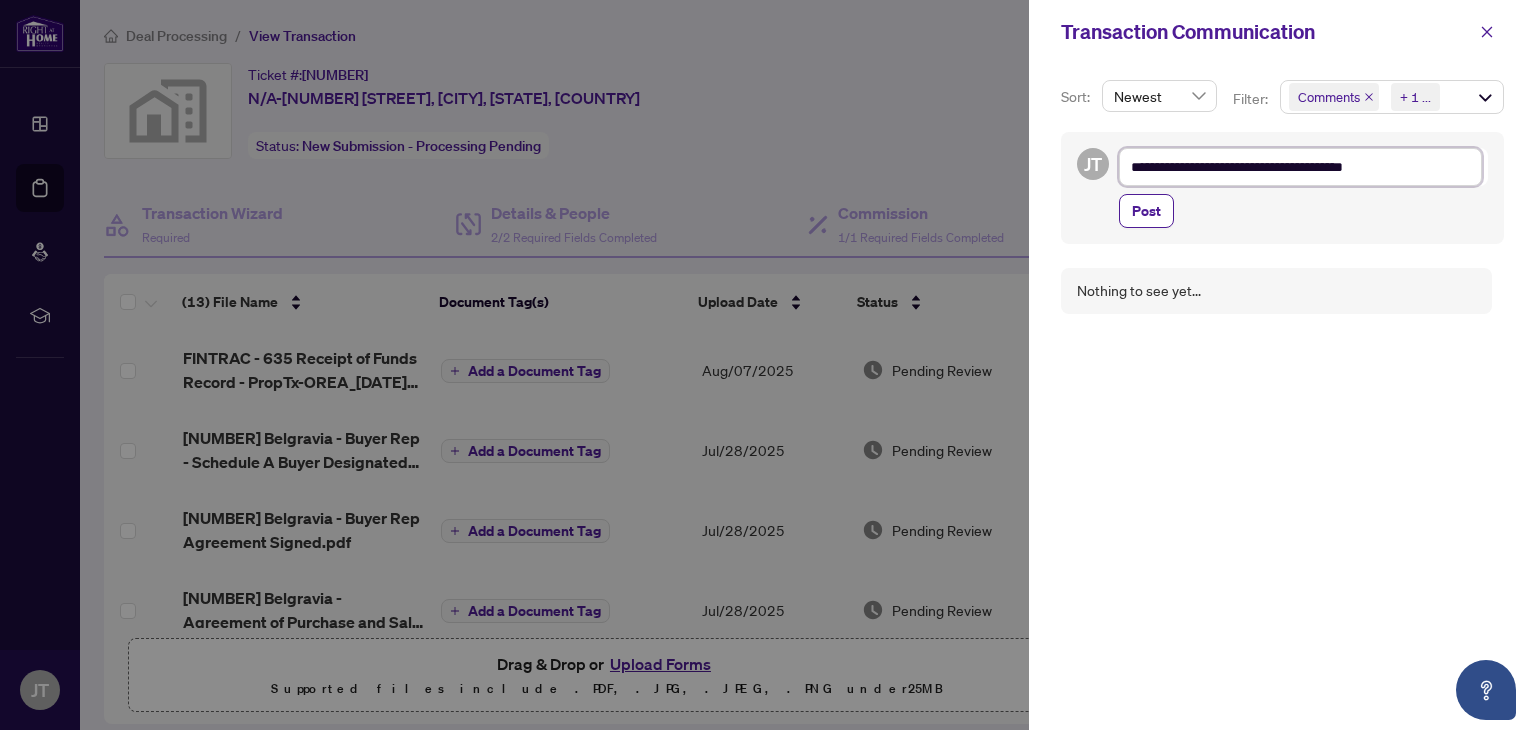 type on "**********" 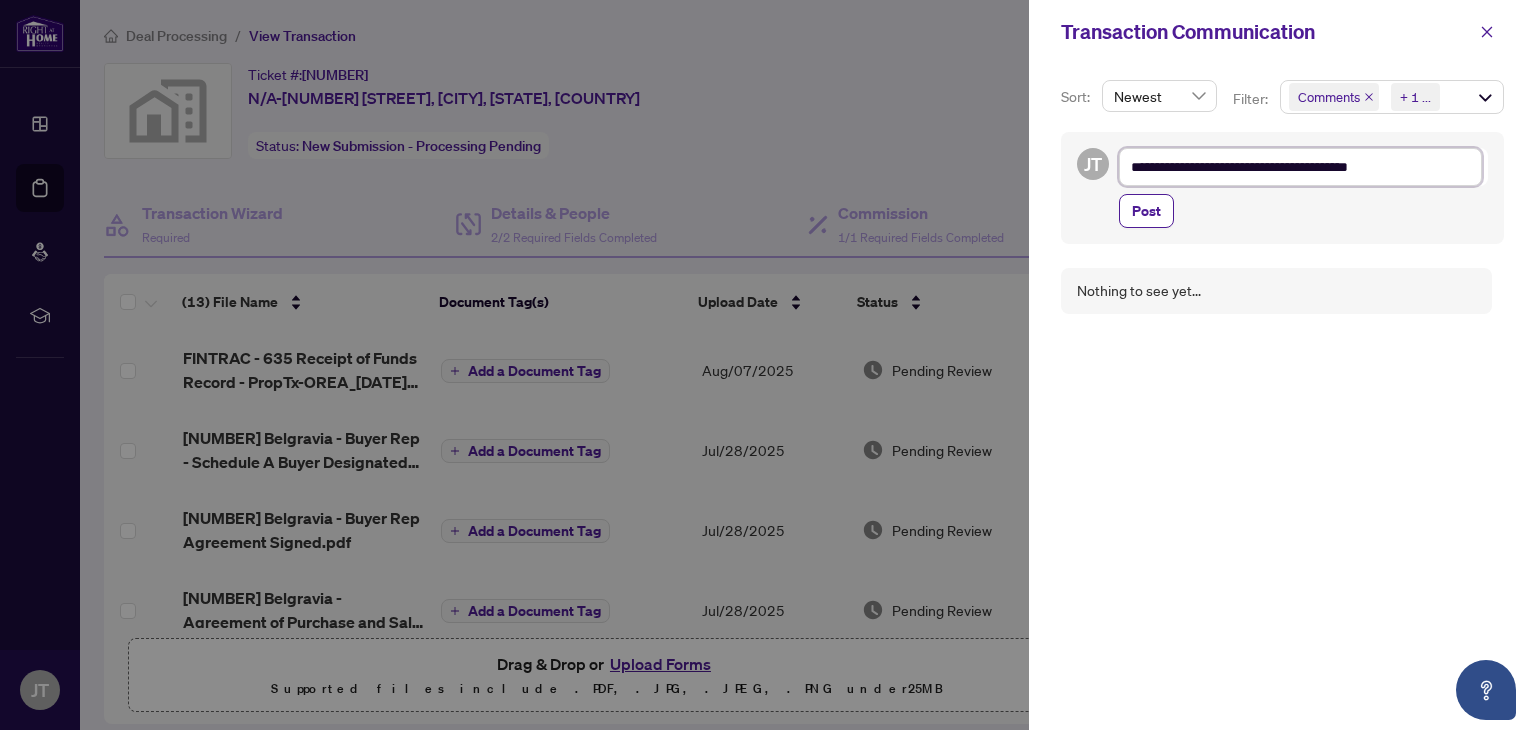 type on "**********" 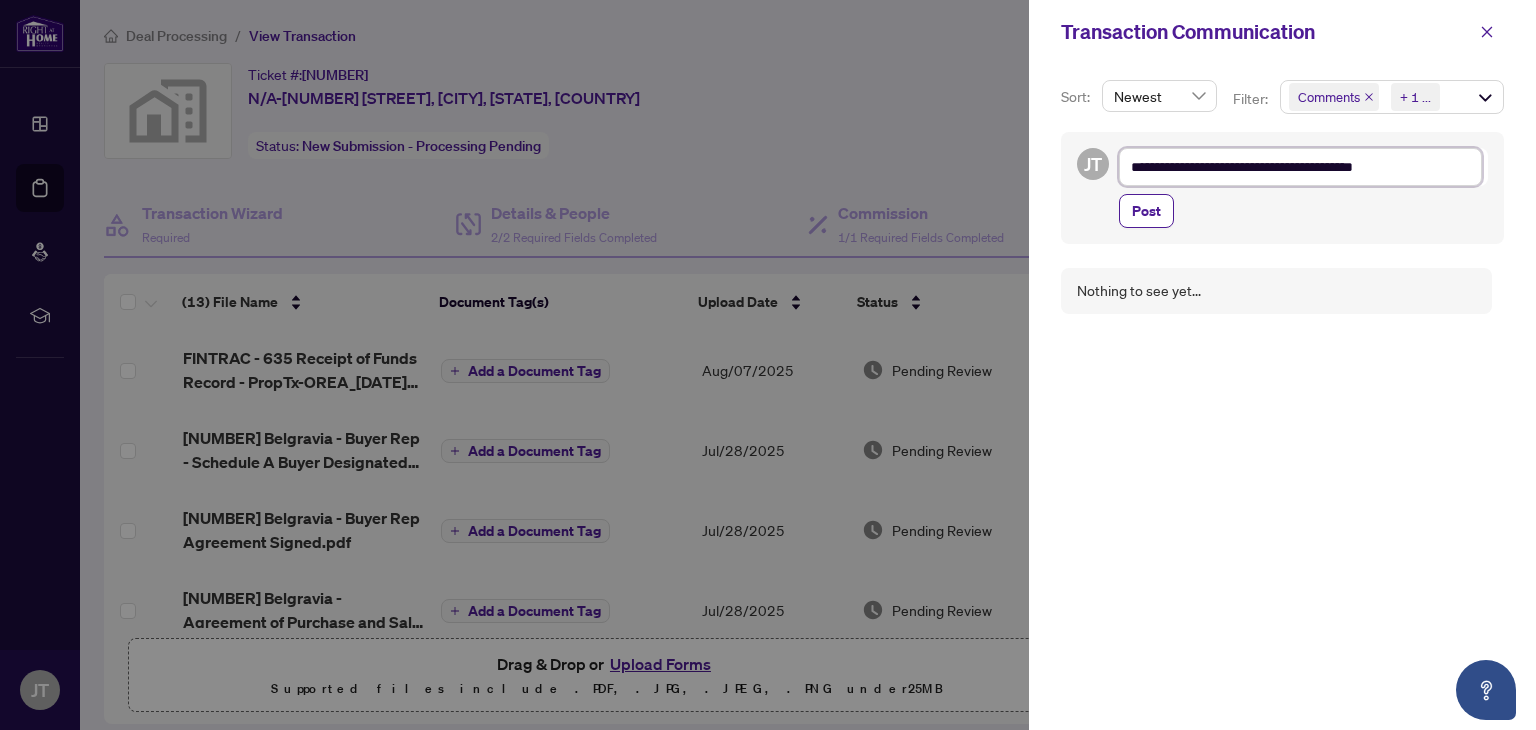type on "**********" 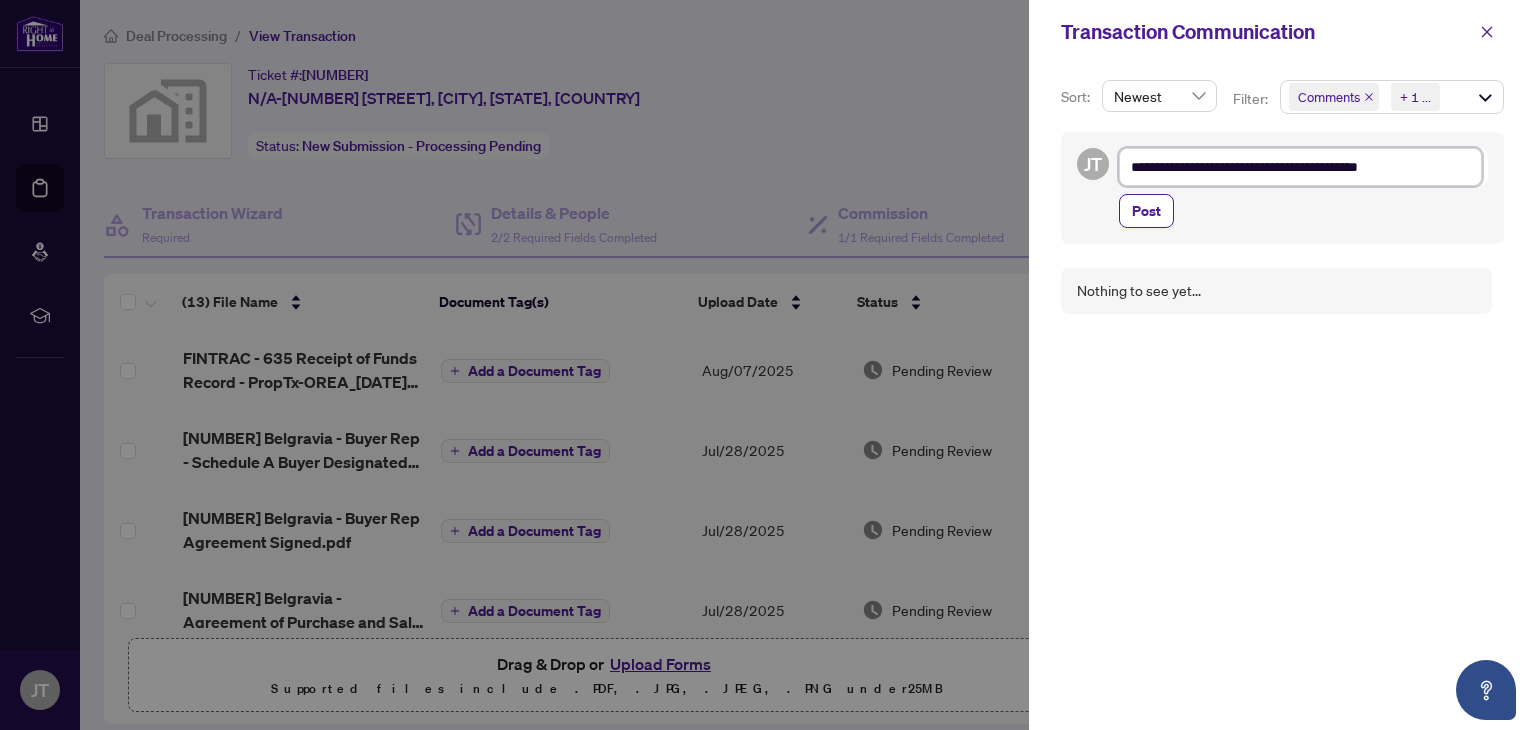 type on "**********" 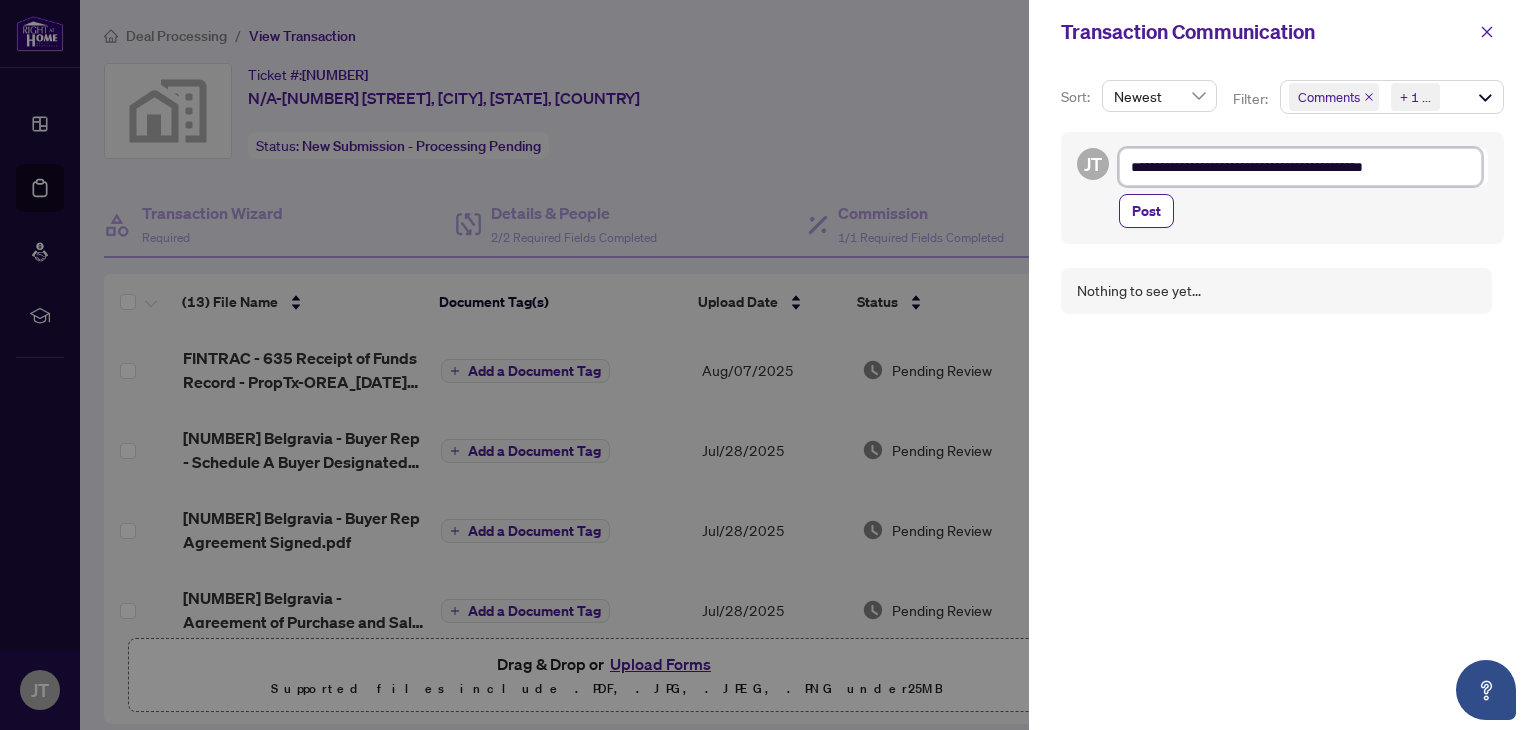 type on "**********" 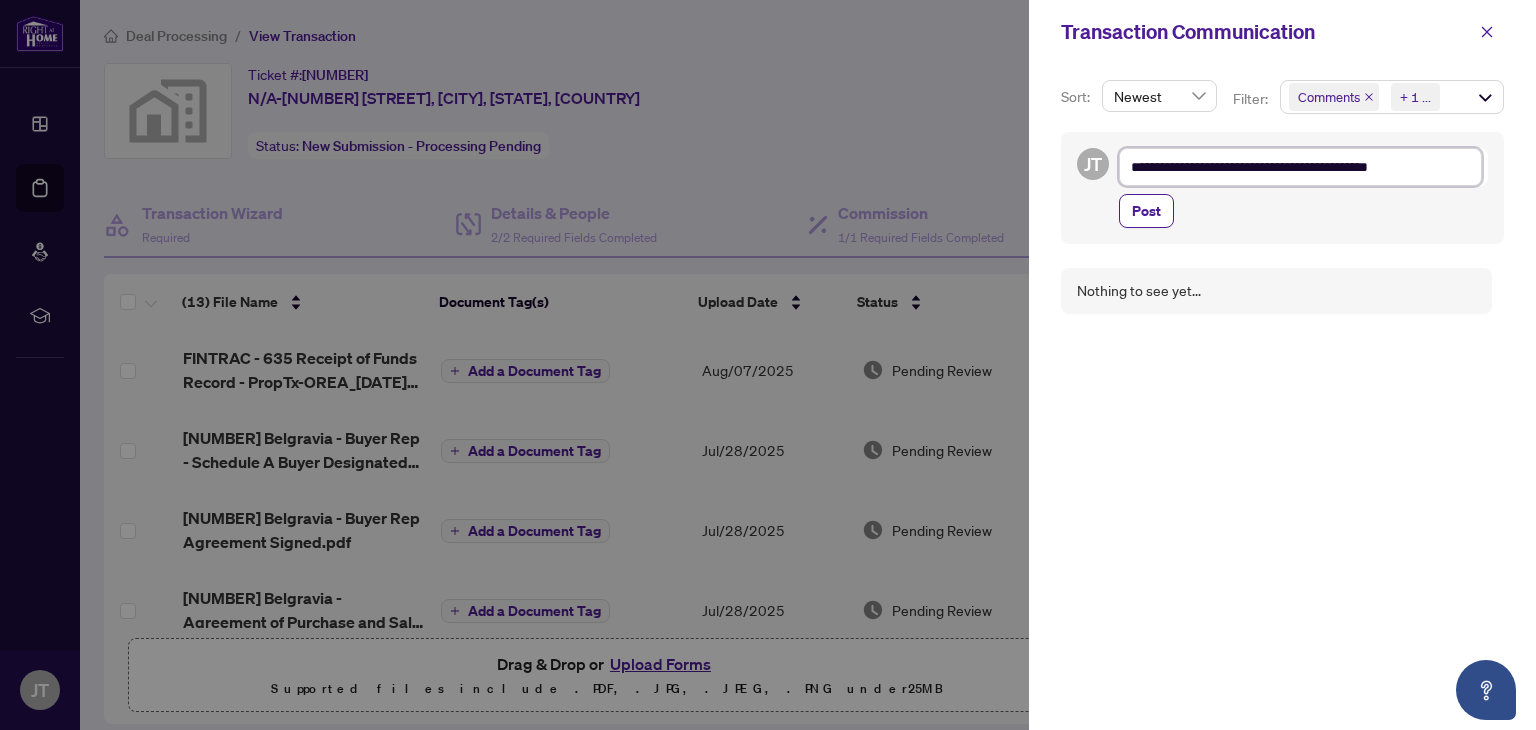 type on "**********" 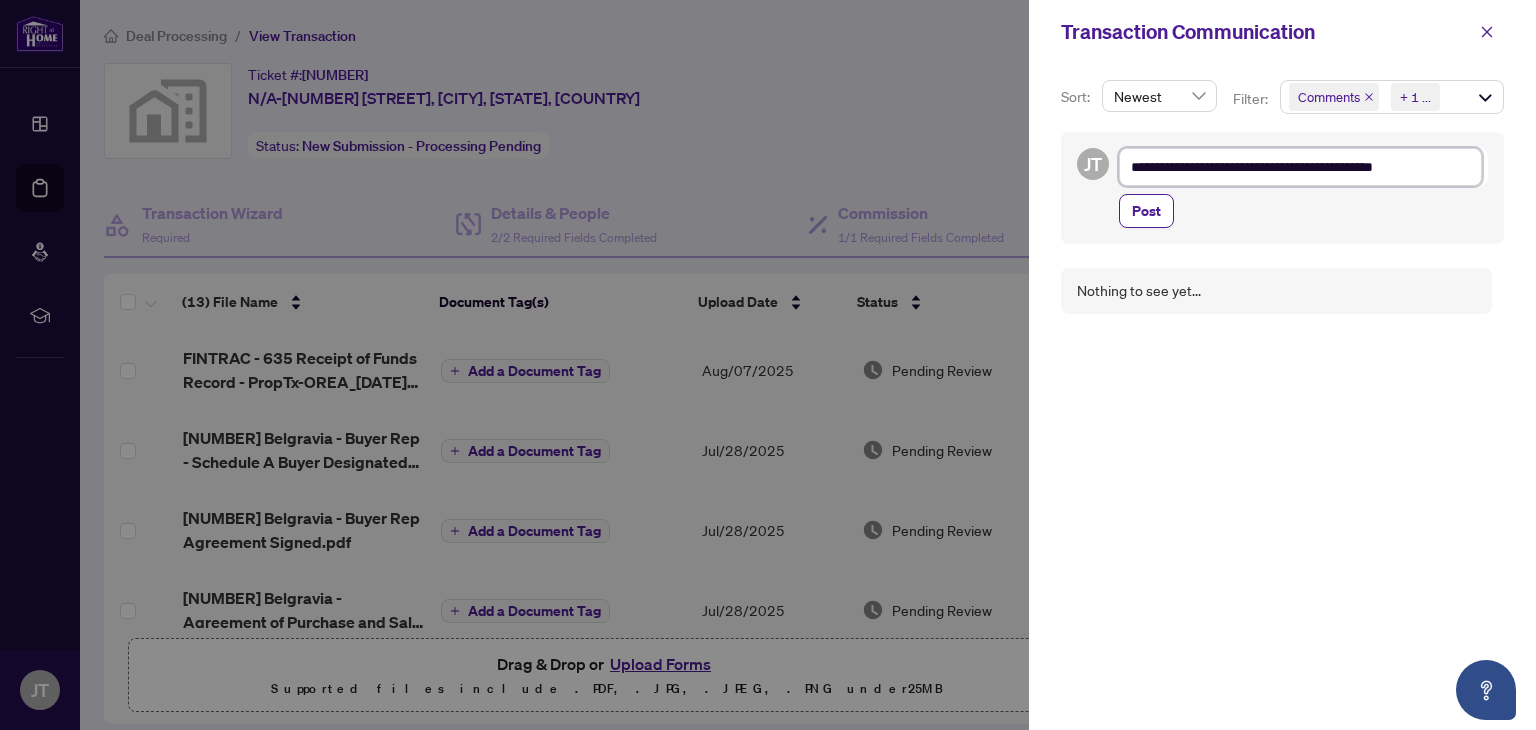 type on "**********" 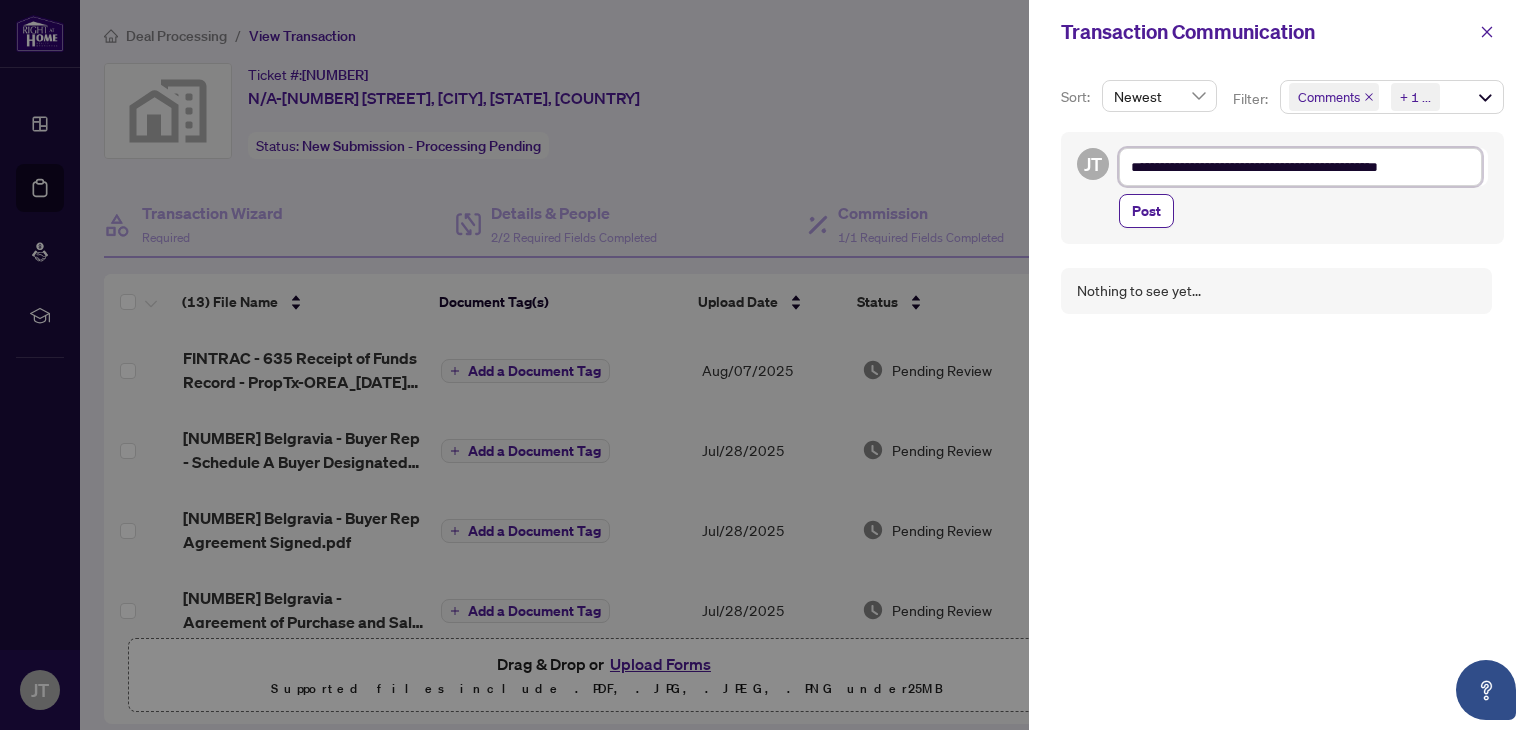 type on "**********" 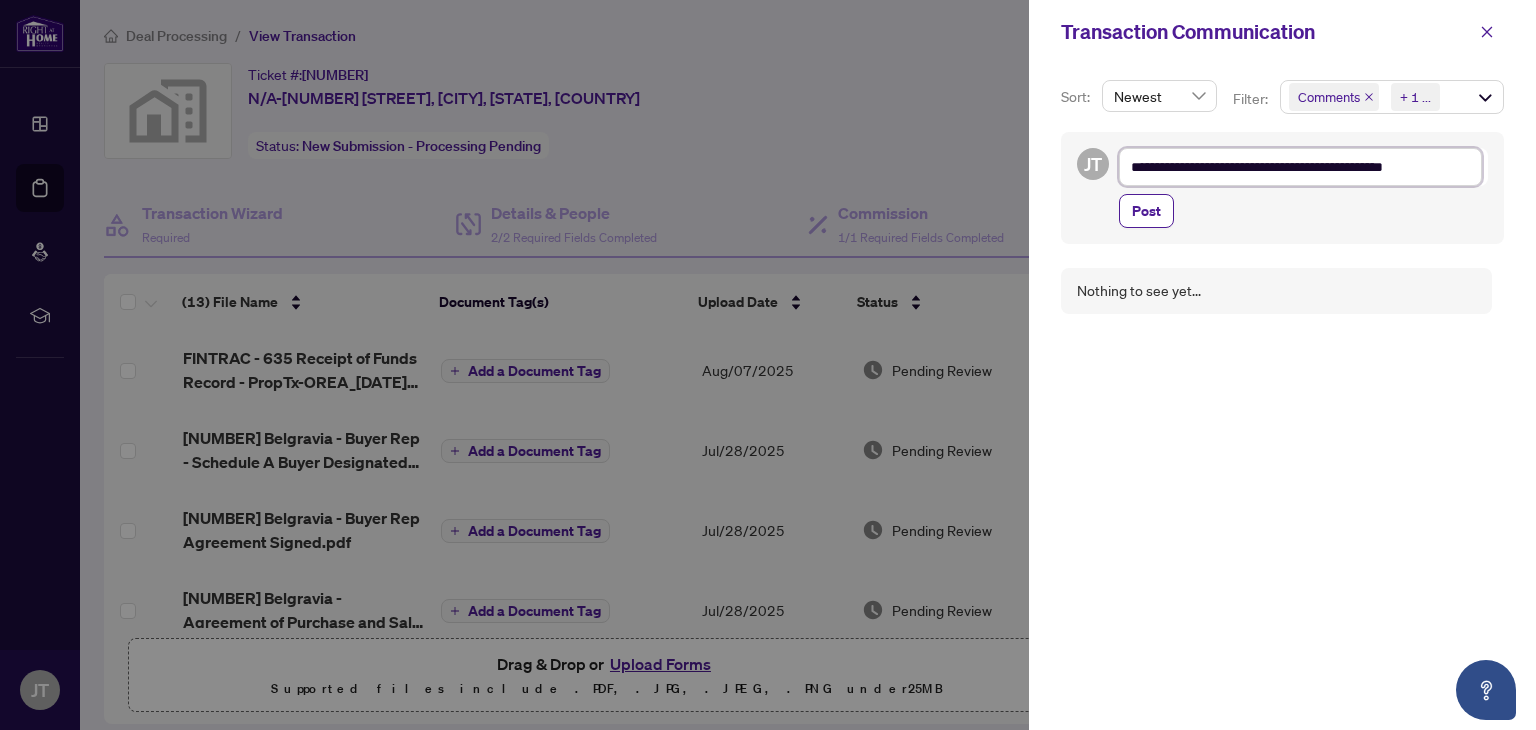 type on "**********" 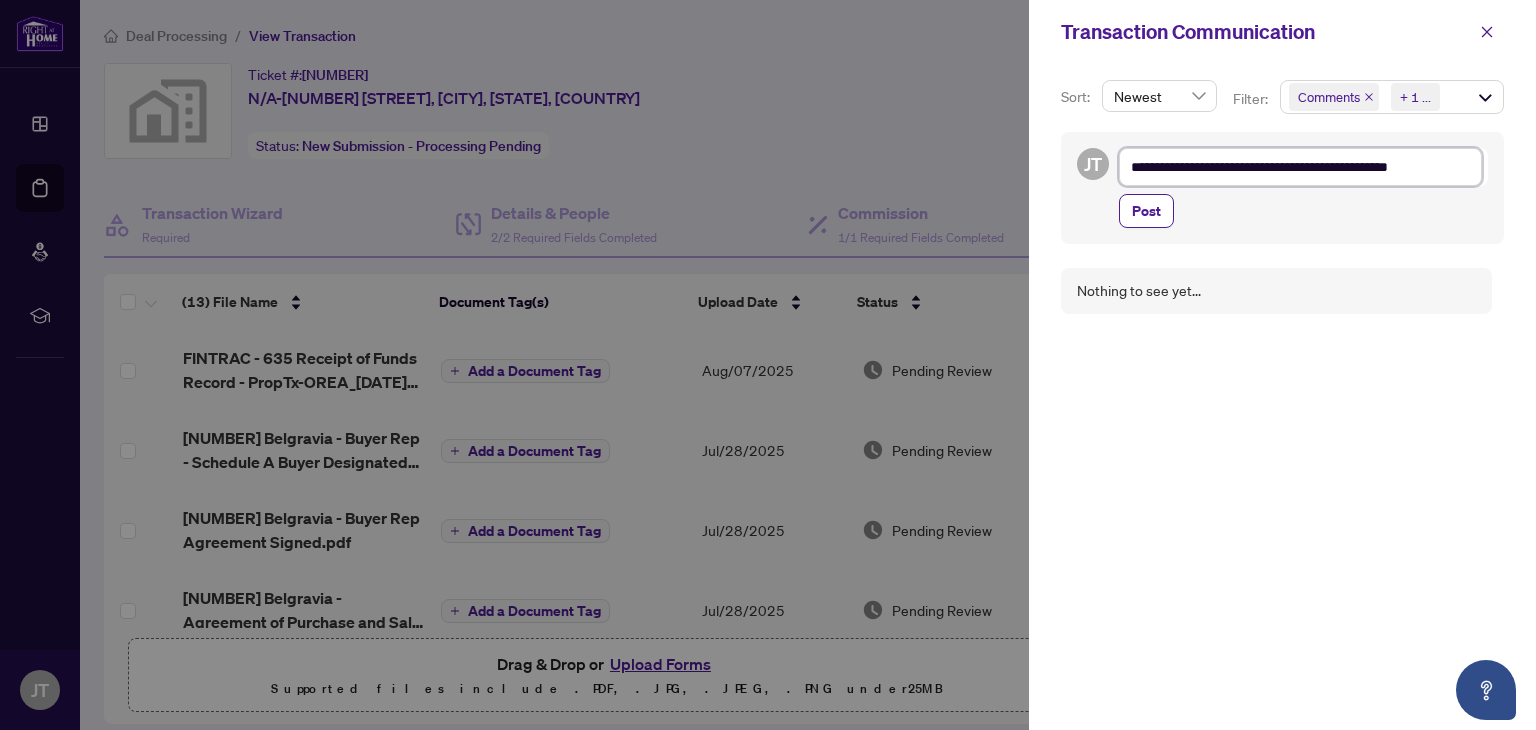 type on "**********" 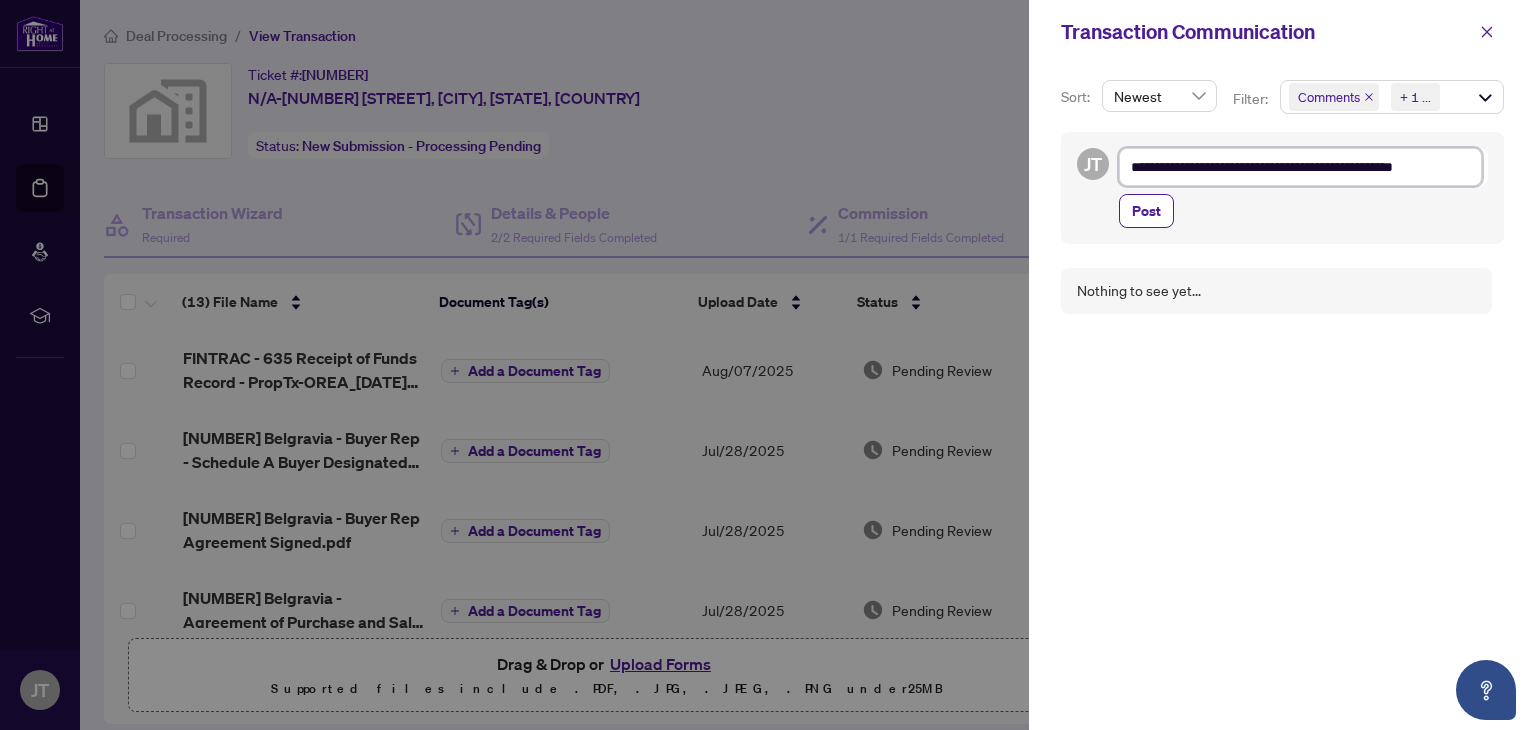 type on "**********" 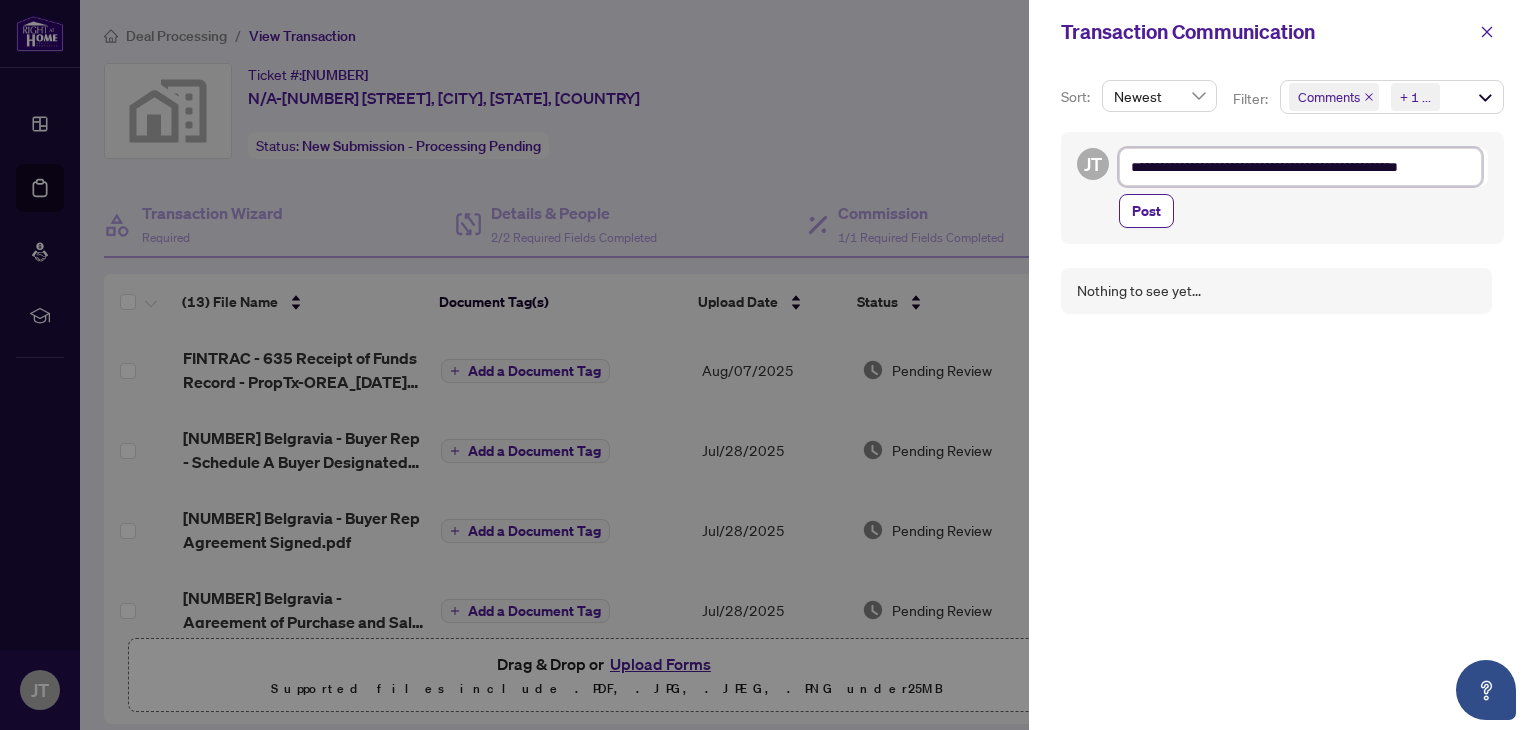 type on "**********" 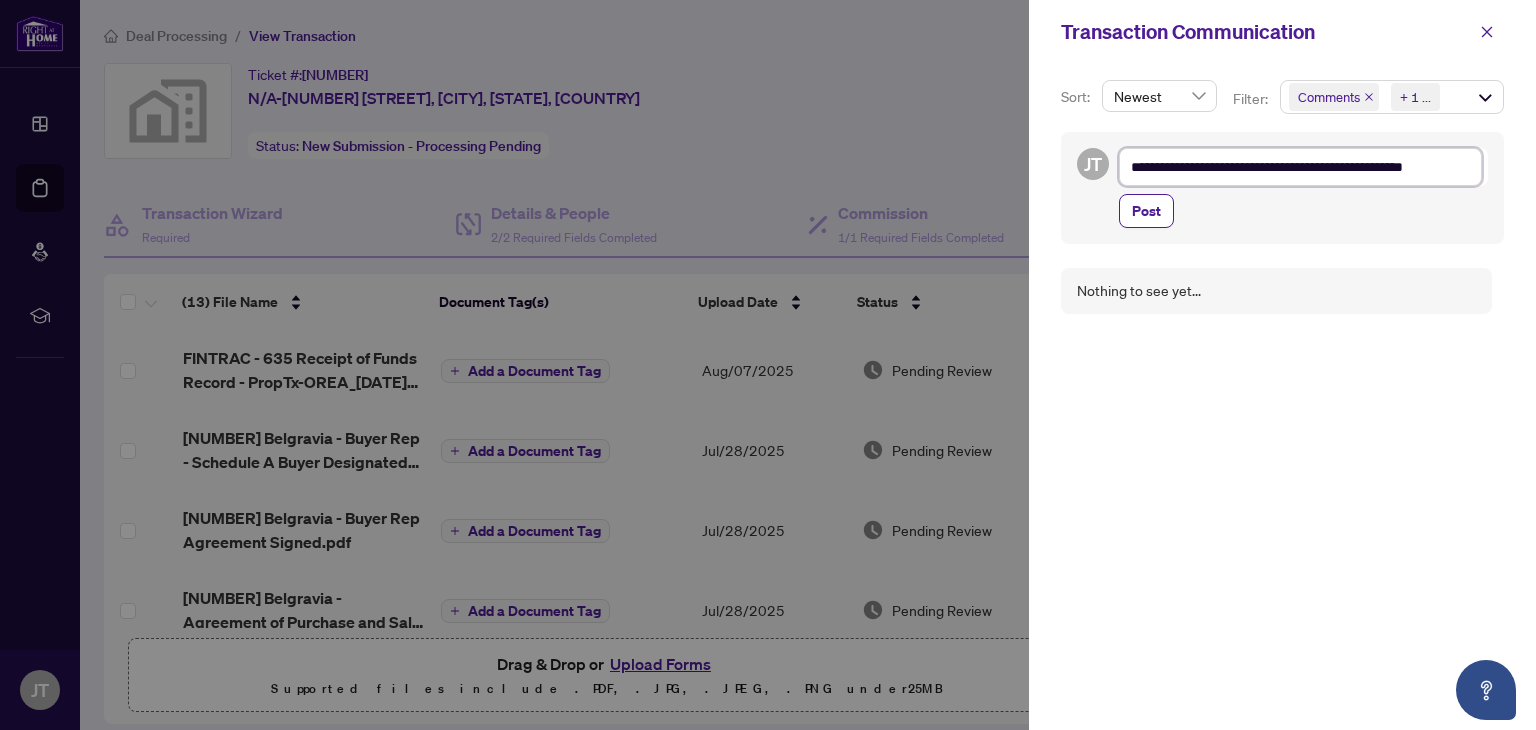 type on "**********" 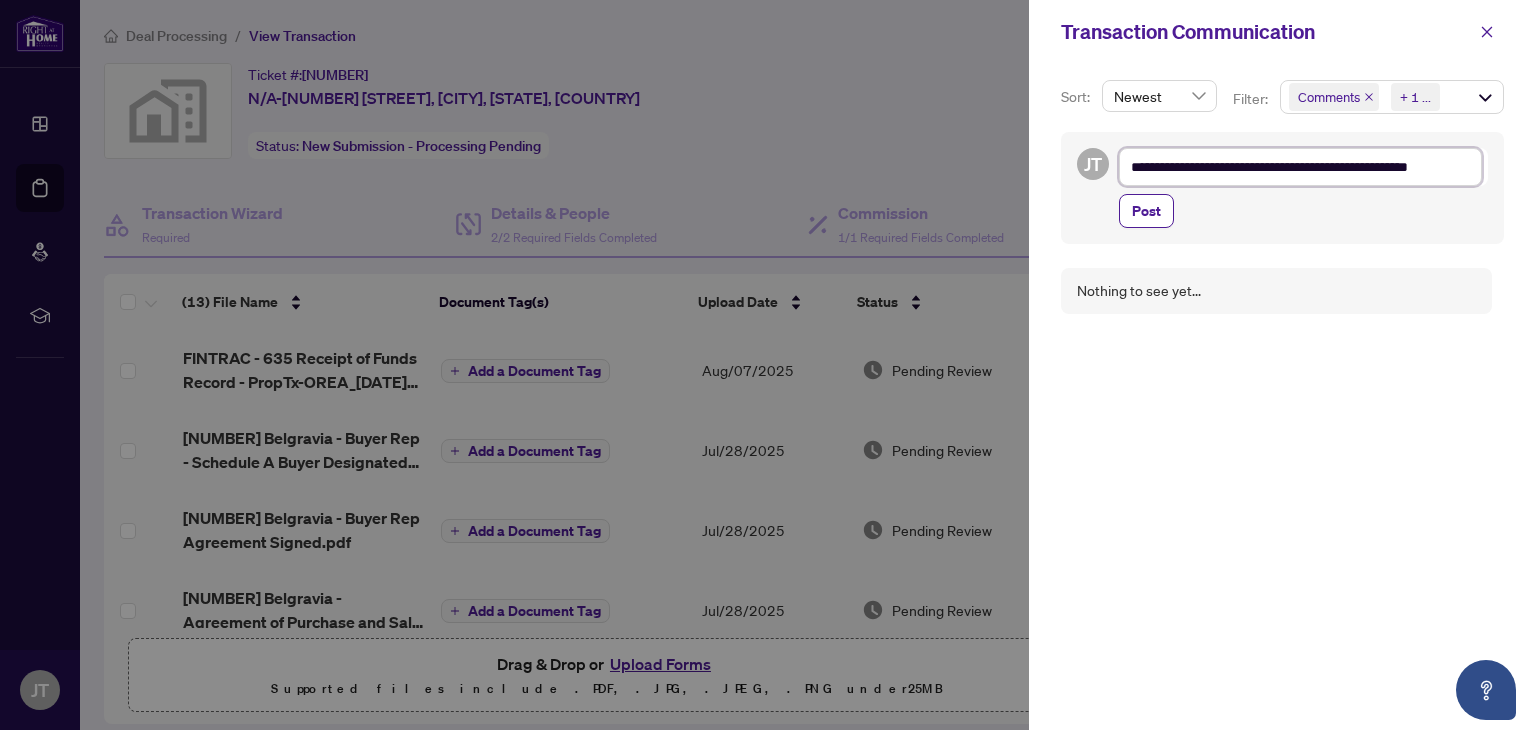 type on "**********" 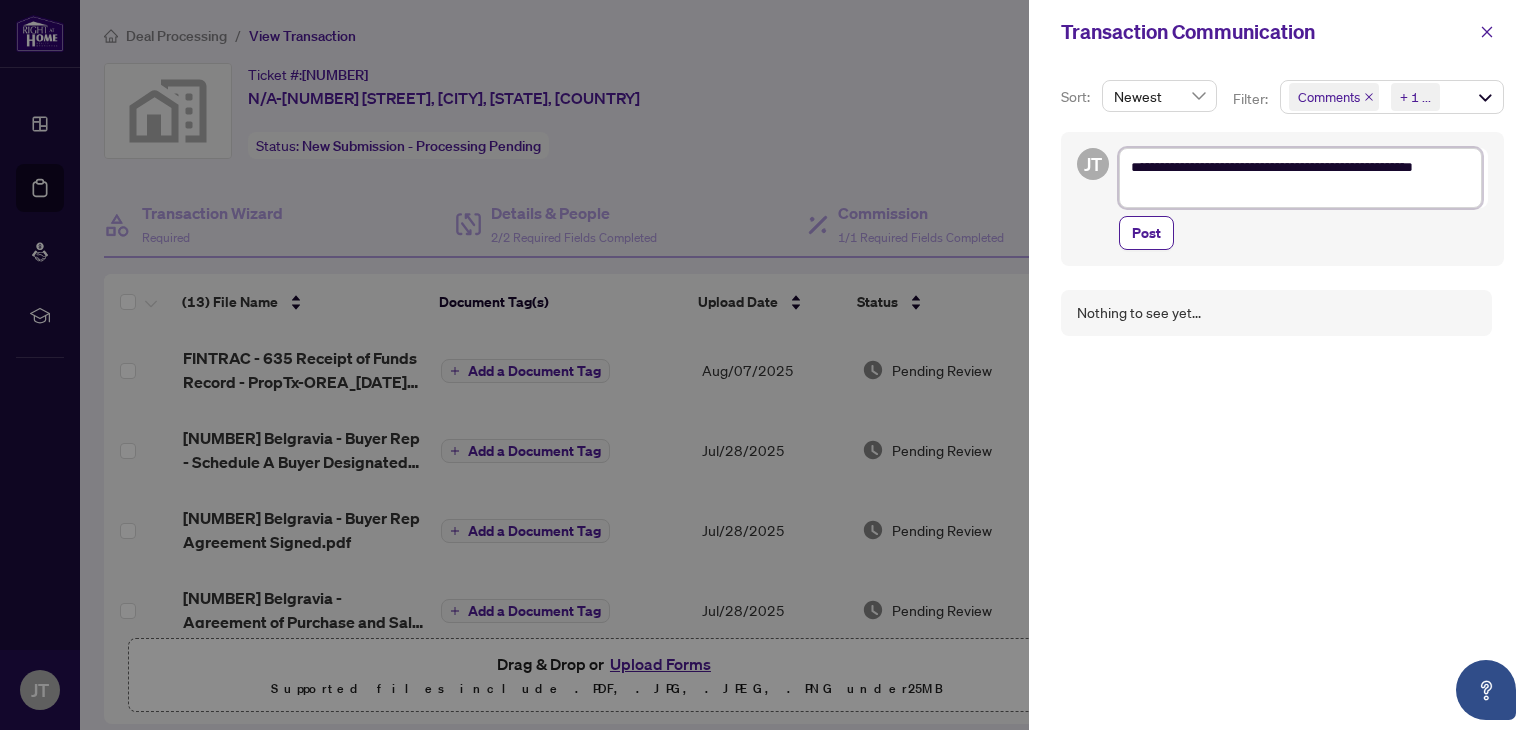 type on "**********" 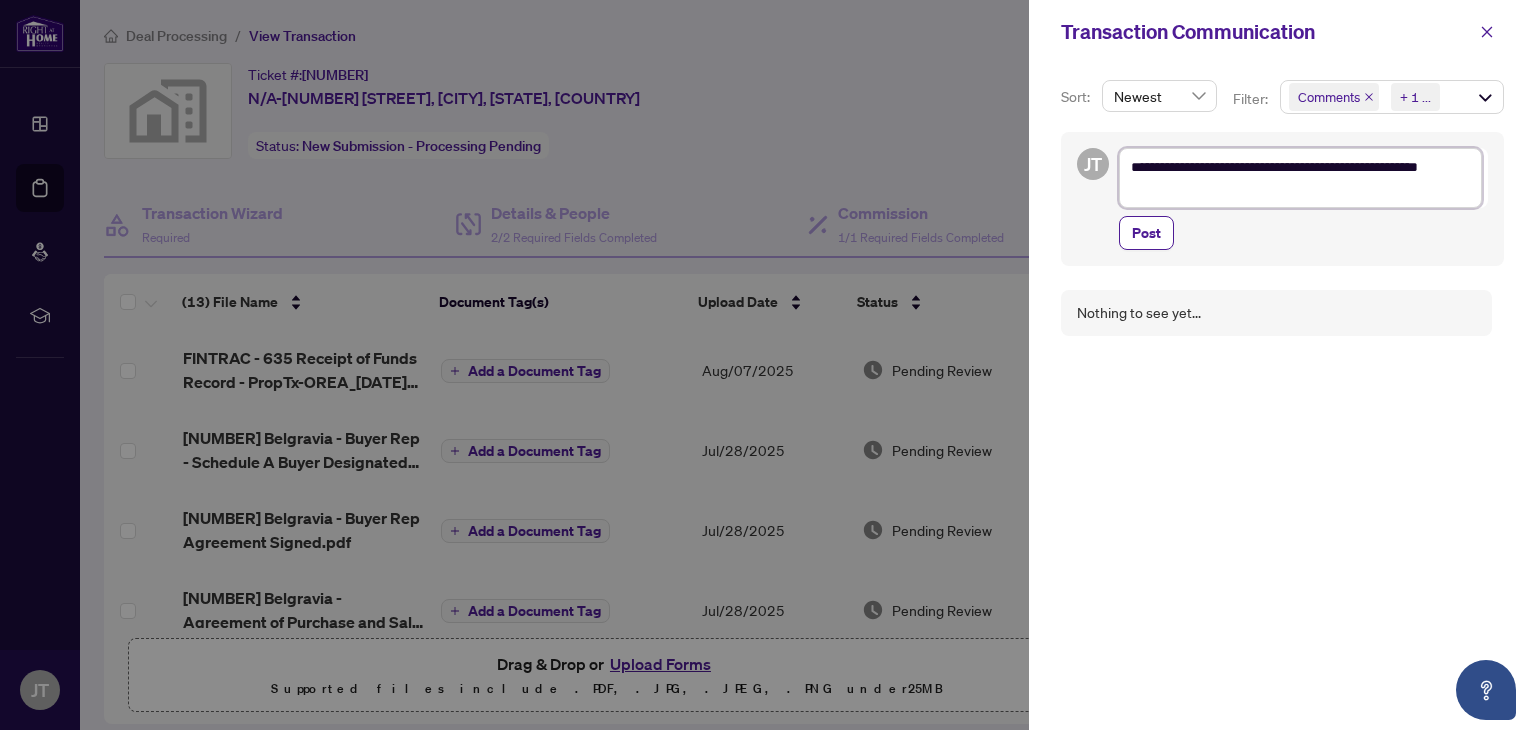 type on "**********" 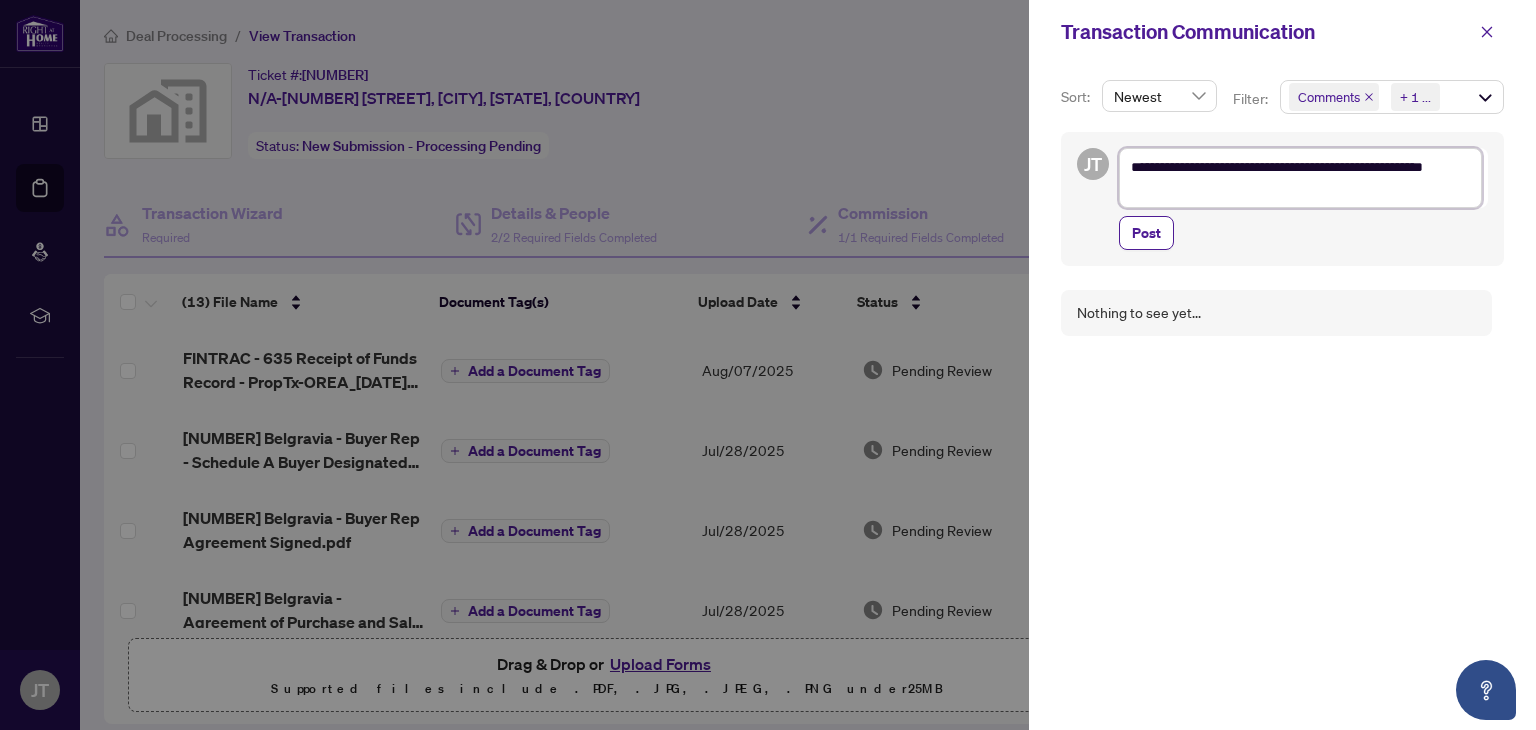 type on "**********" 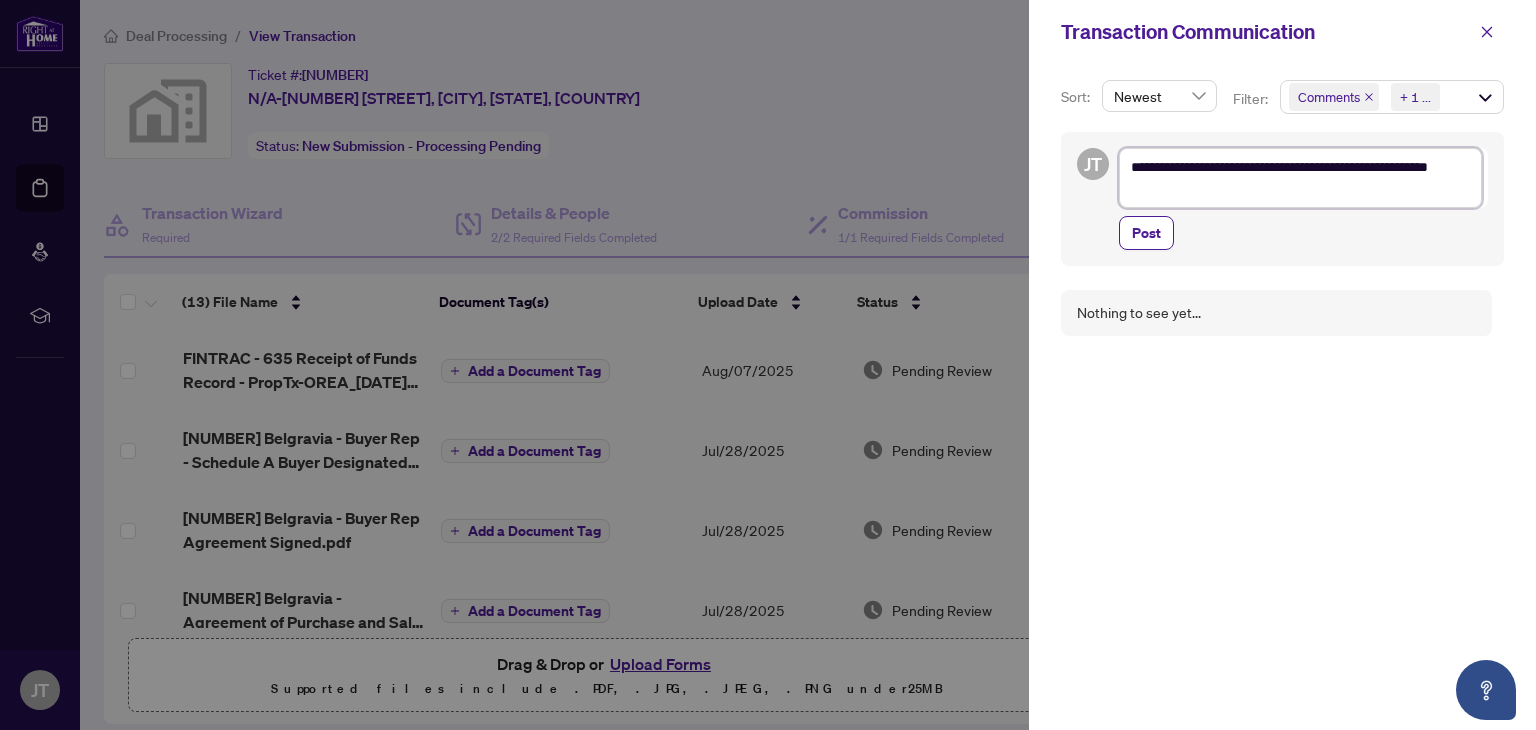type on "**********" 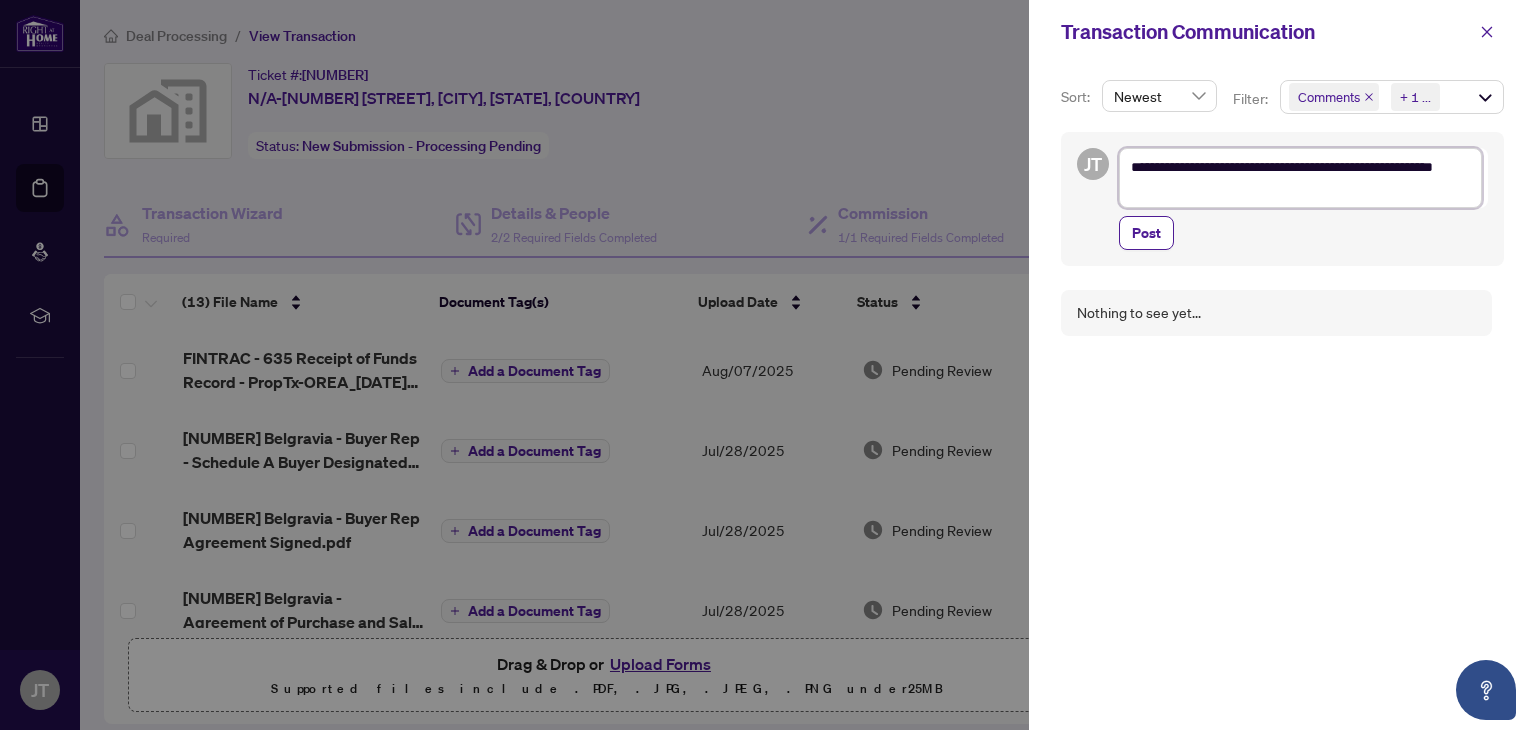 type on "**********" 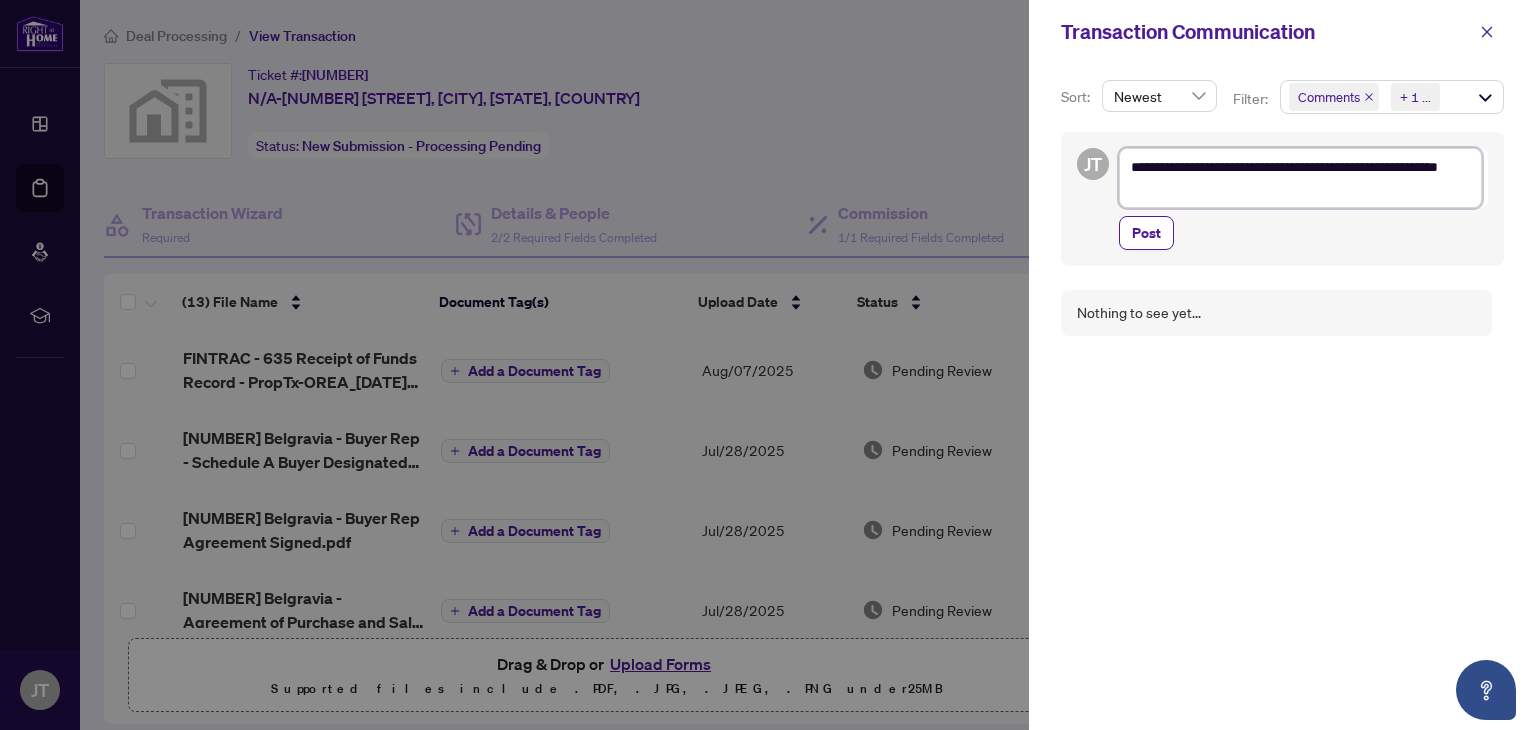 type on "**********" 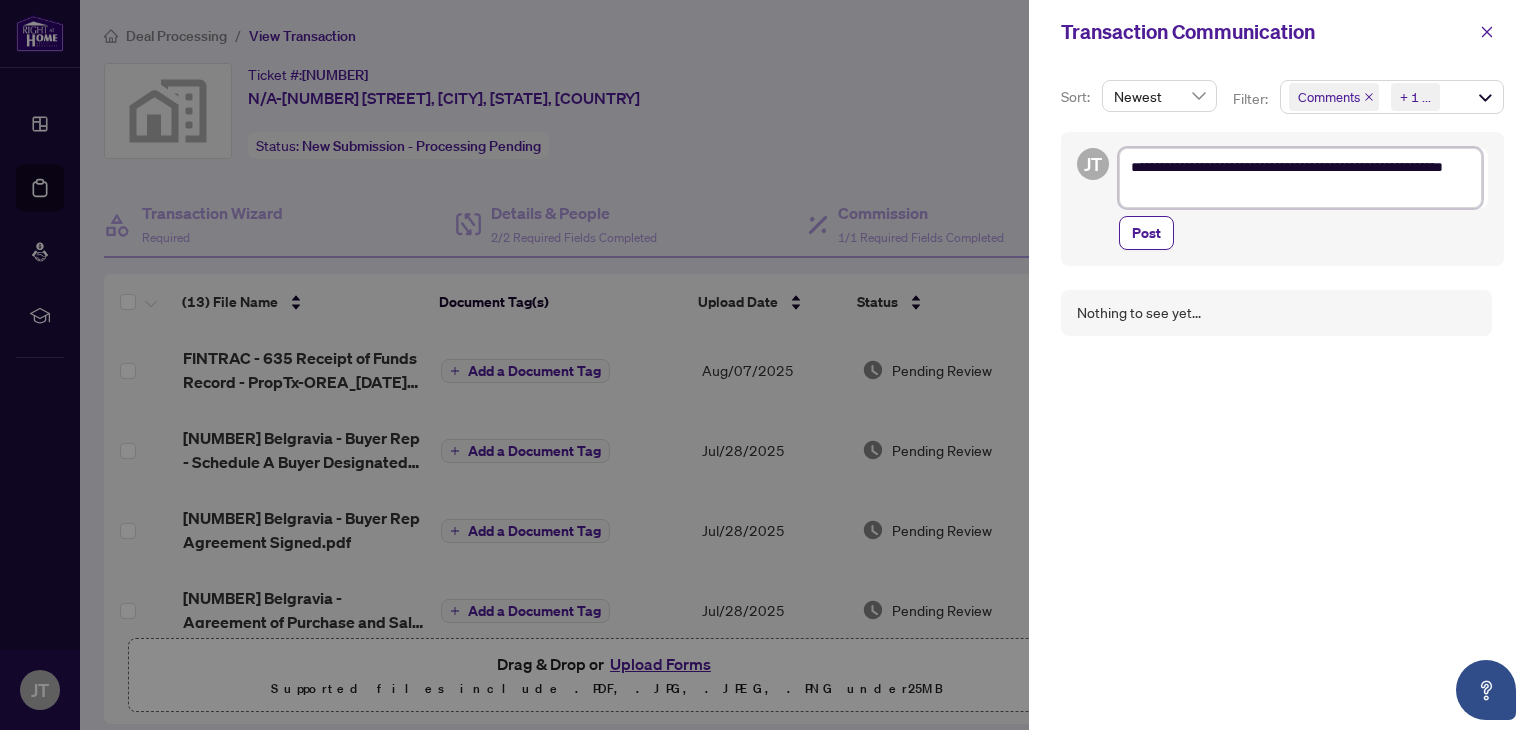 type on "**********" 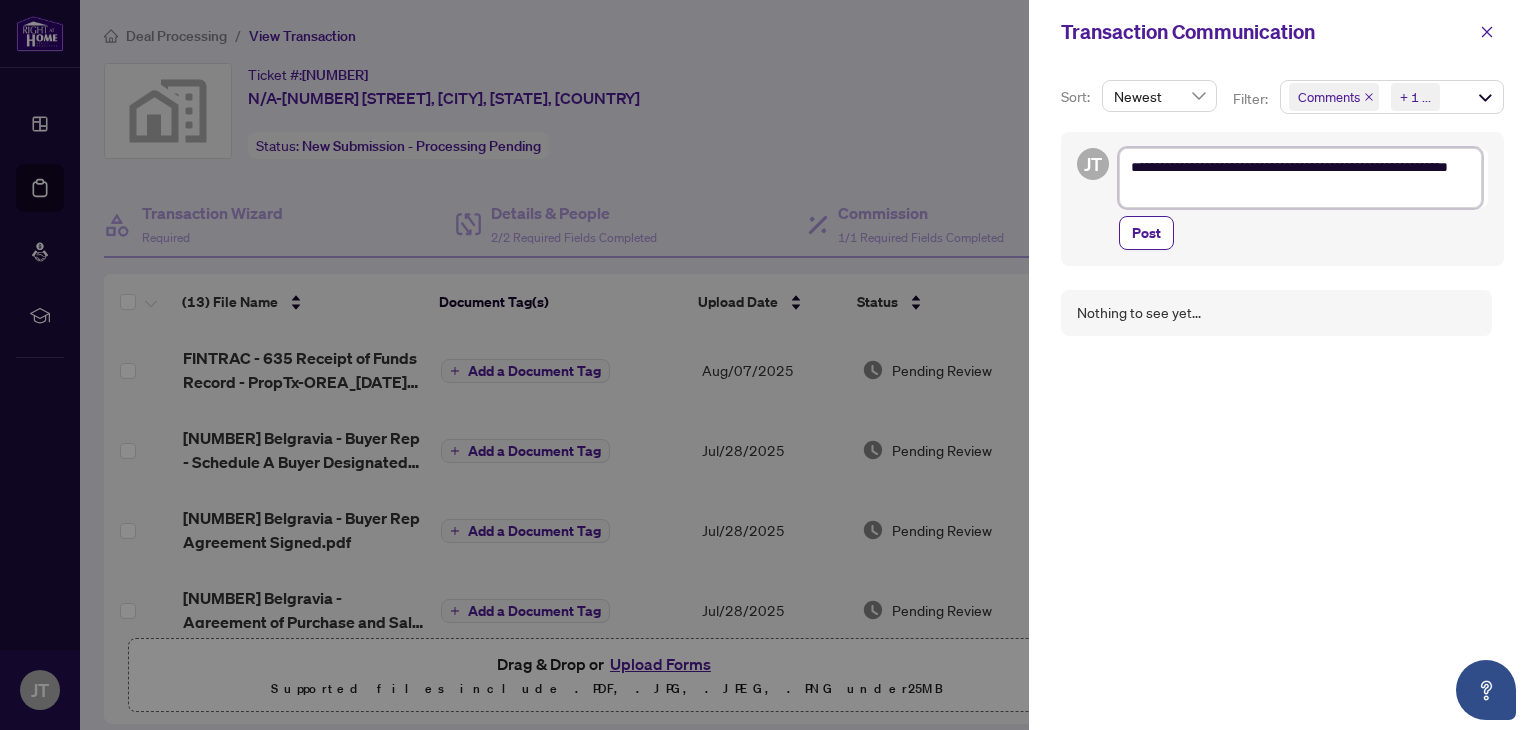 type on "**********" 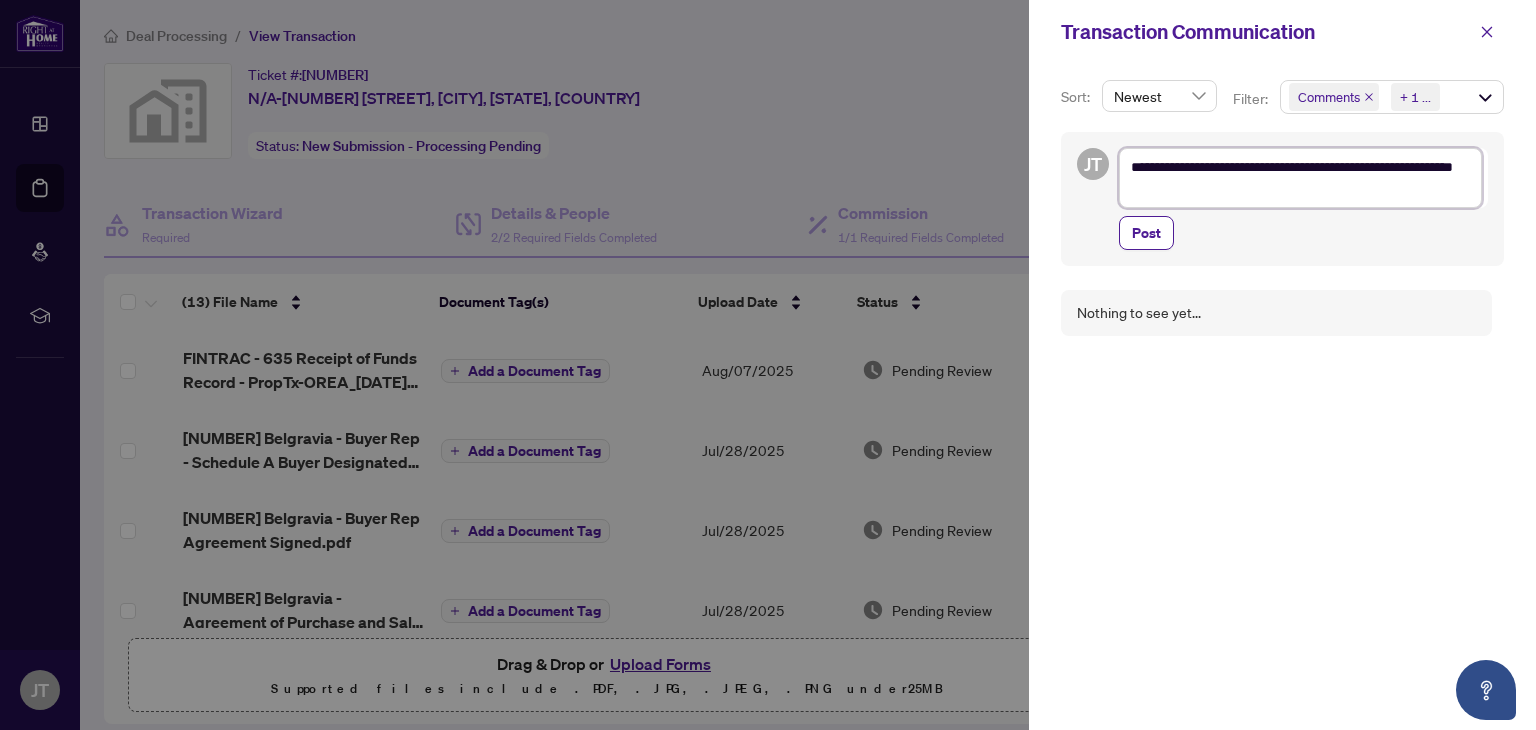 type on "**********" 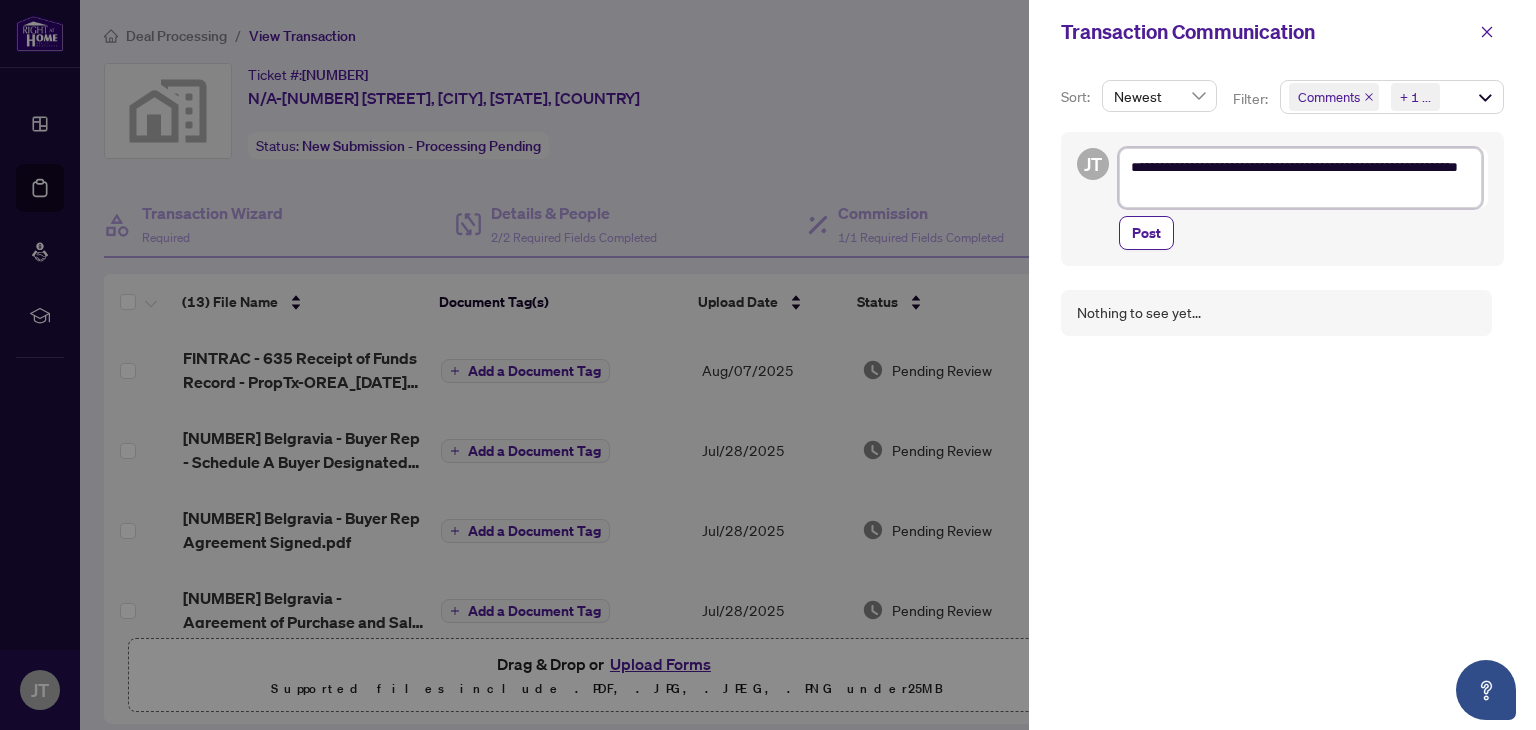 type on "**********" 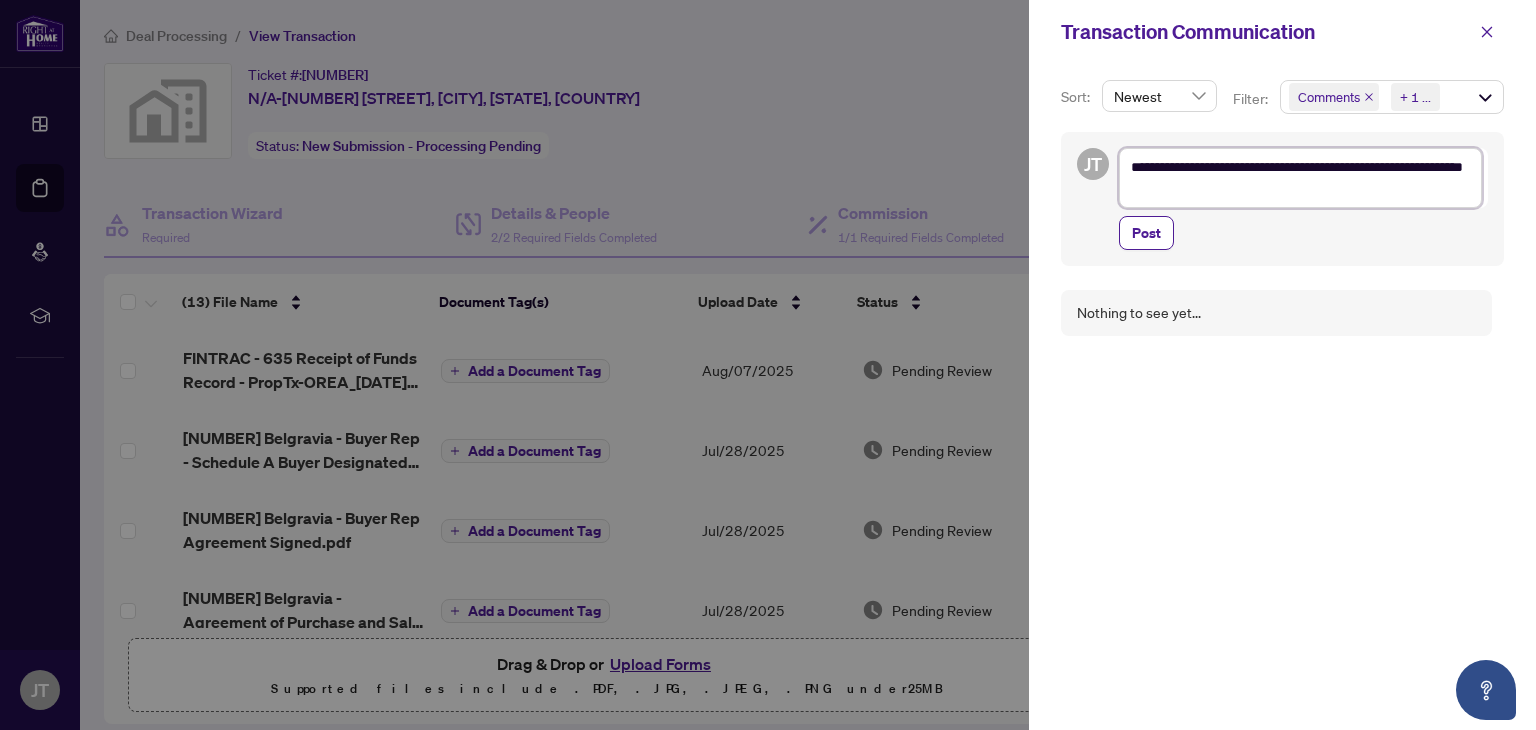 type on "**********" 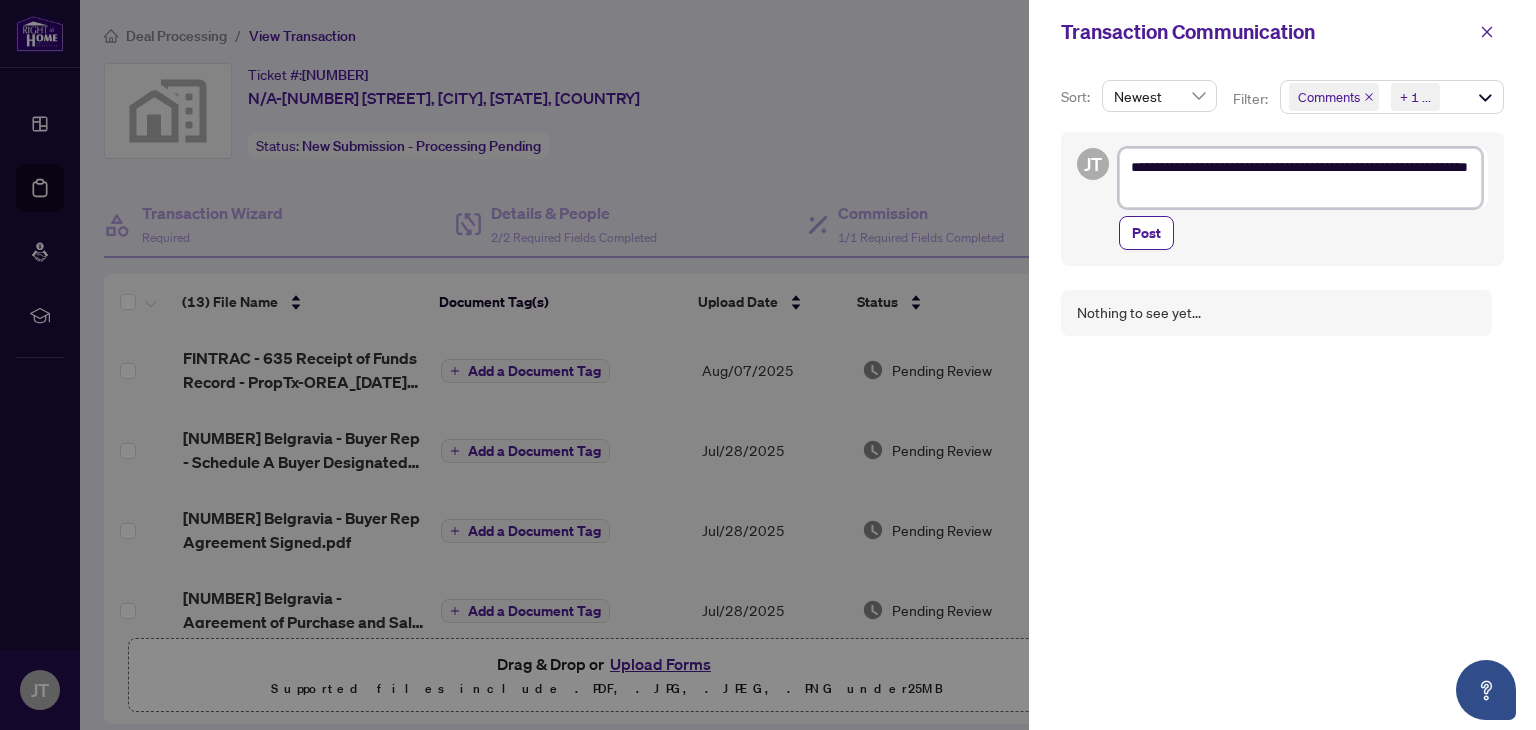 type on "**********" 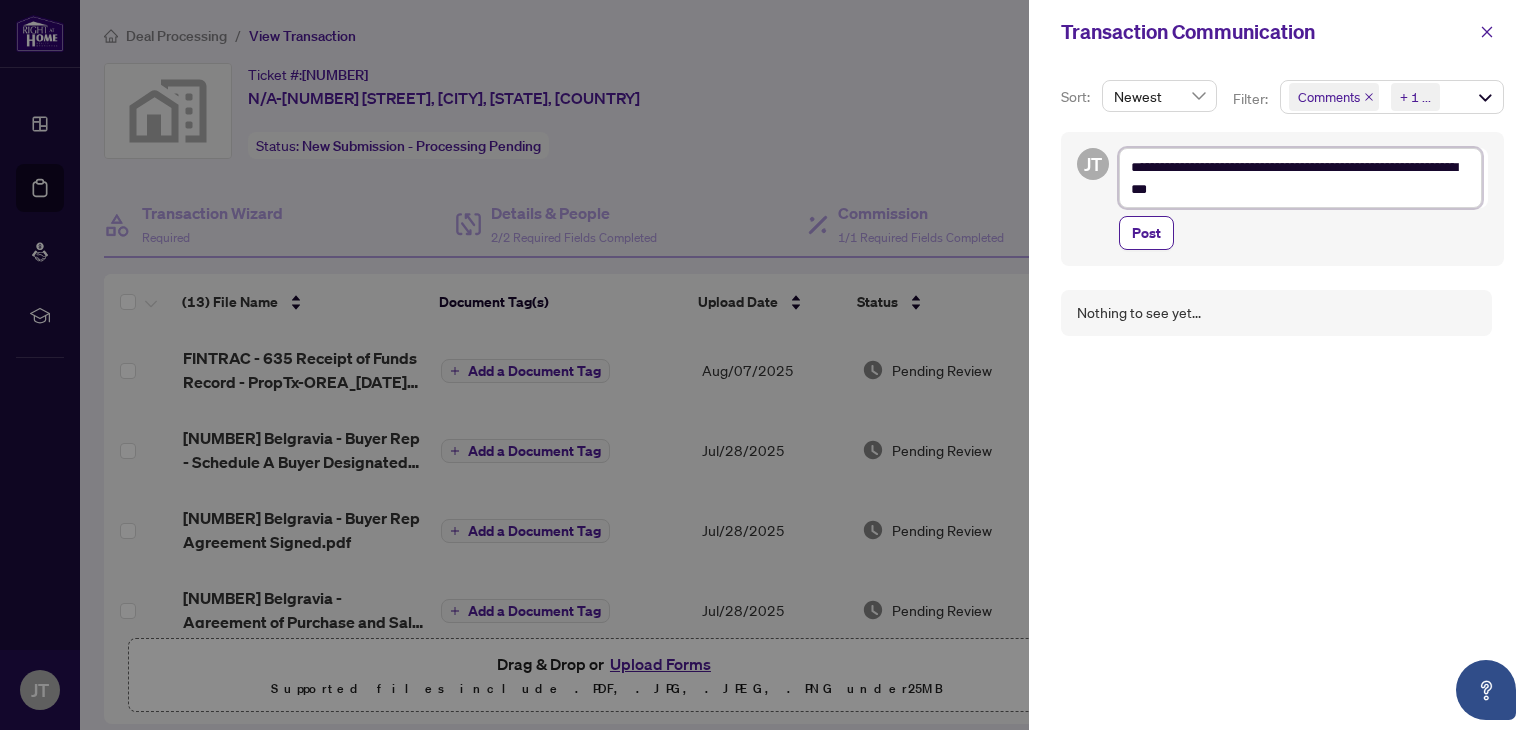type on "**********" 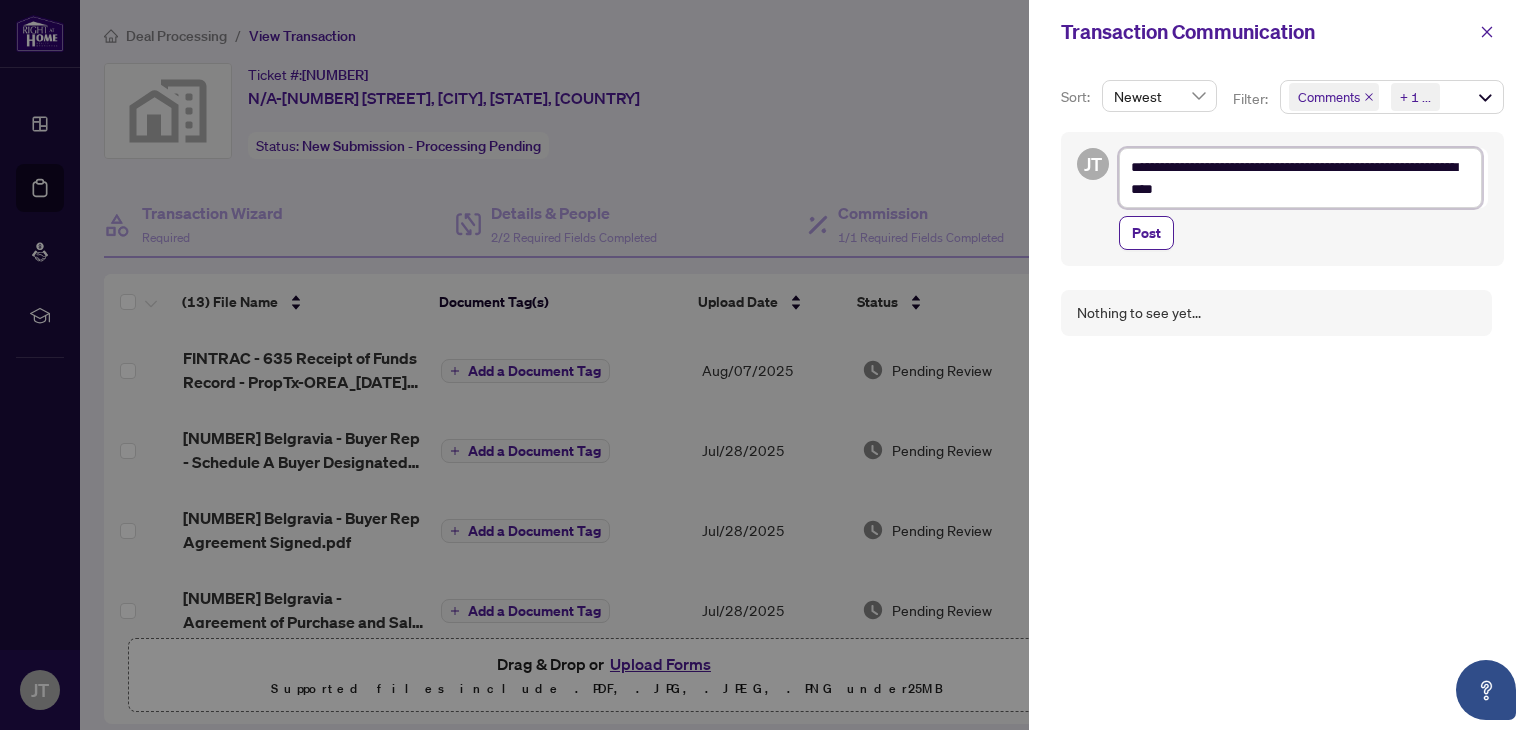 type on "**********" 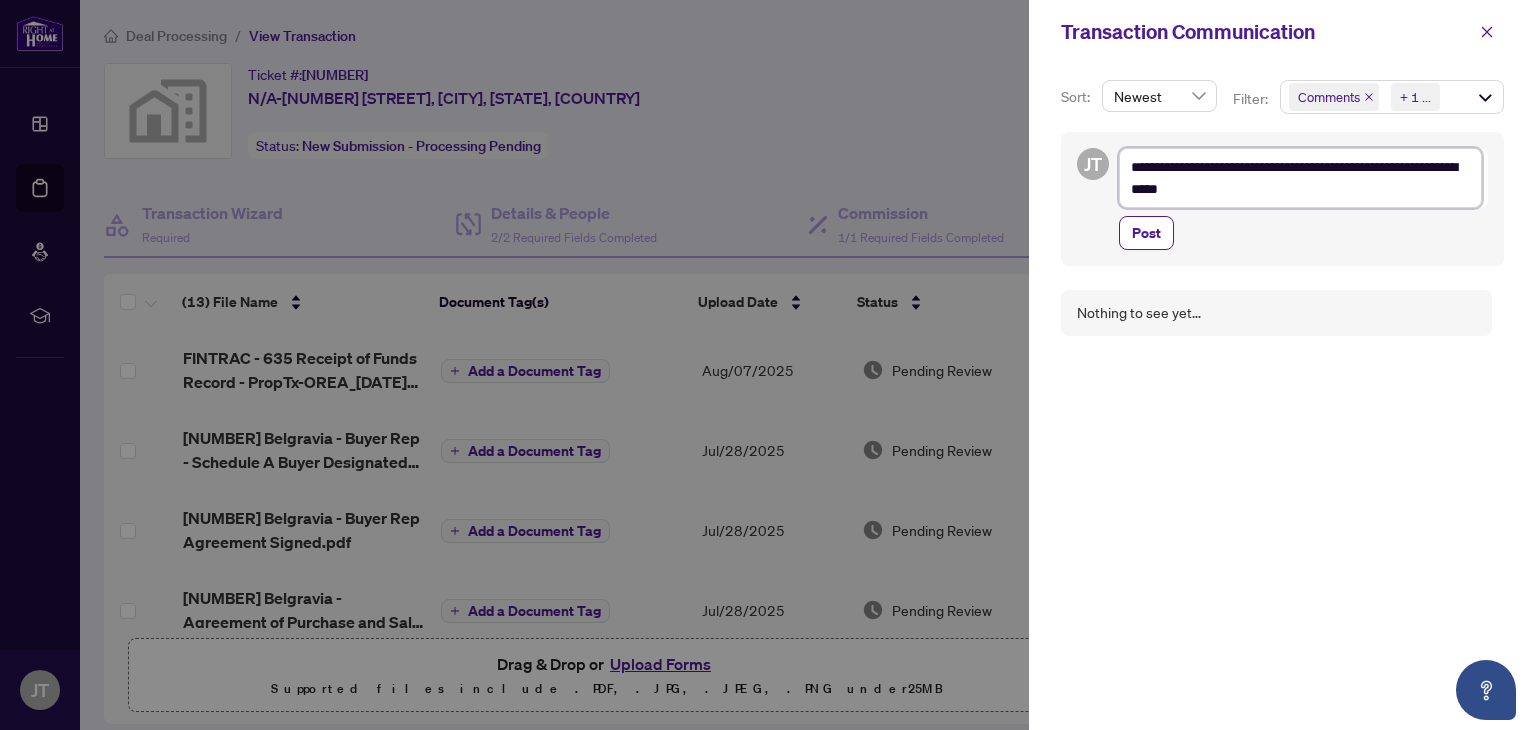 type on "**********" 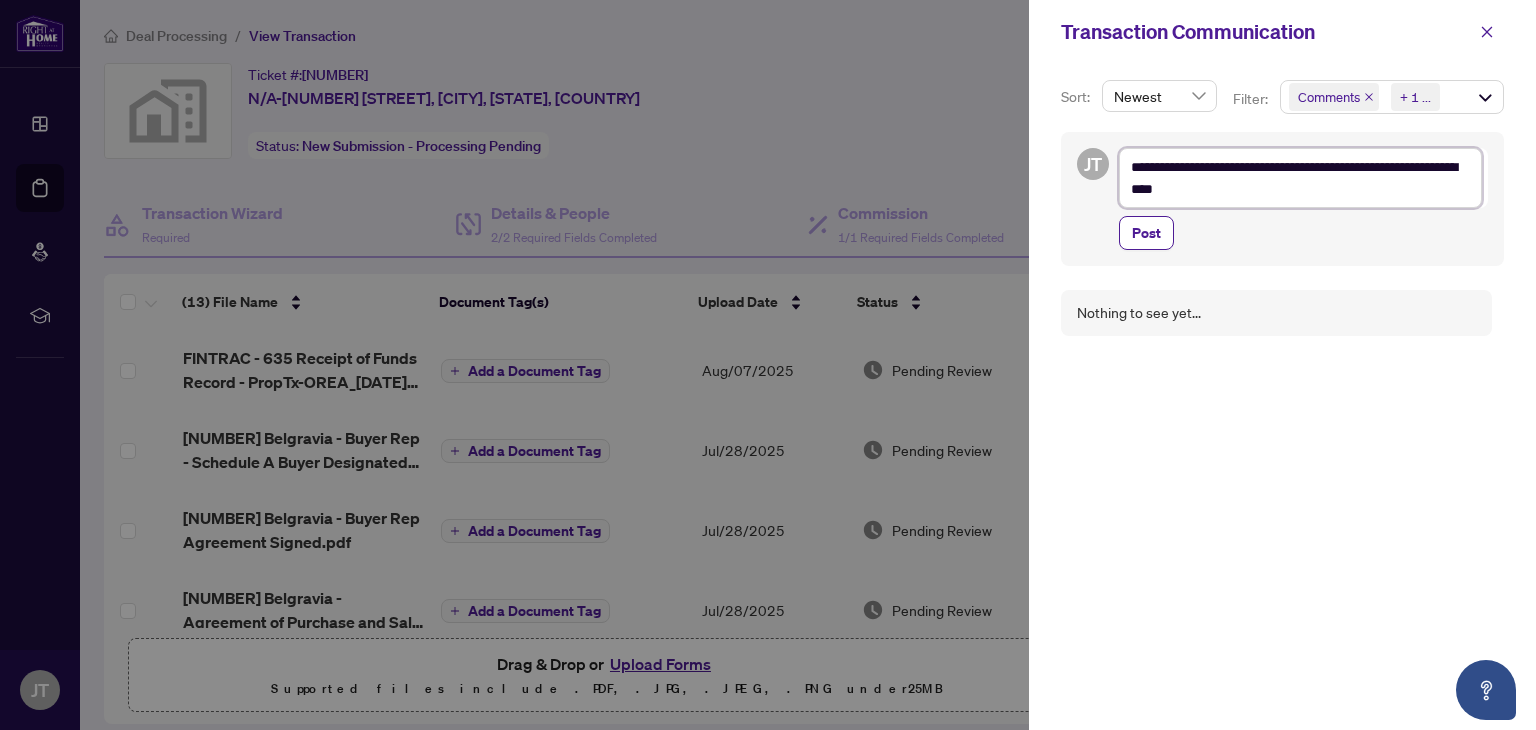 type on "**********" 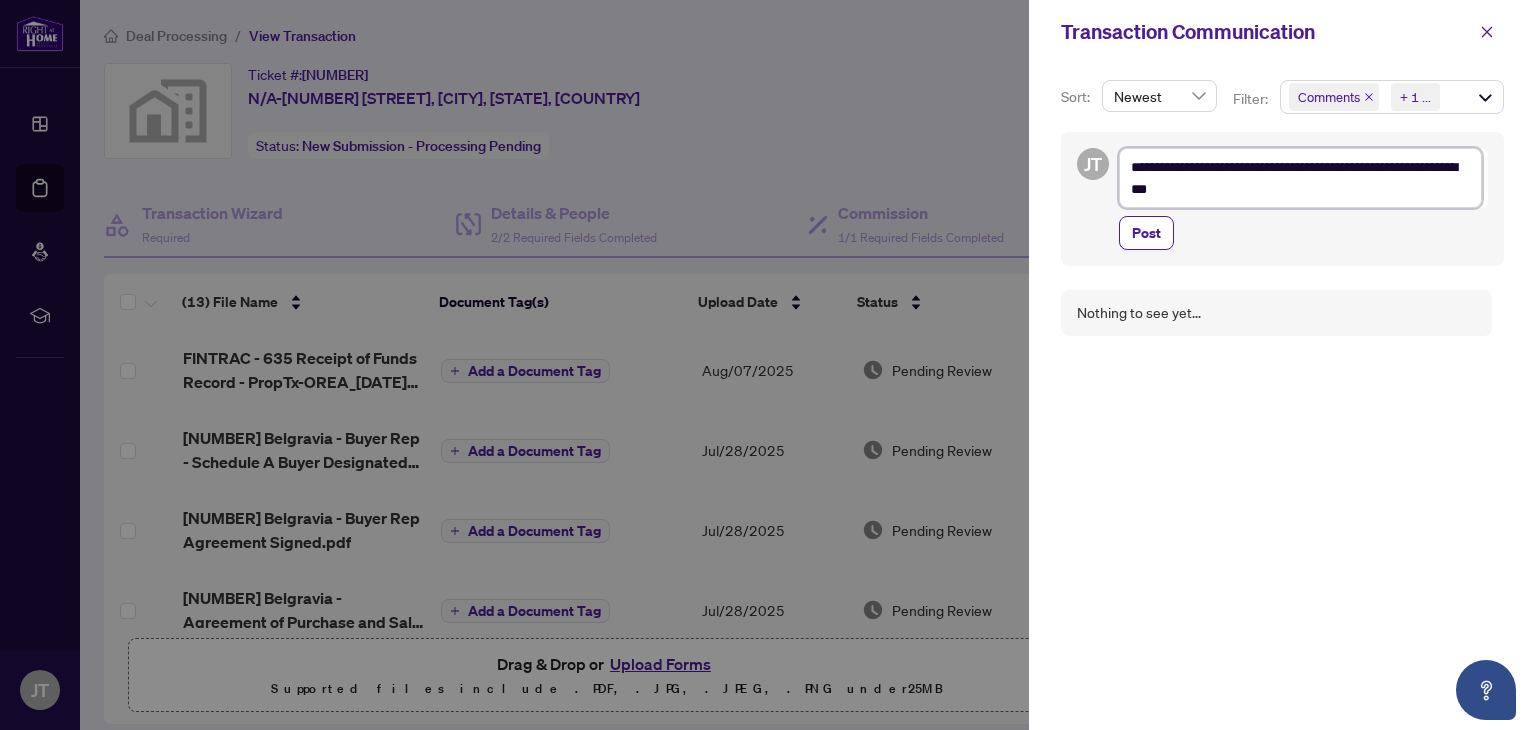 type on "**********" 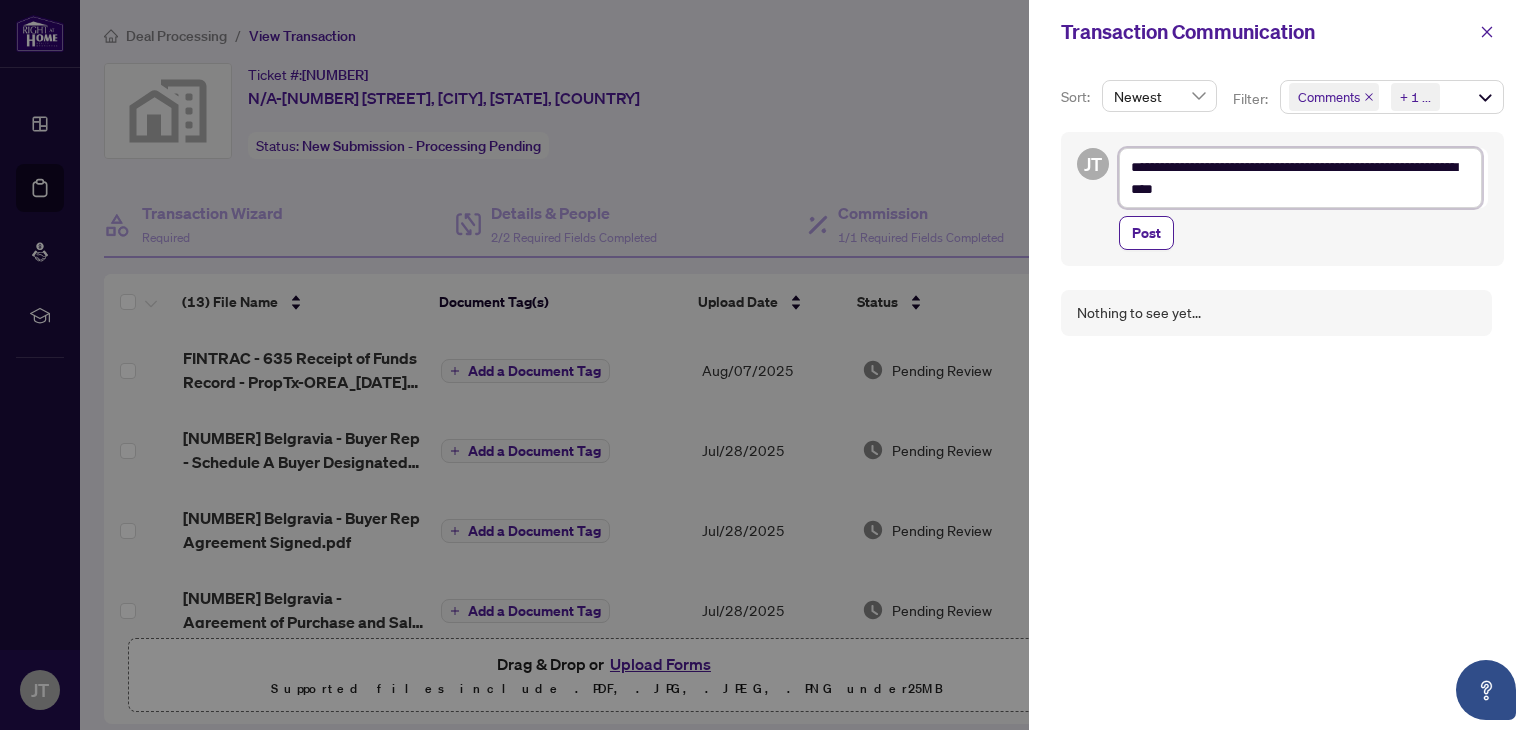 type on "**********" 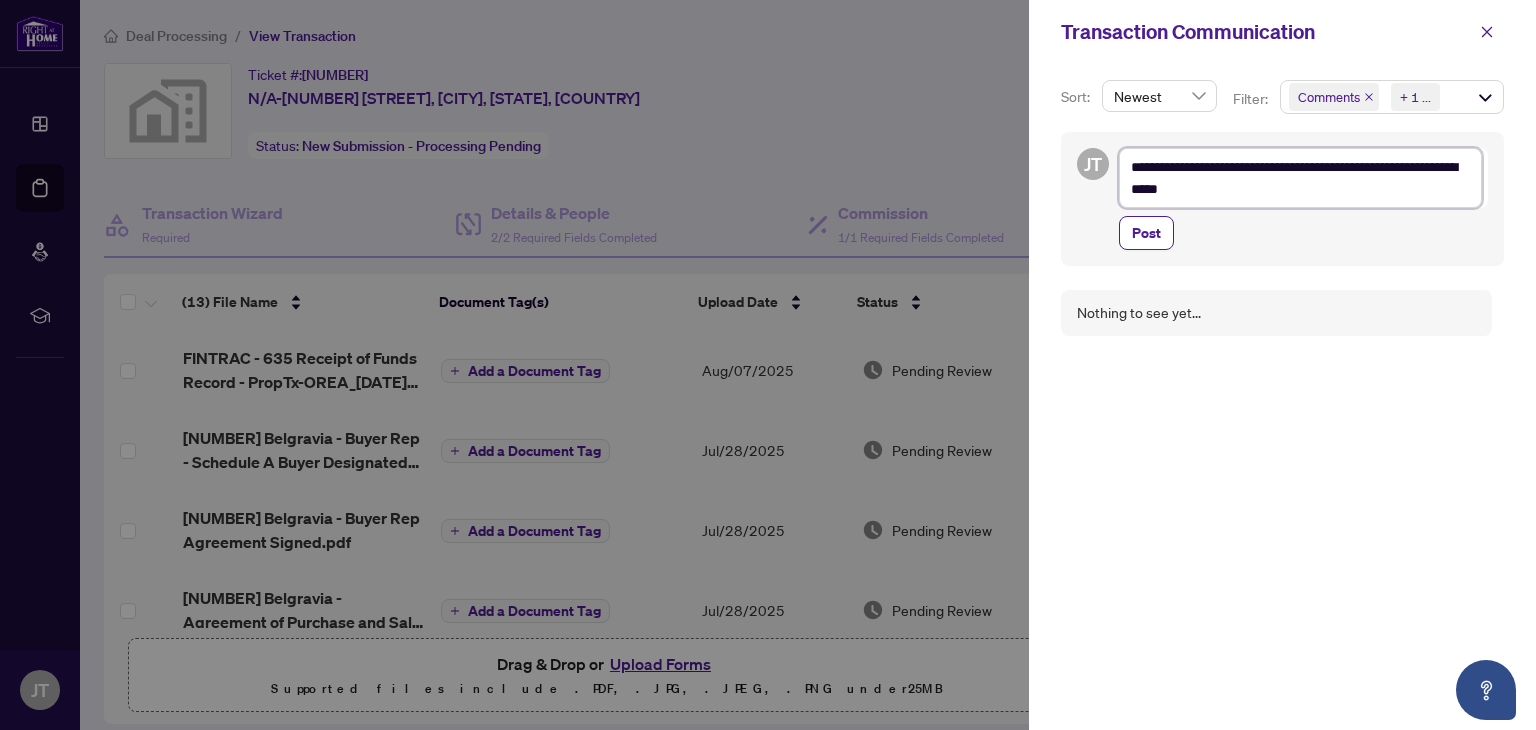 type on "**********" 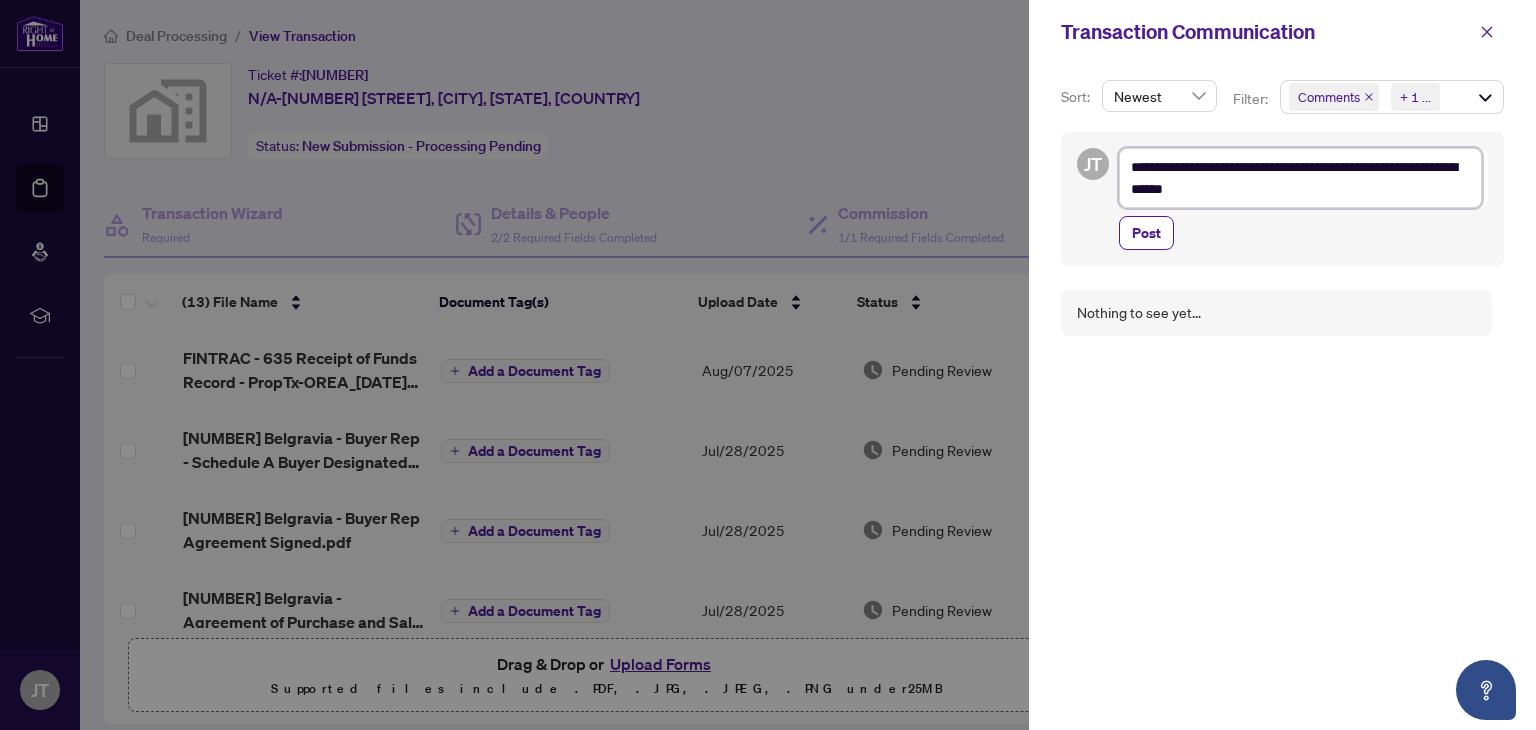 type on "**********" 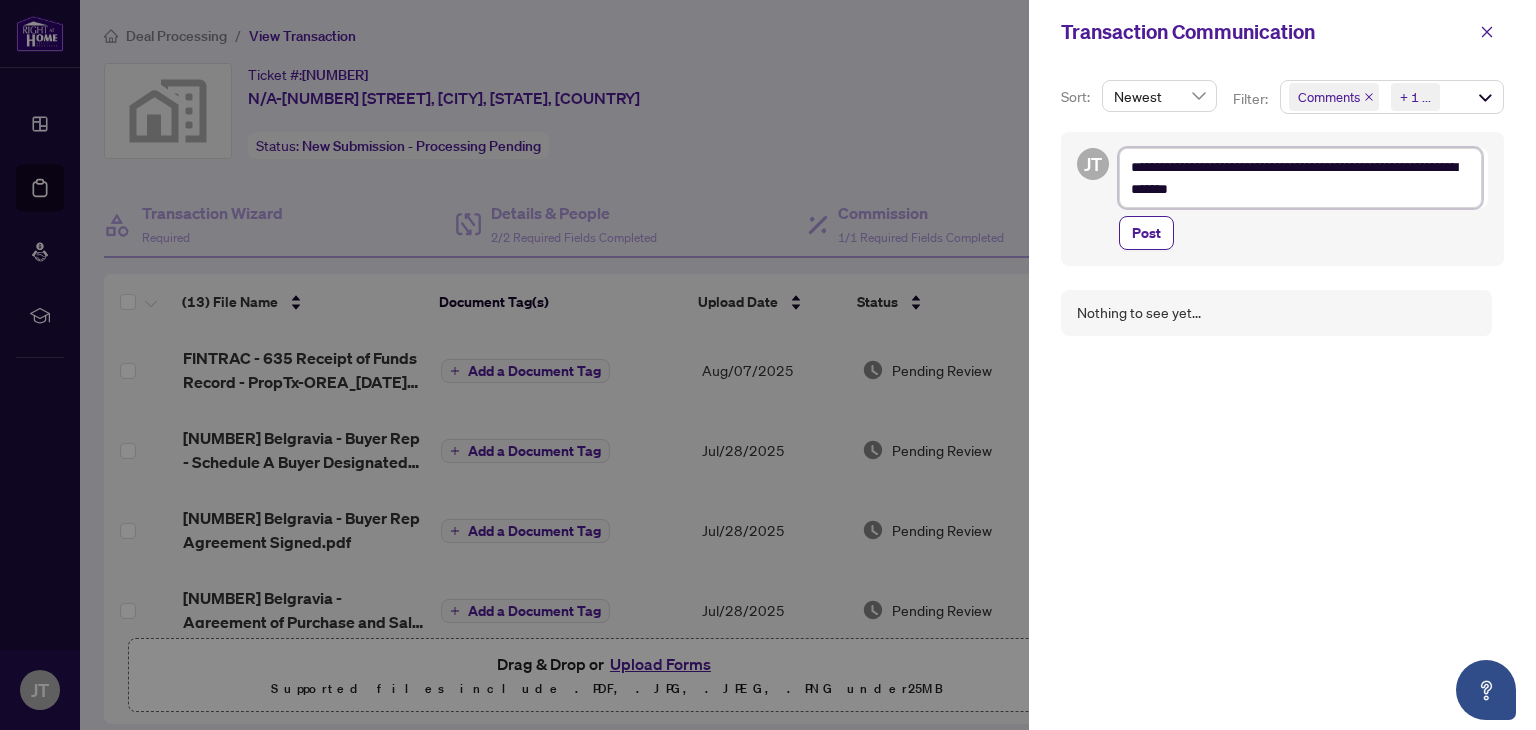 type on "**********" 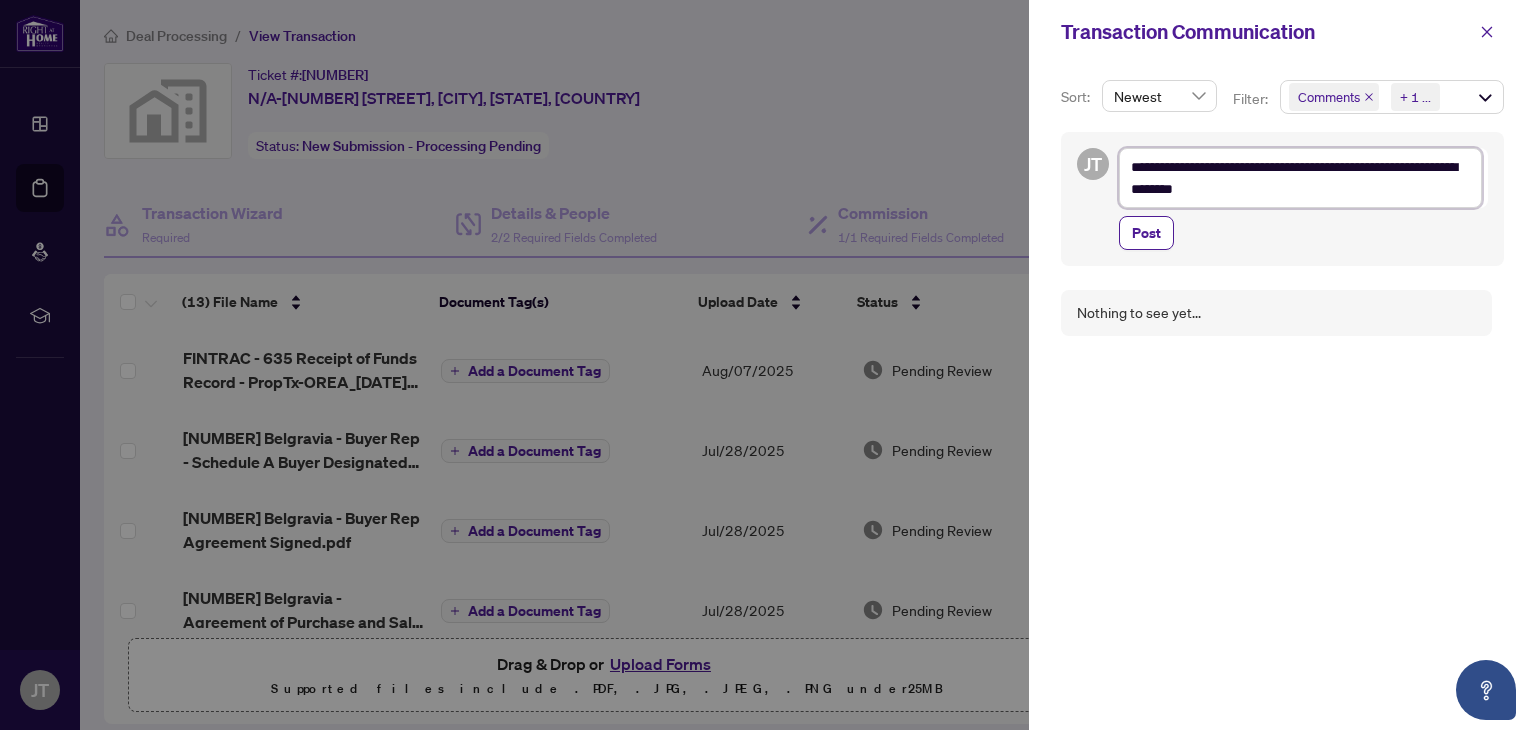 type on "**********" 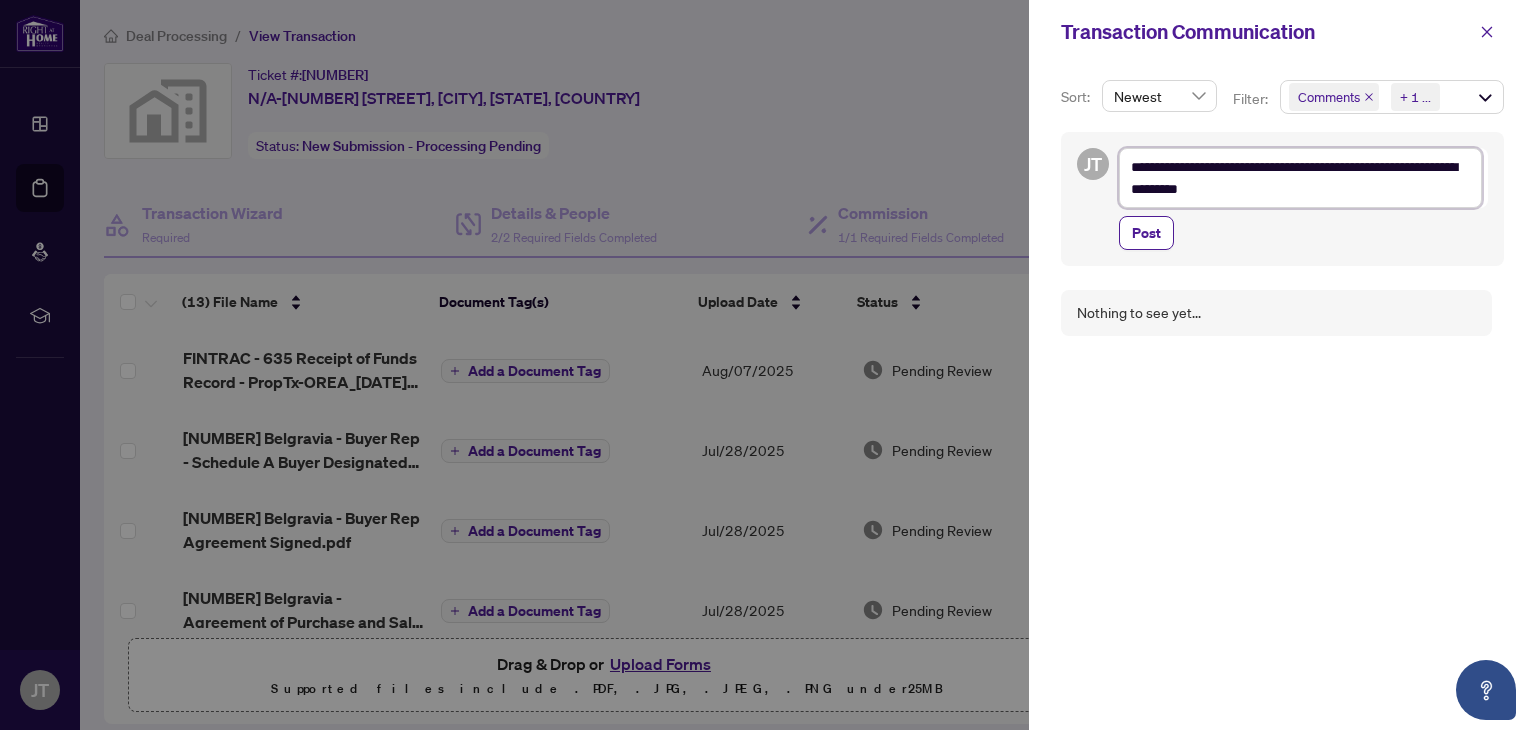 type on "**********" 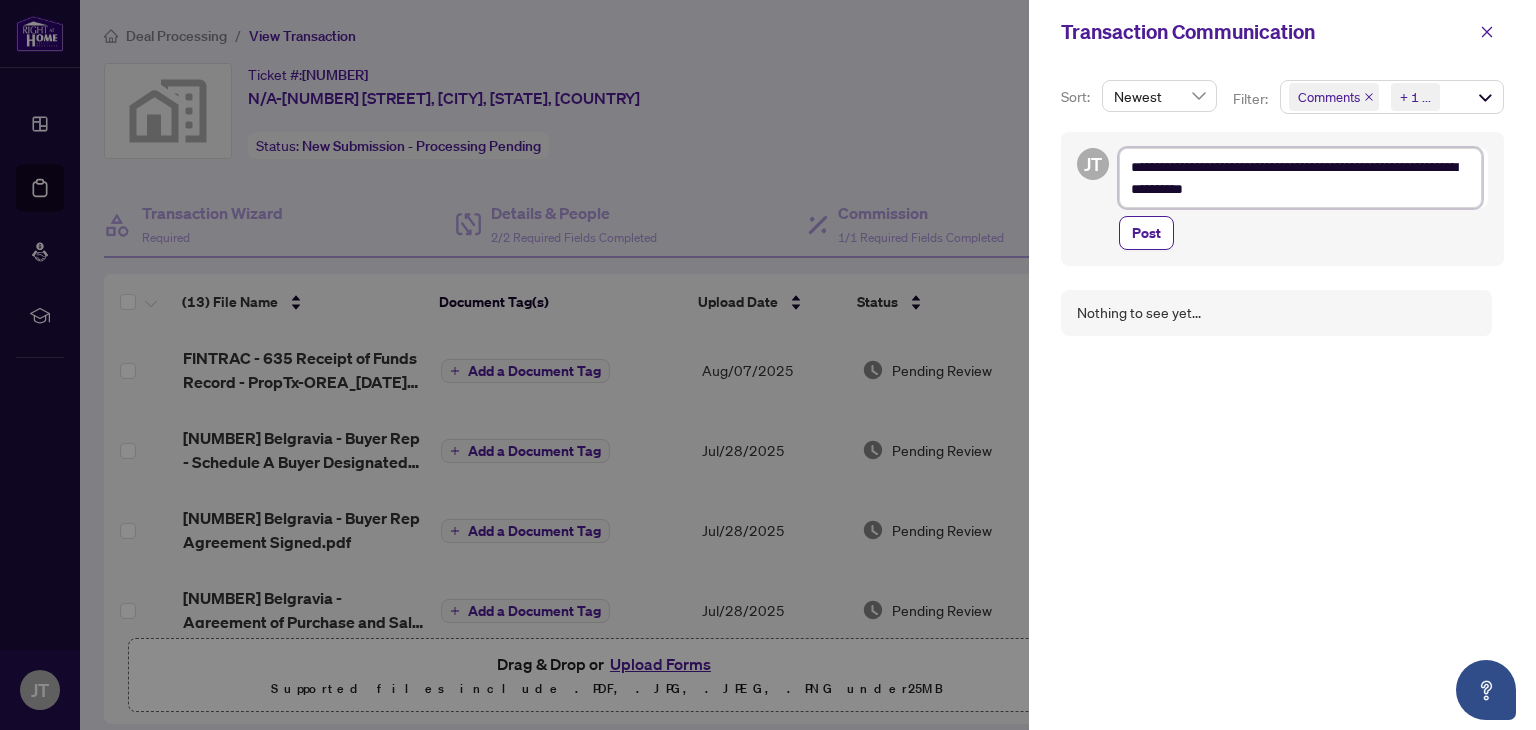 type on "**********" 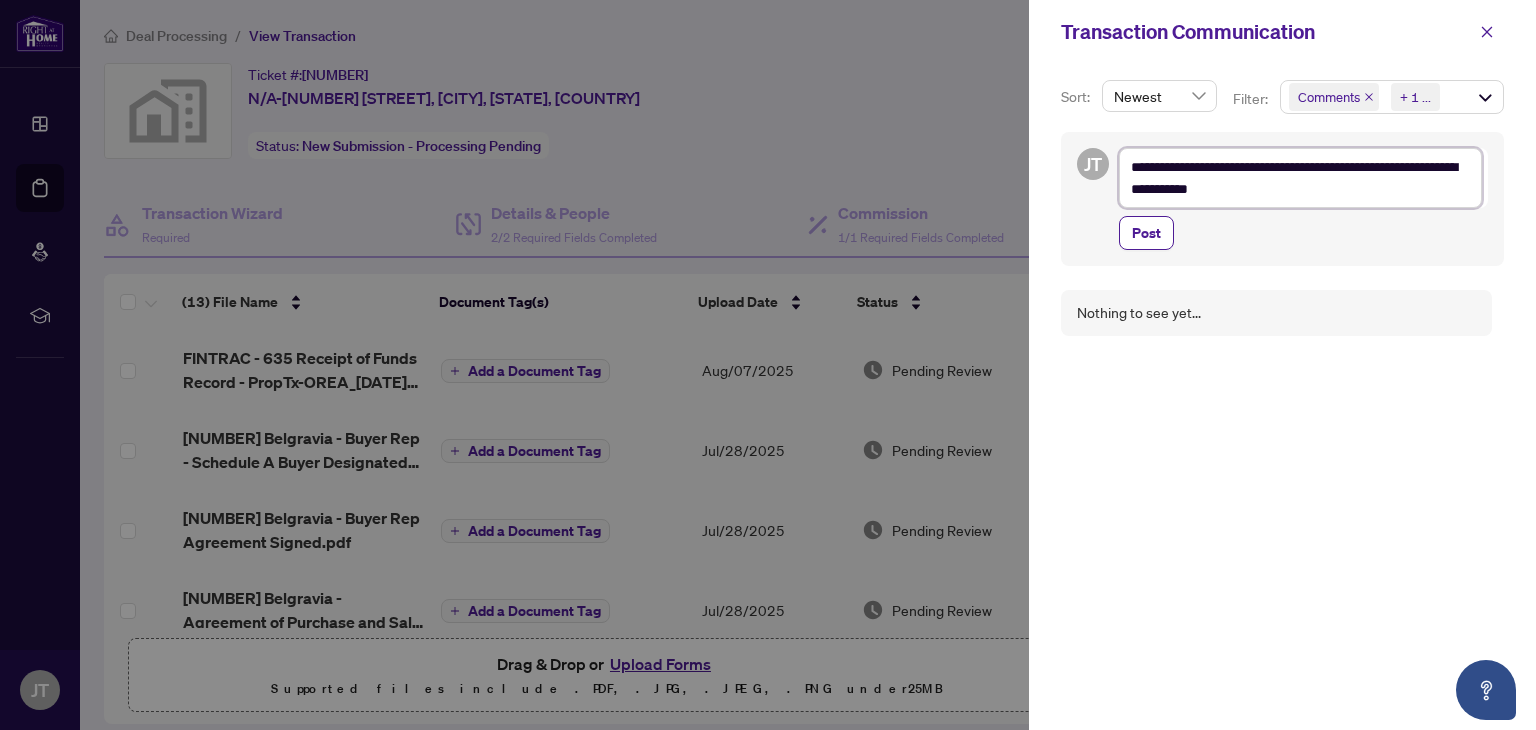 type on "**********" 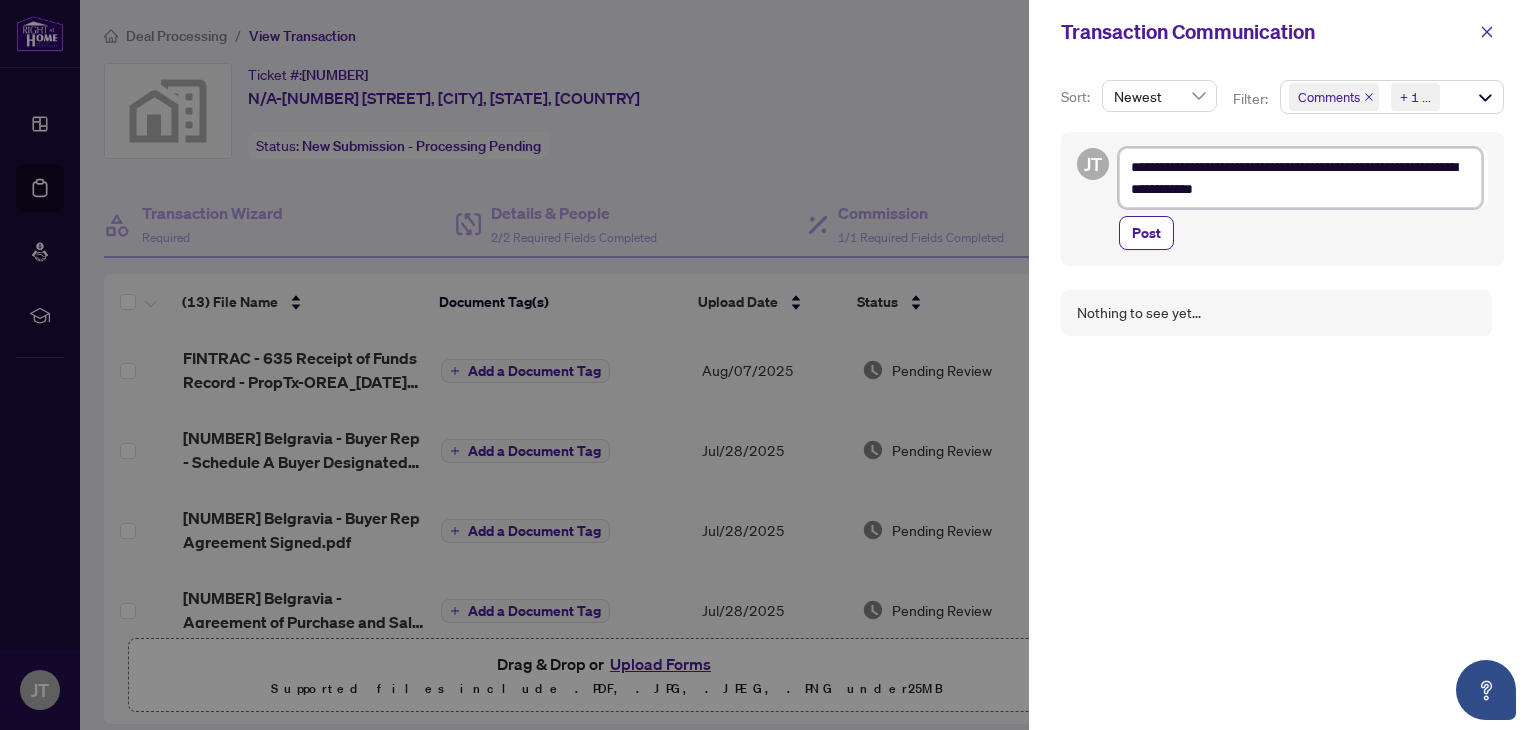 type on "**********" 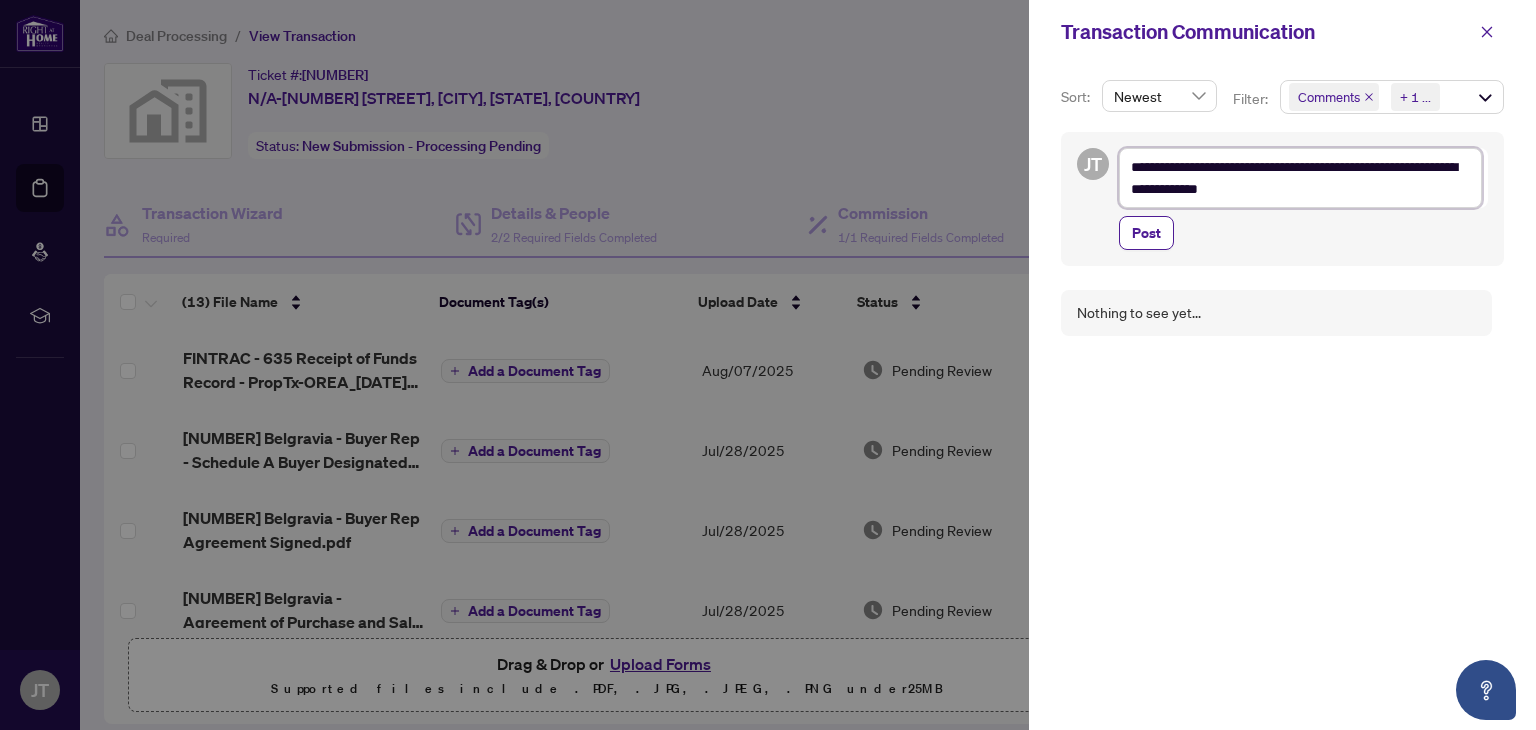 type on "**********" 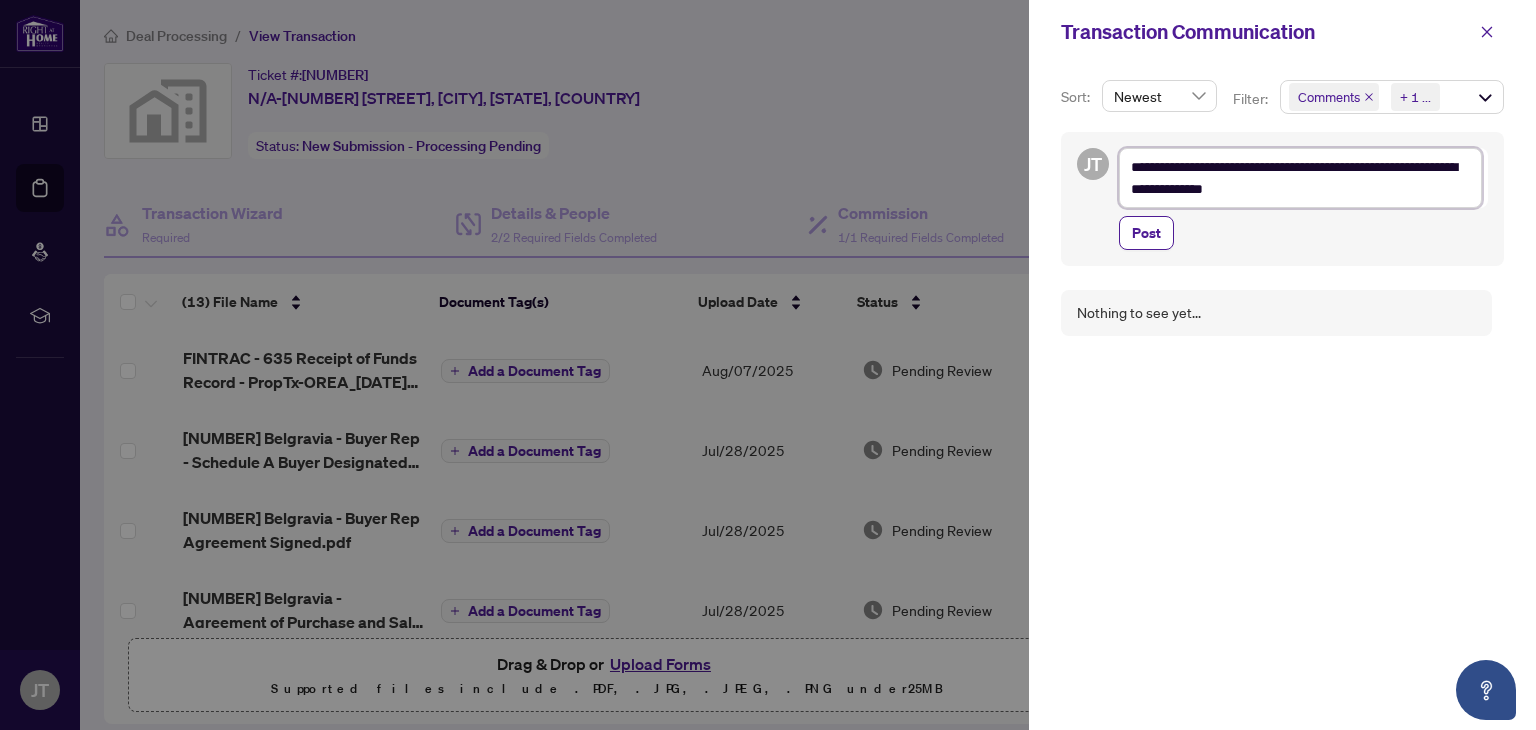 type on "**********" 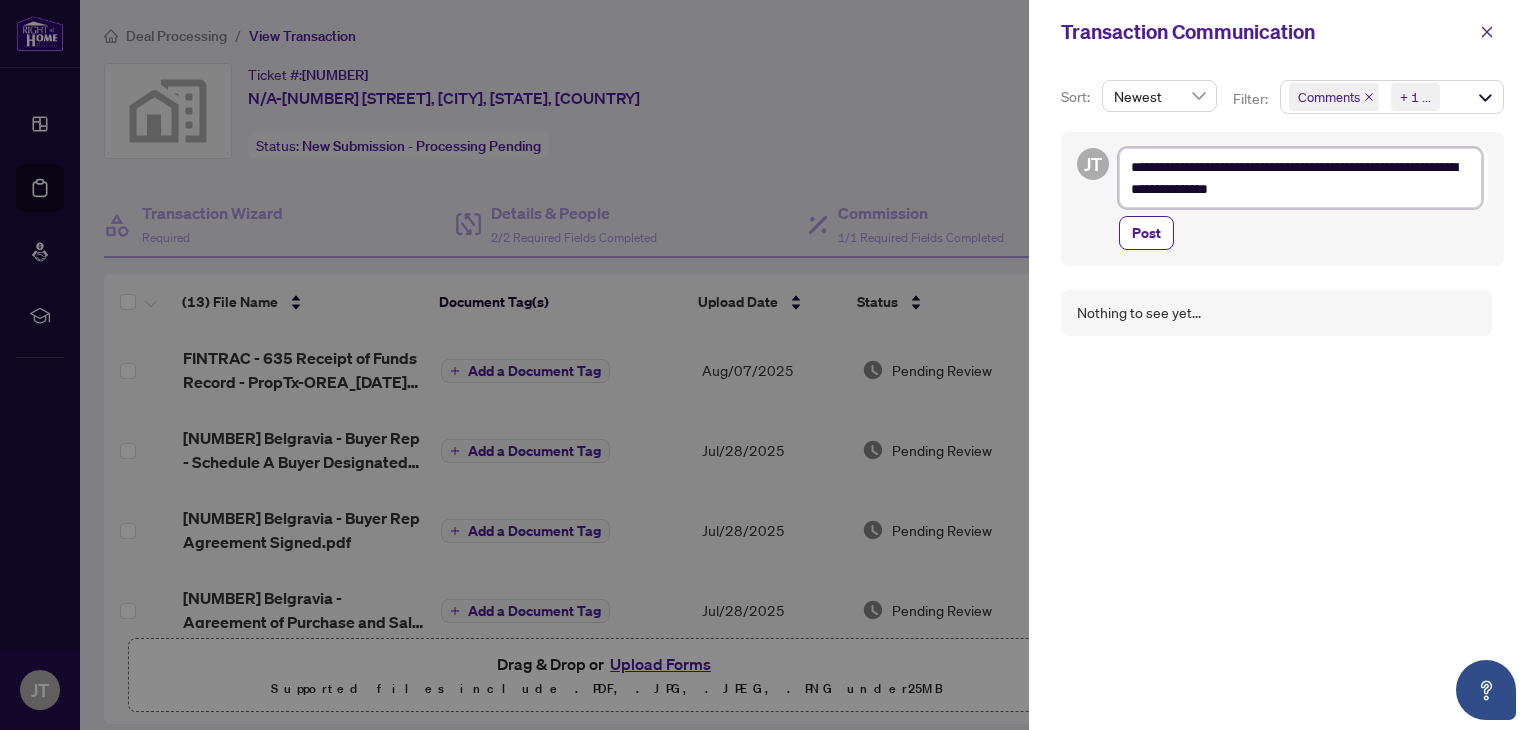 type on "**********" 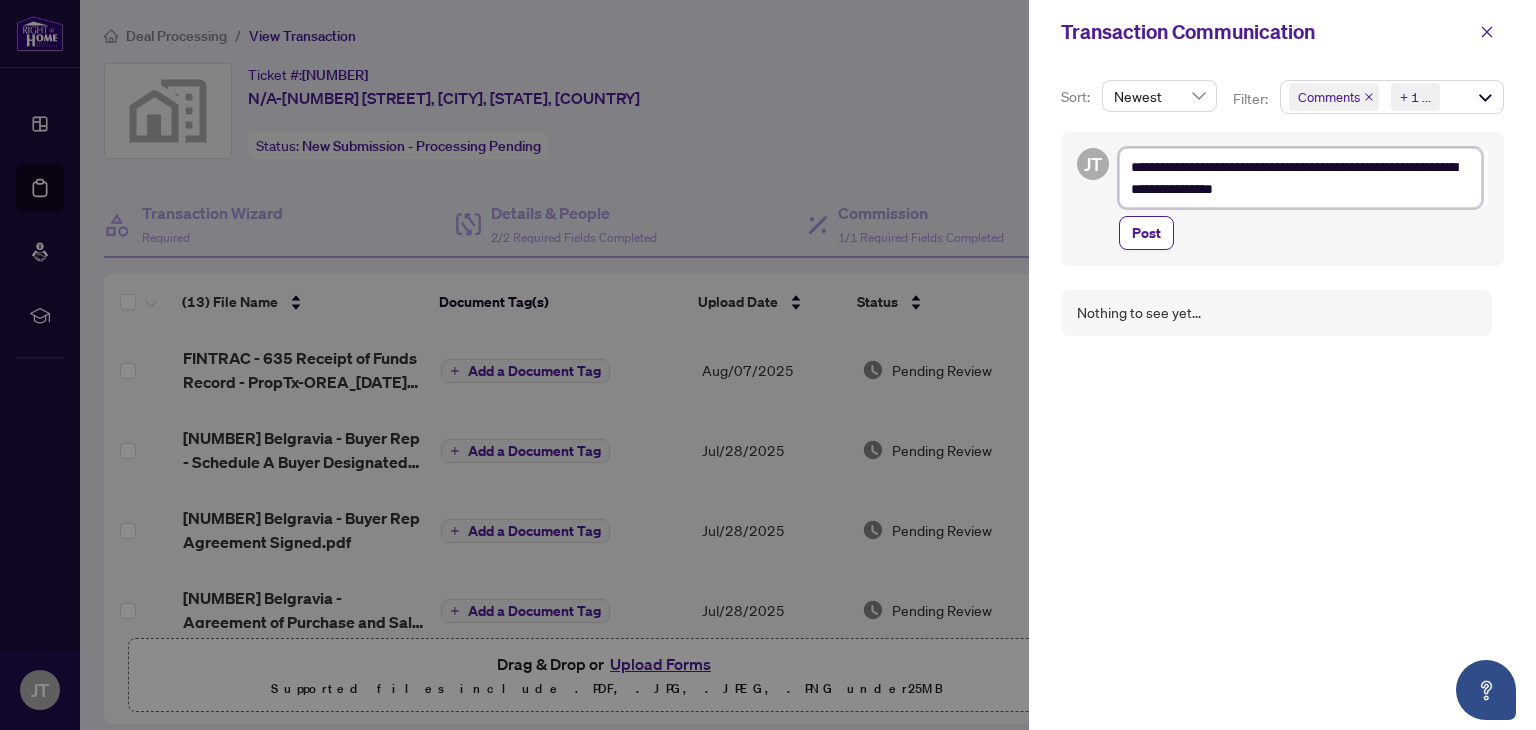type on "**********" 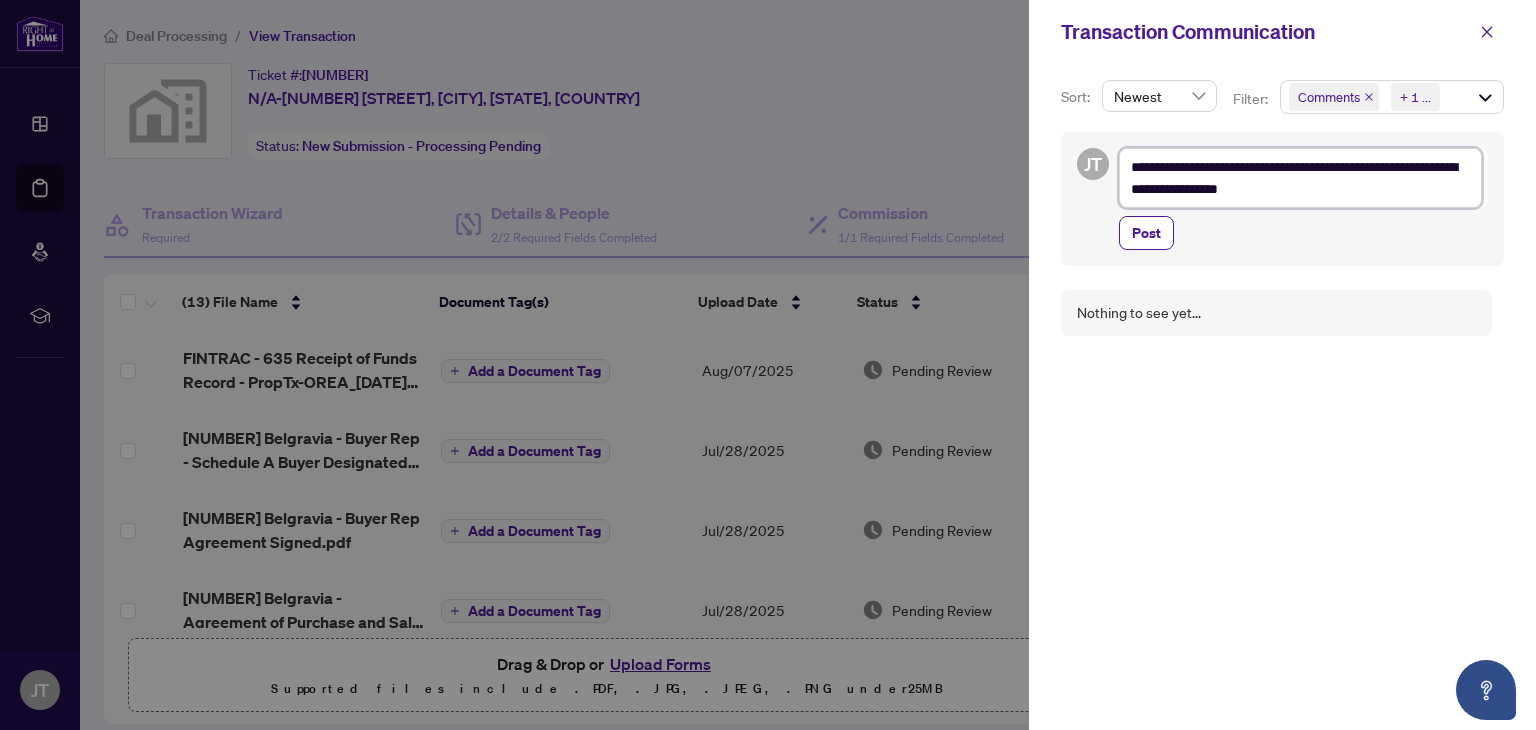 type on "**********" 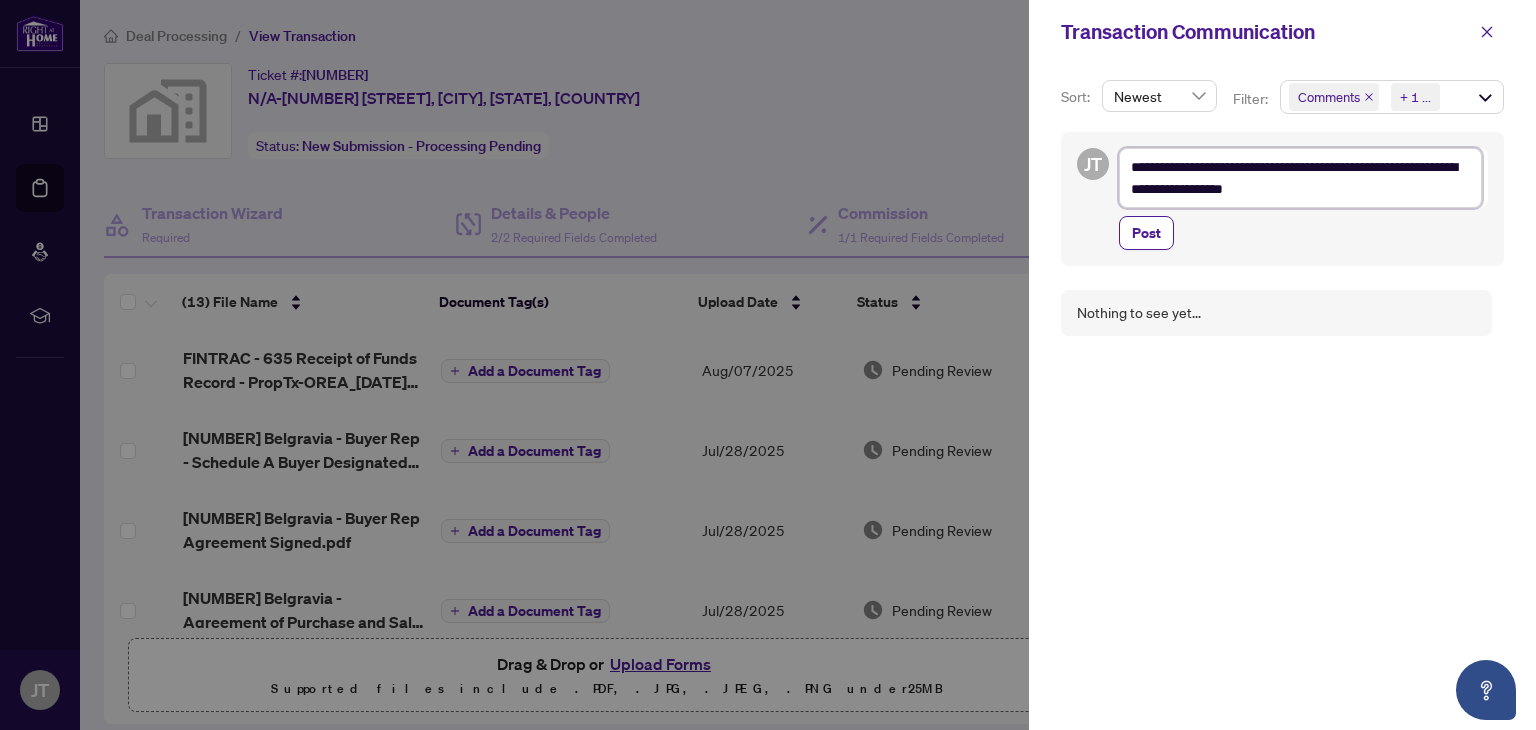 type on "**********" 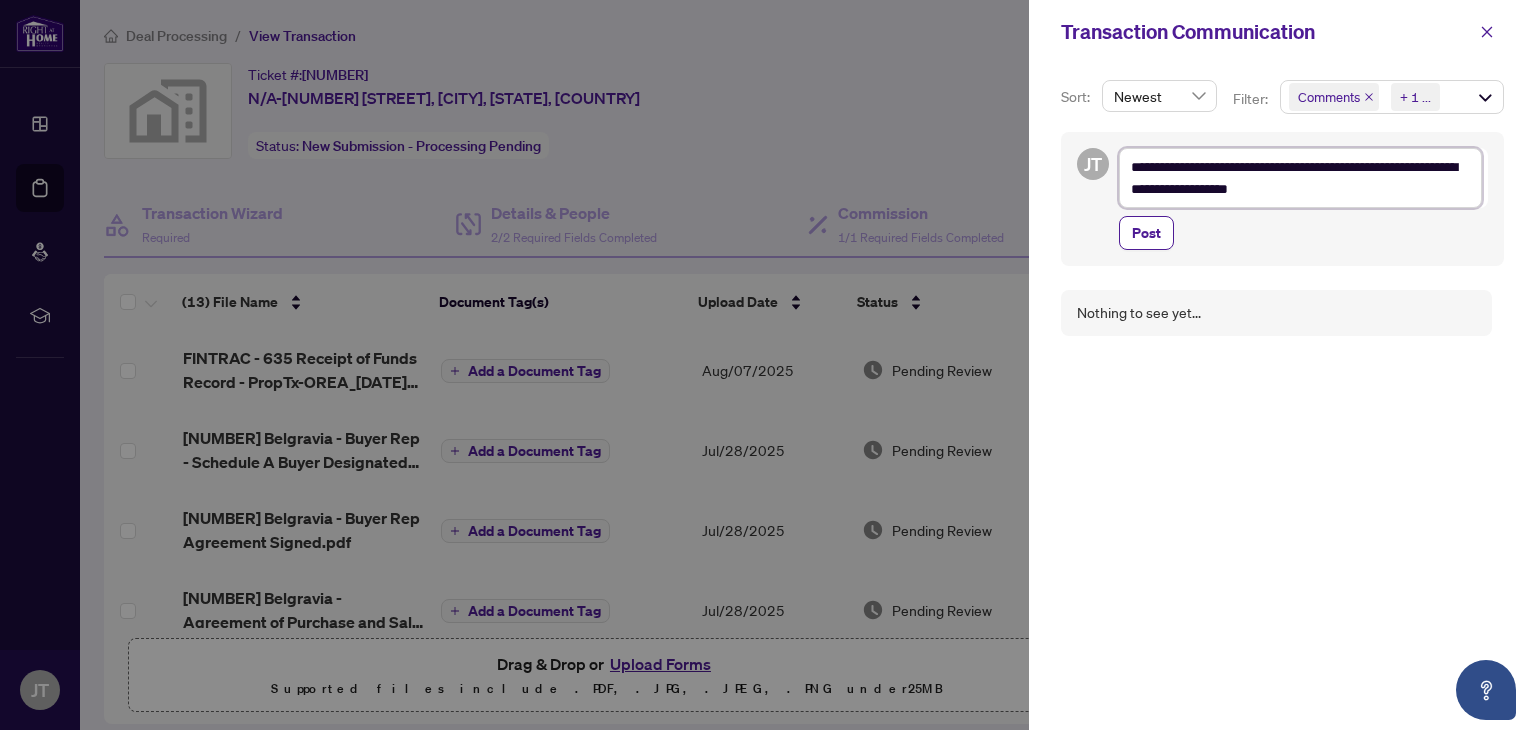 type on "**********" 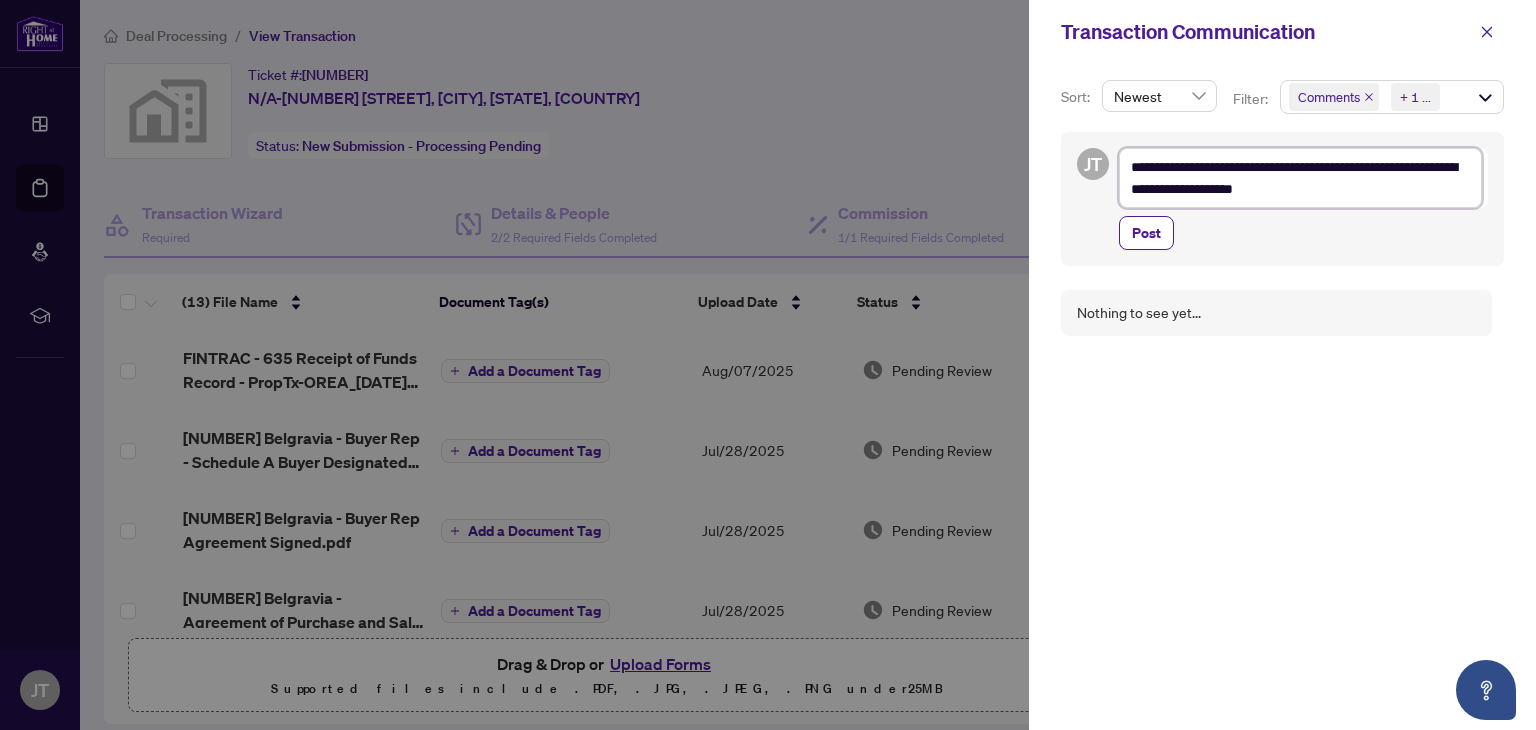 type on "**********" 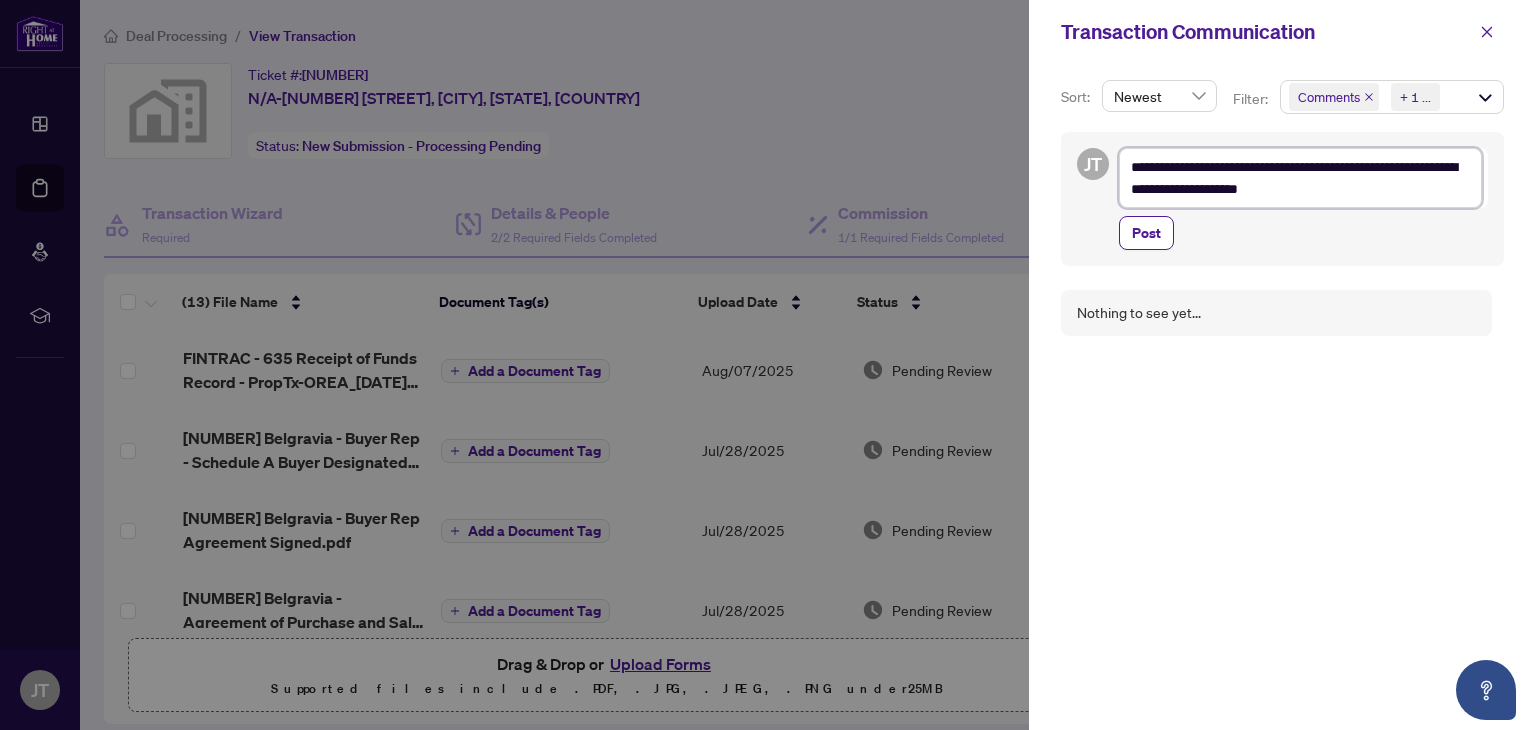 type on "**********" 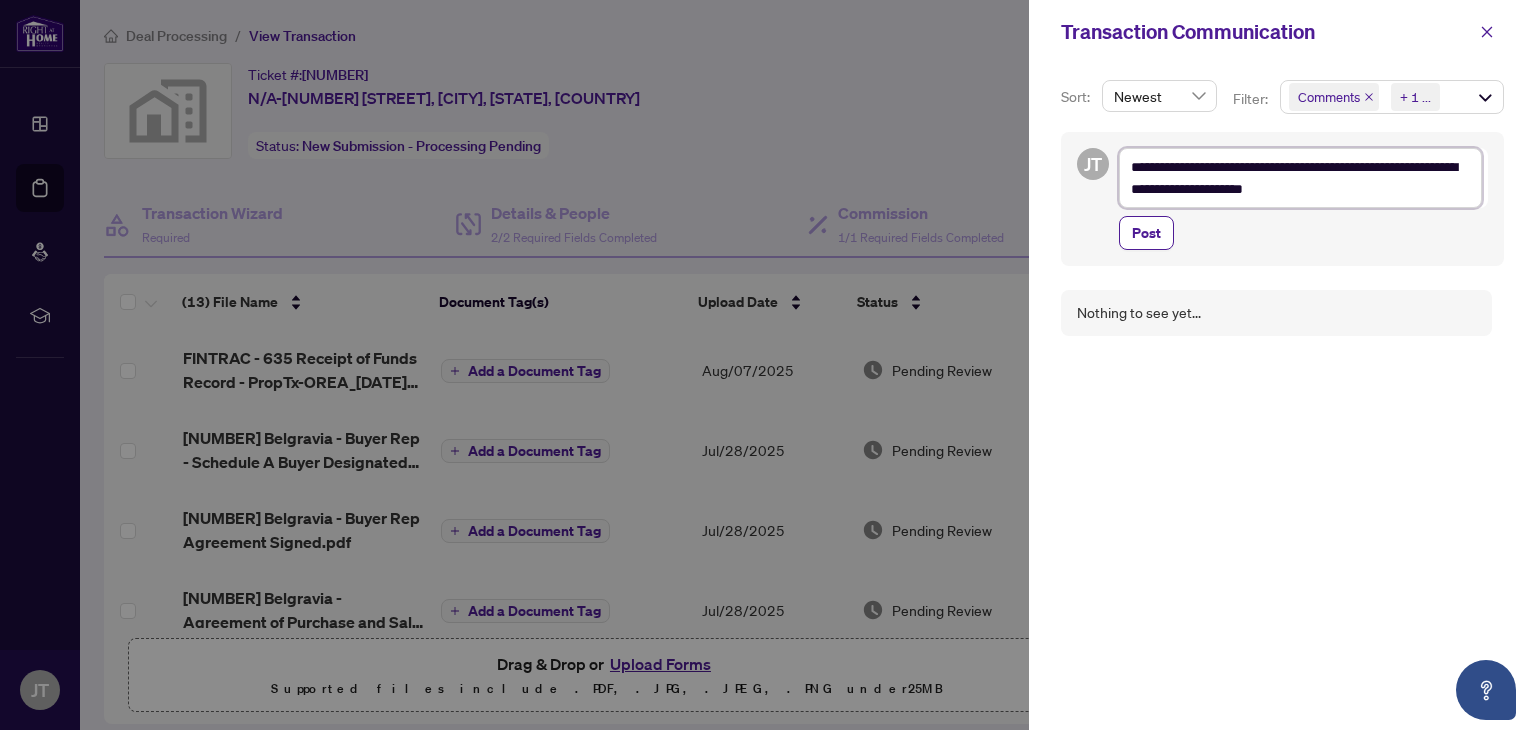 type on "**********" 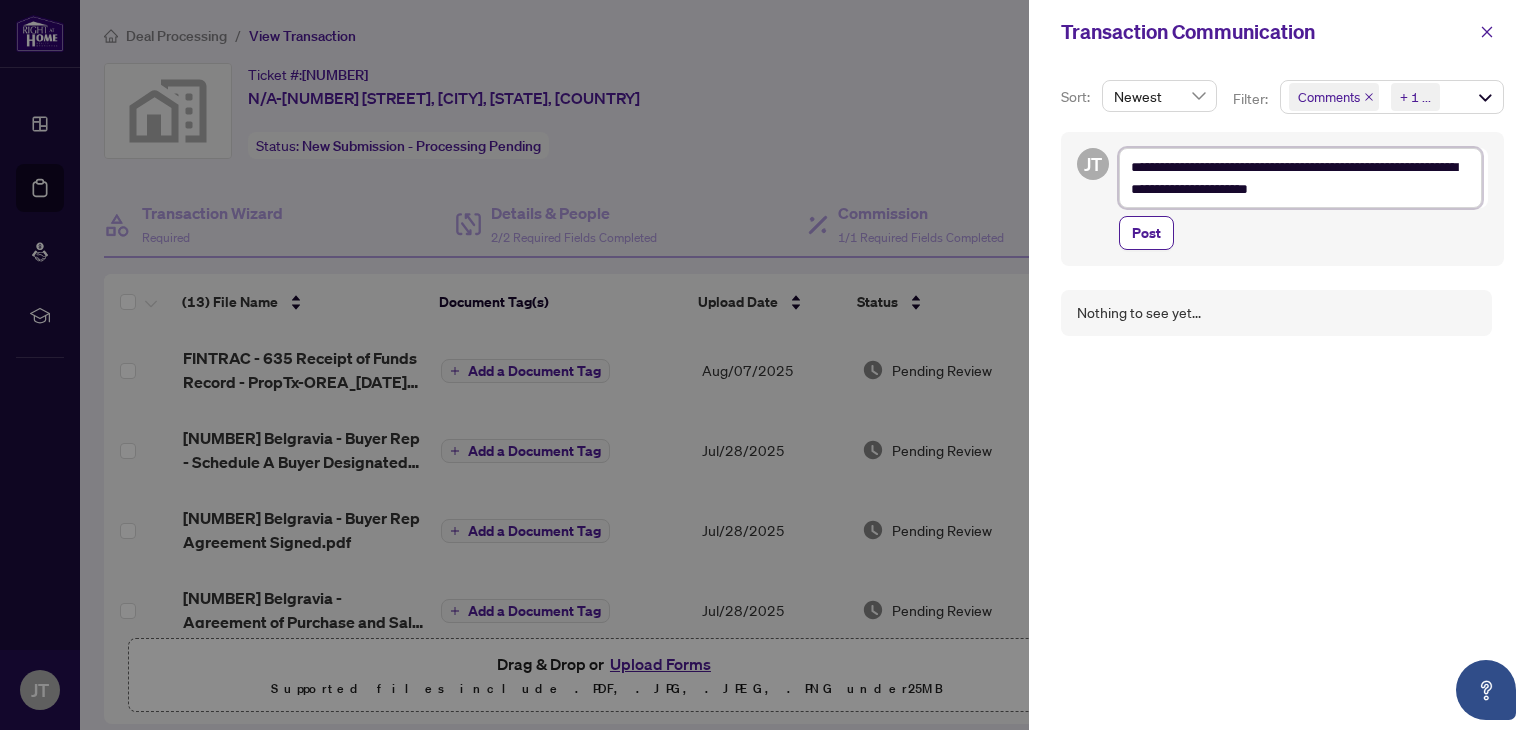 type on "**********" 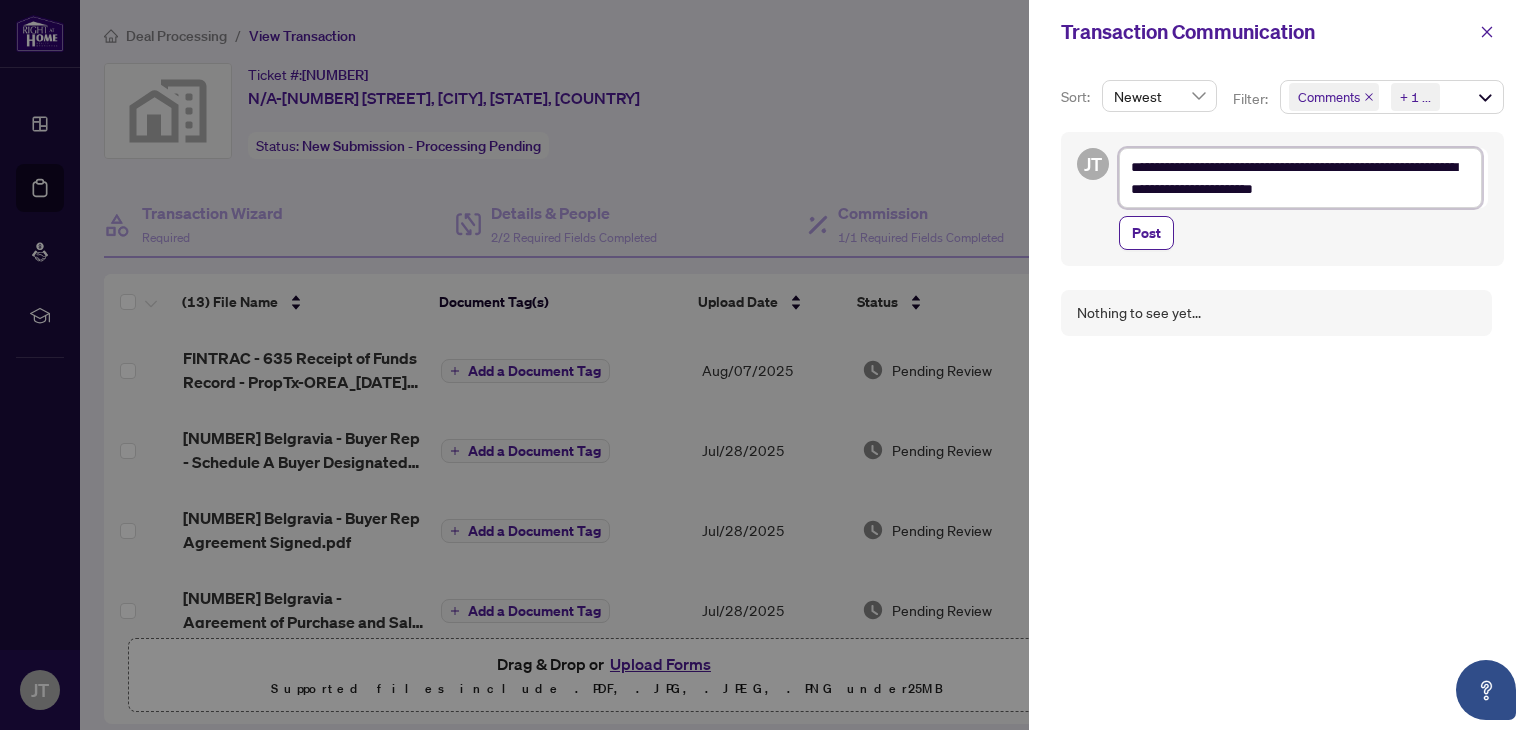 type on "**********" 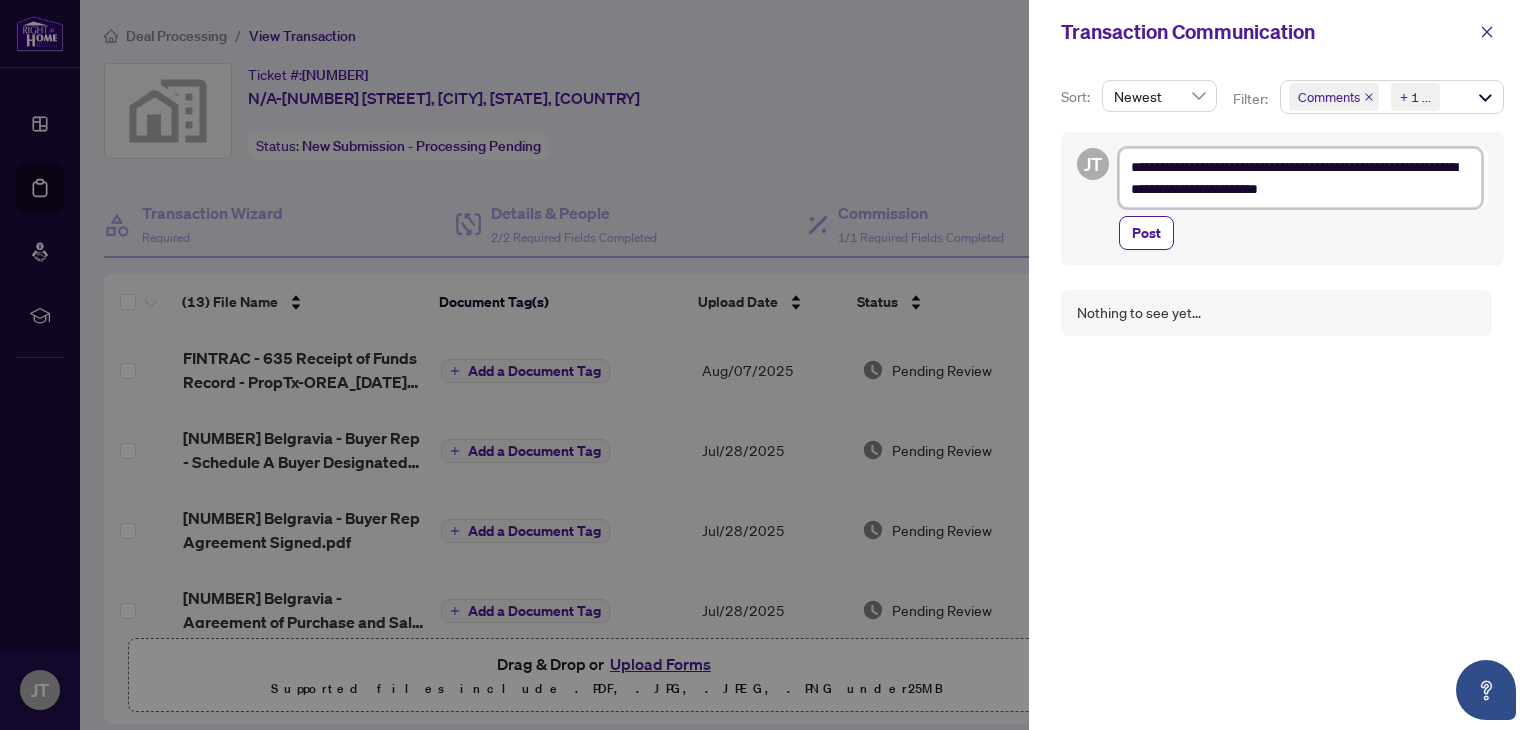 type on "**********" 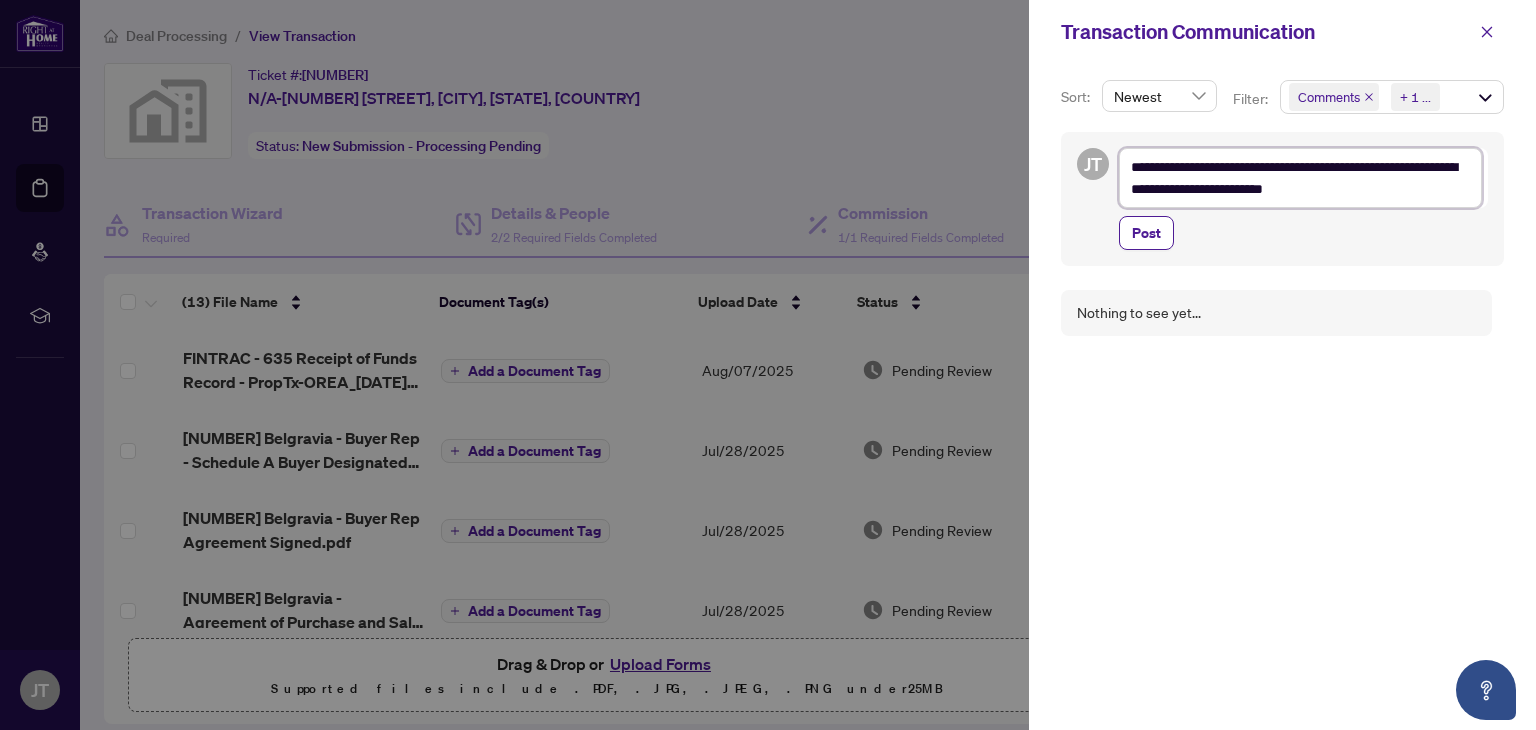 type on "**********" 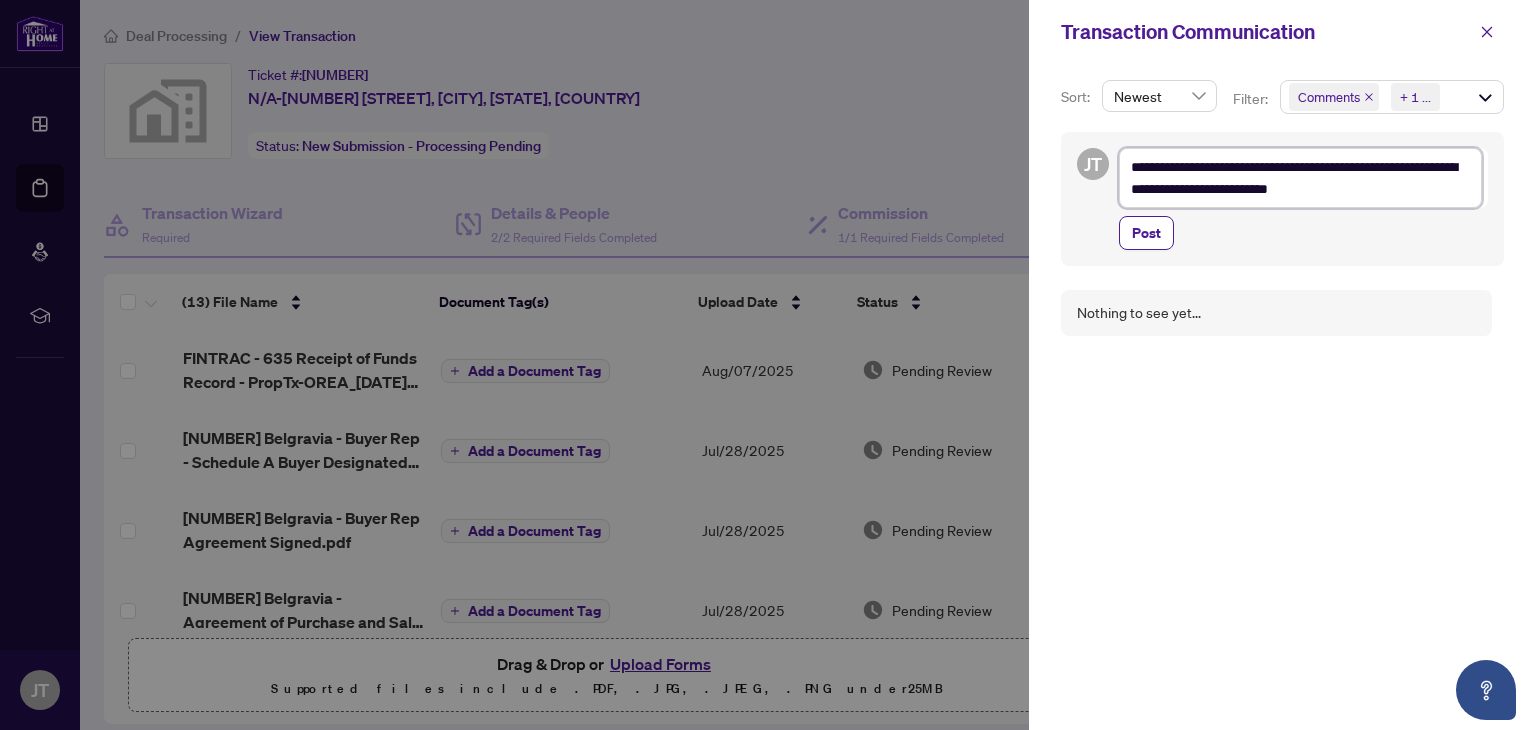 type on "**********" 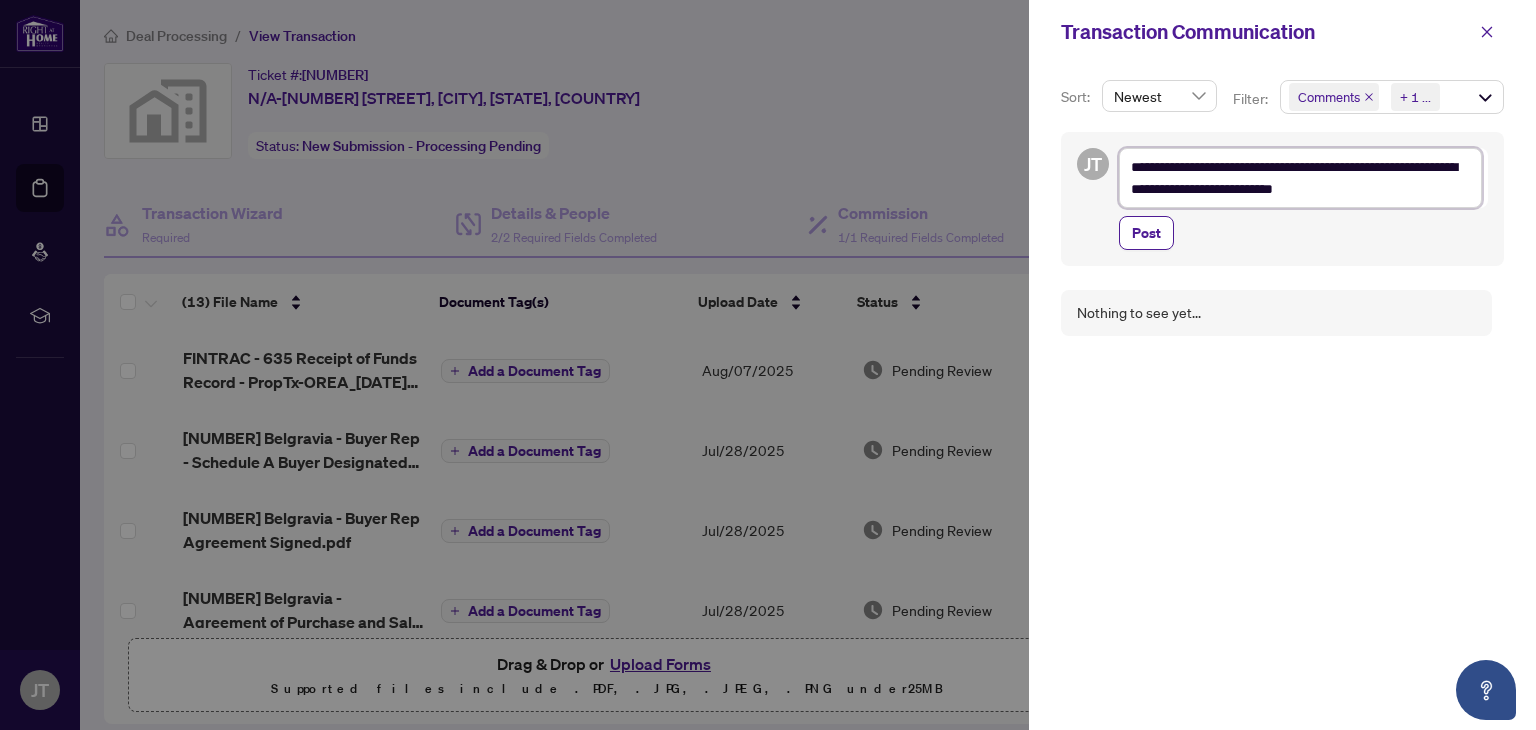 type on "**********" 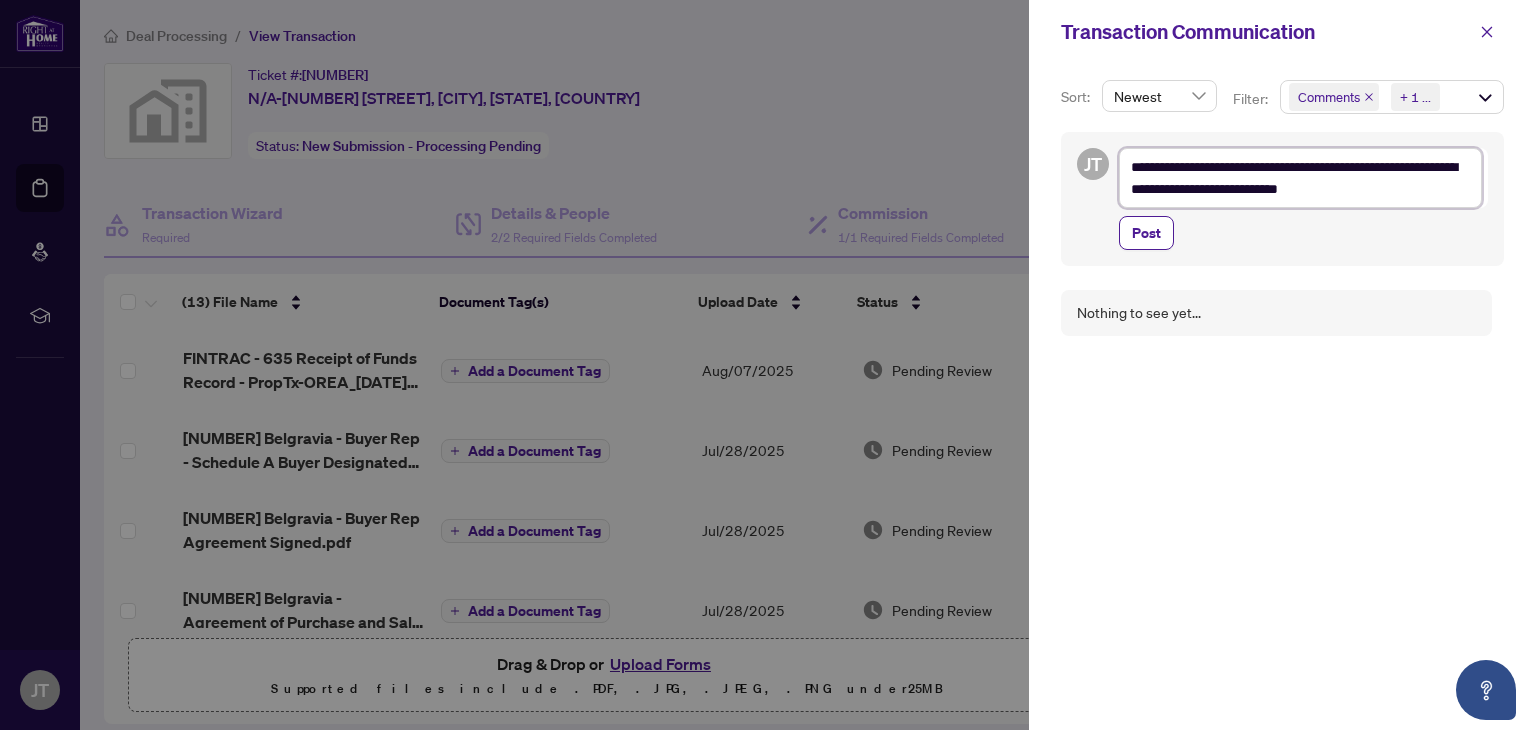 type on "**********" 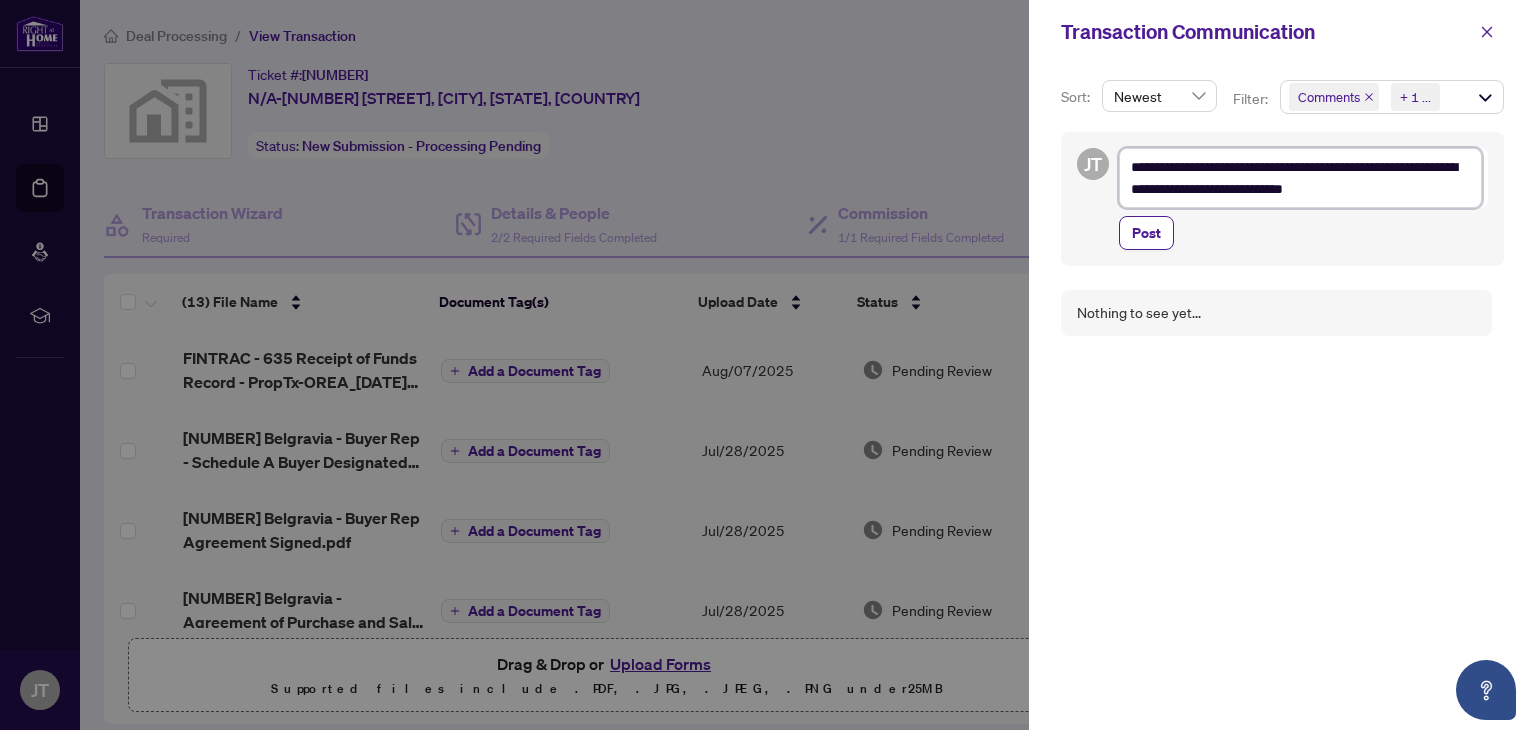 type on "**********" 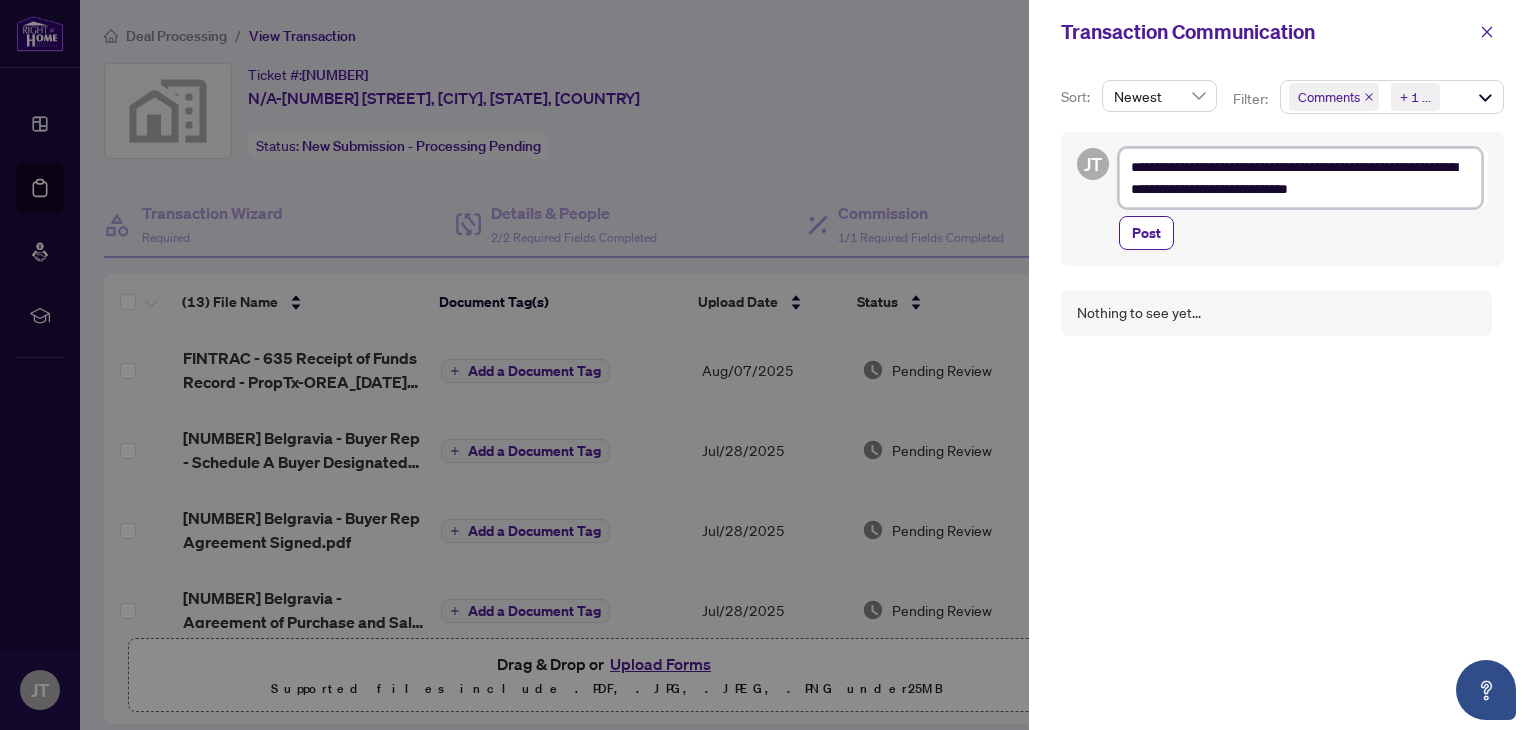 type 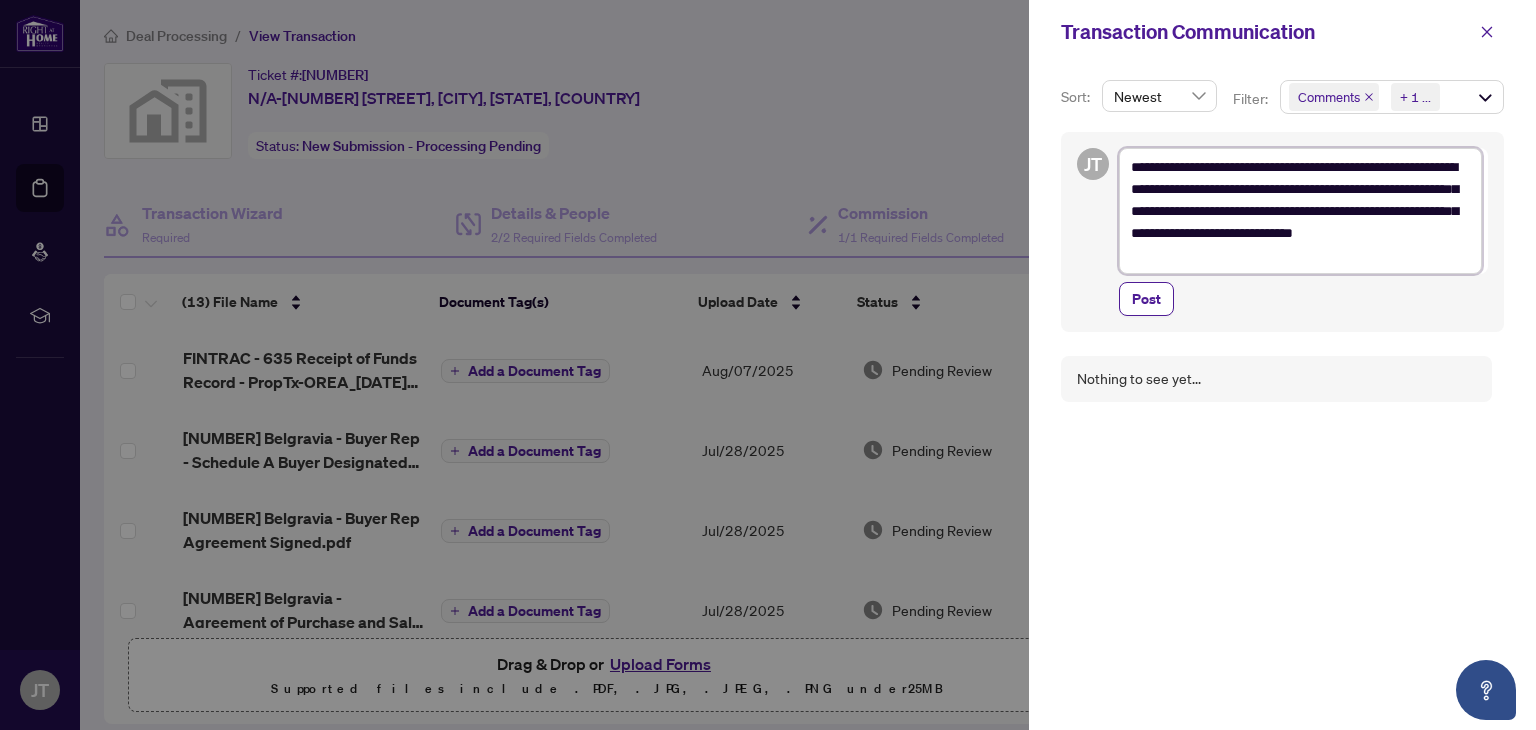 click on "**********" at bounding box center (1300, 211) 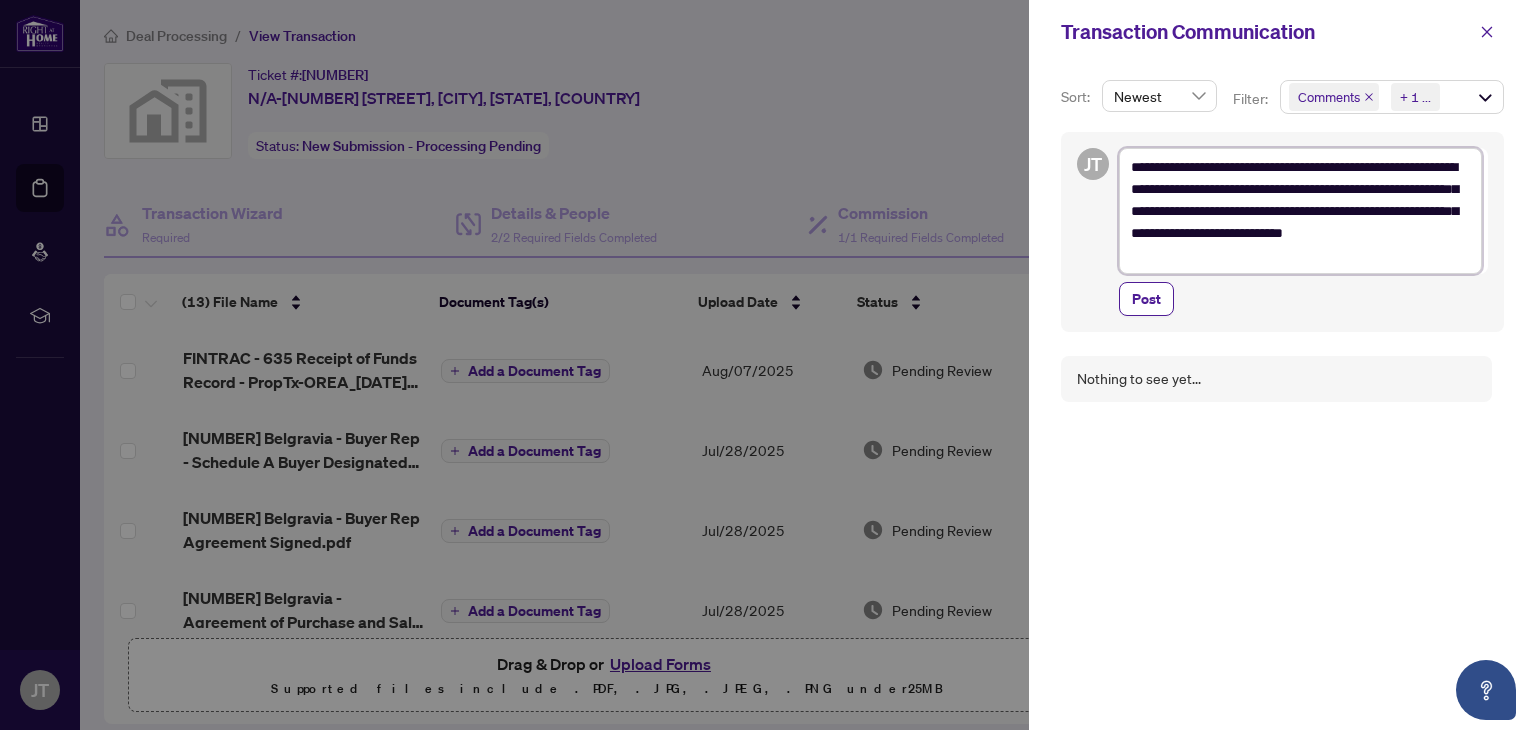click on "**********" at bounding box center [1300, 211] 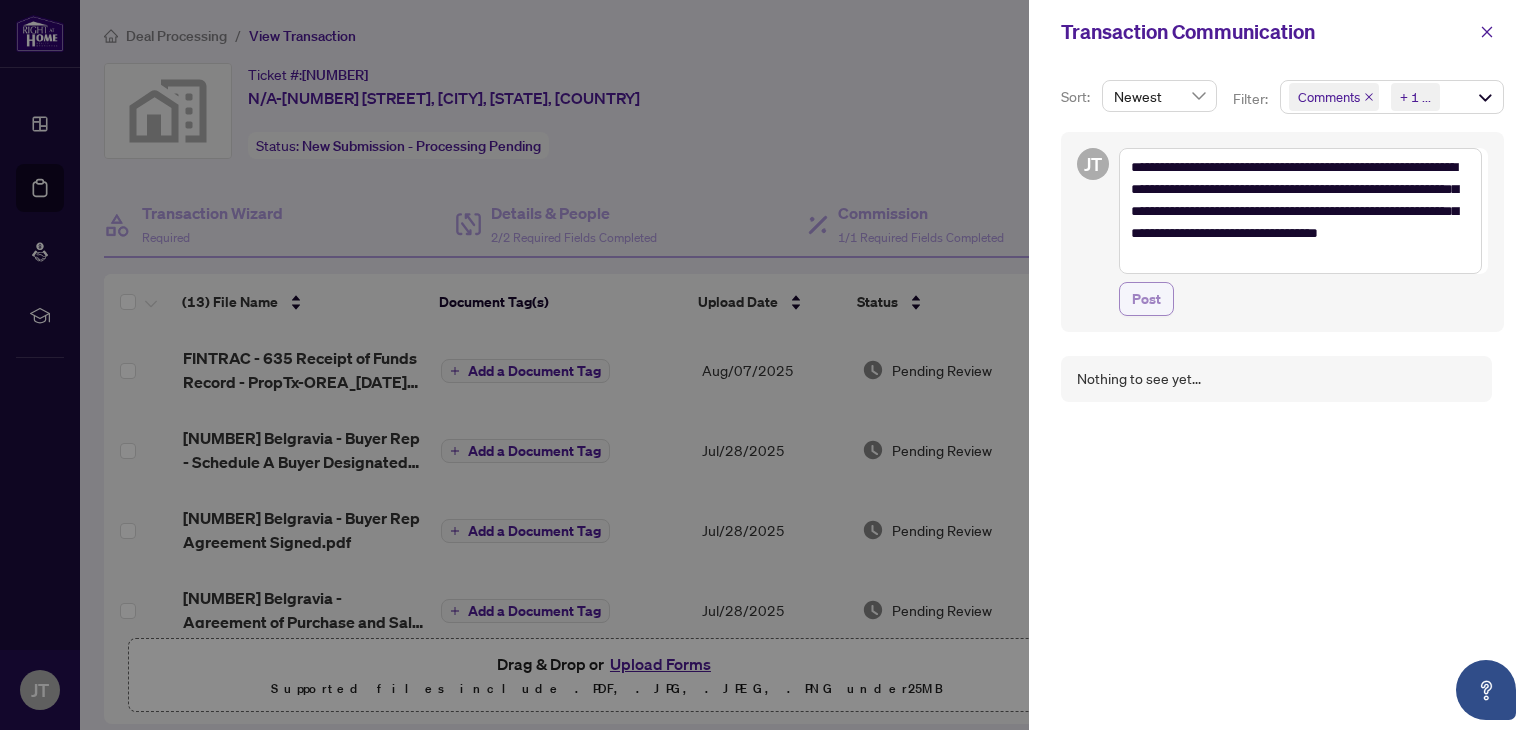 click on "Post" at bounding box center [1146, 299] 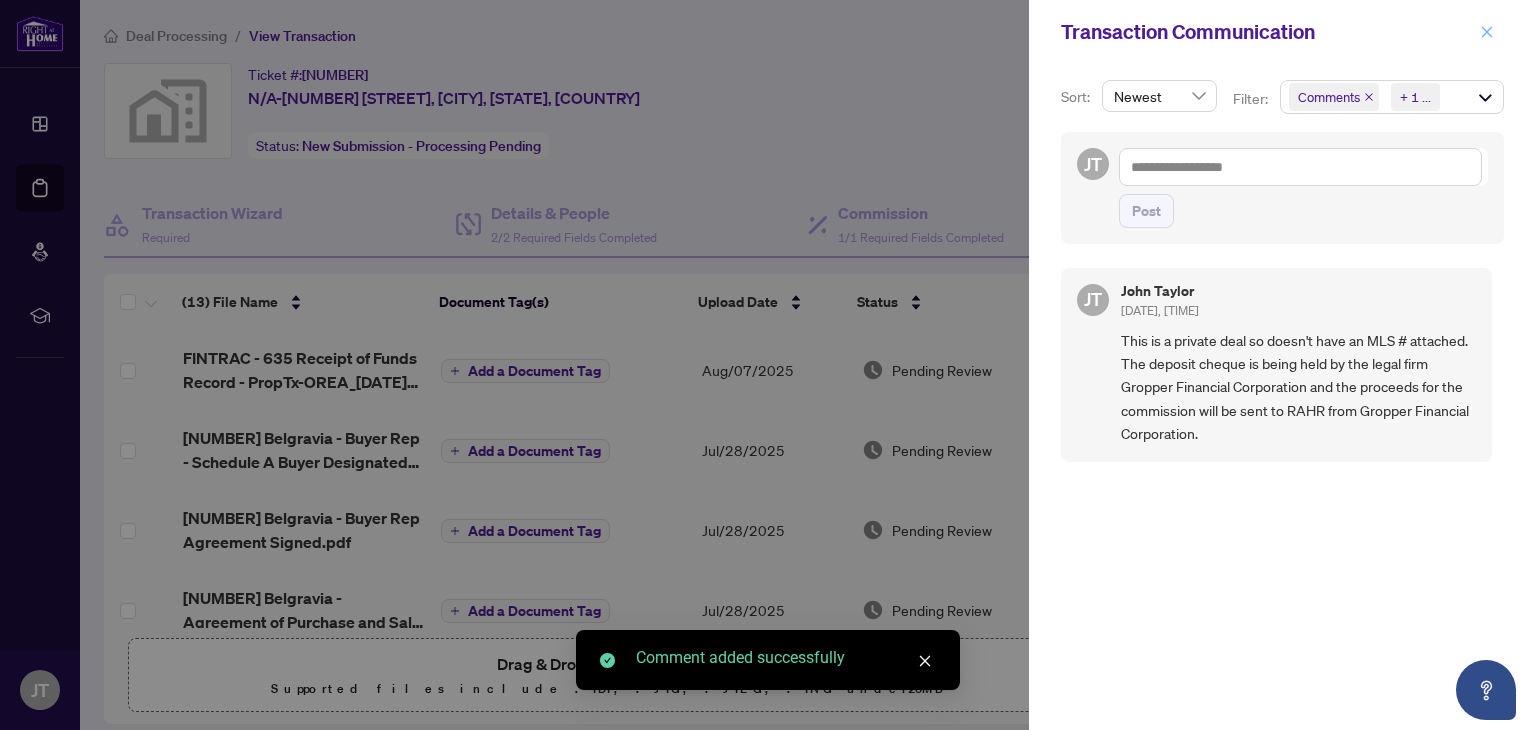click 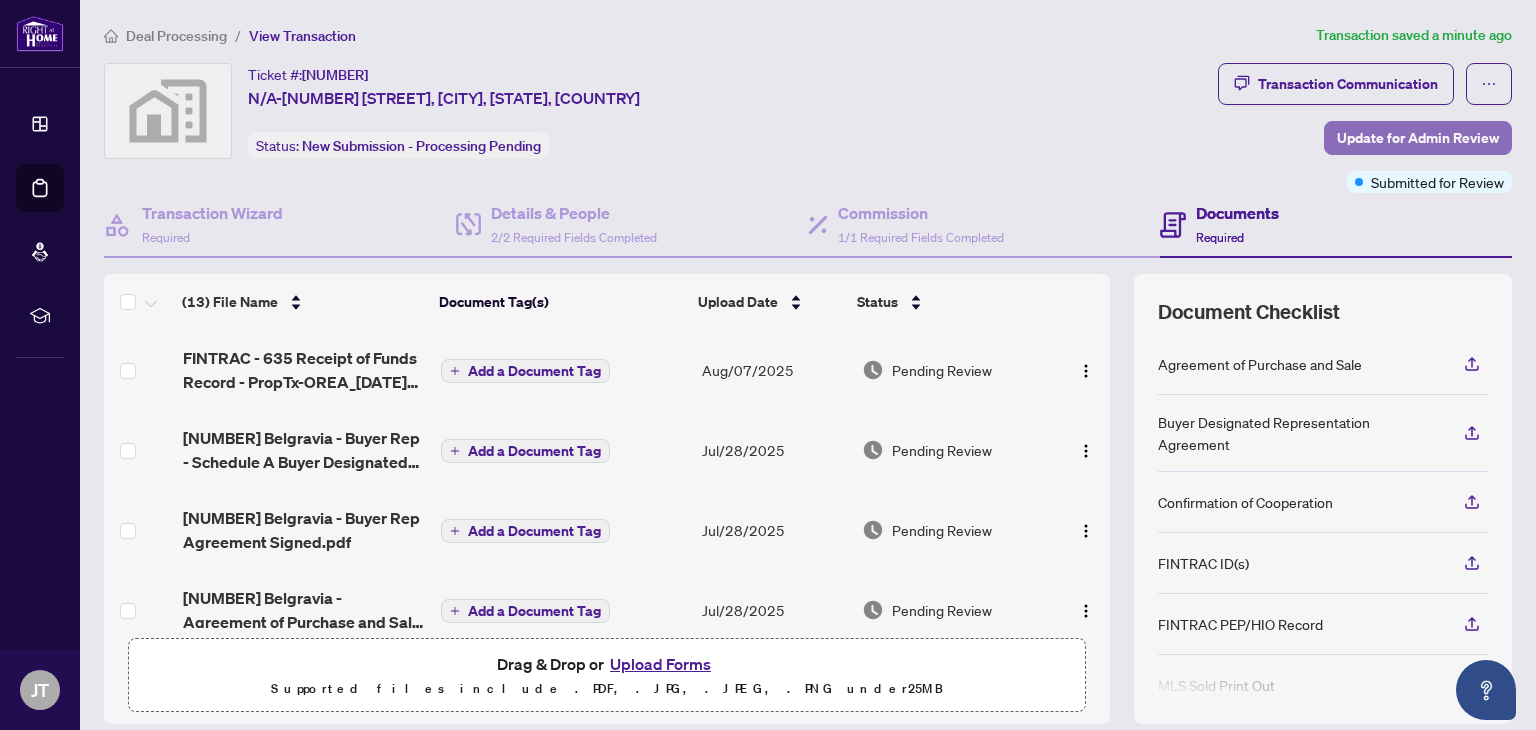 click on "Update for Admin Review" at bounding box center [1418, 138] 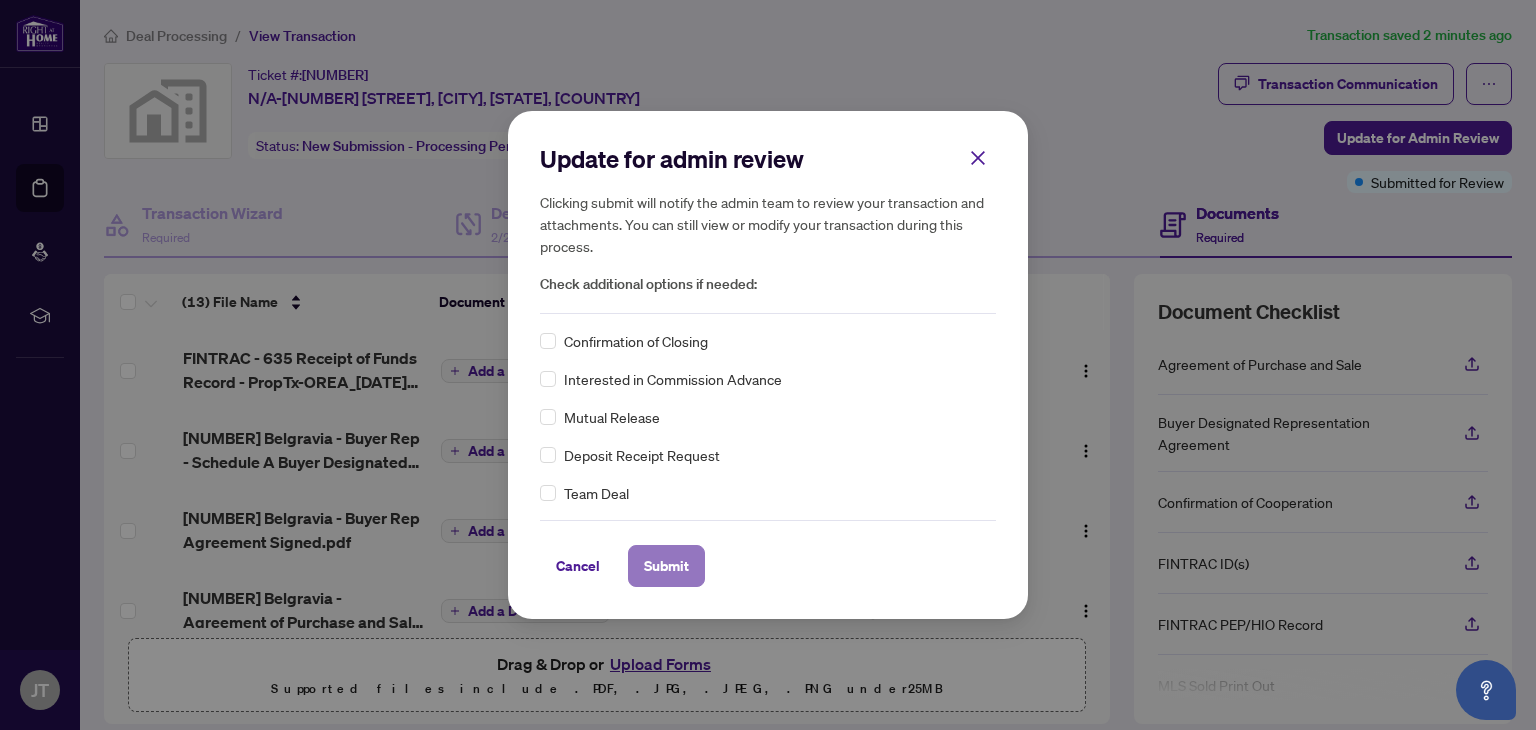 click on "Submit" at bounding box center [666, 566] 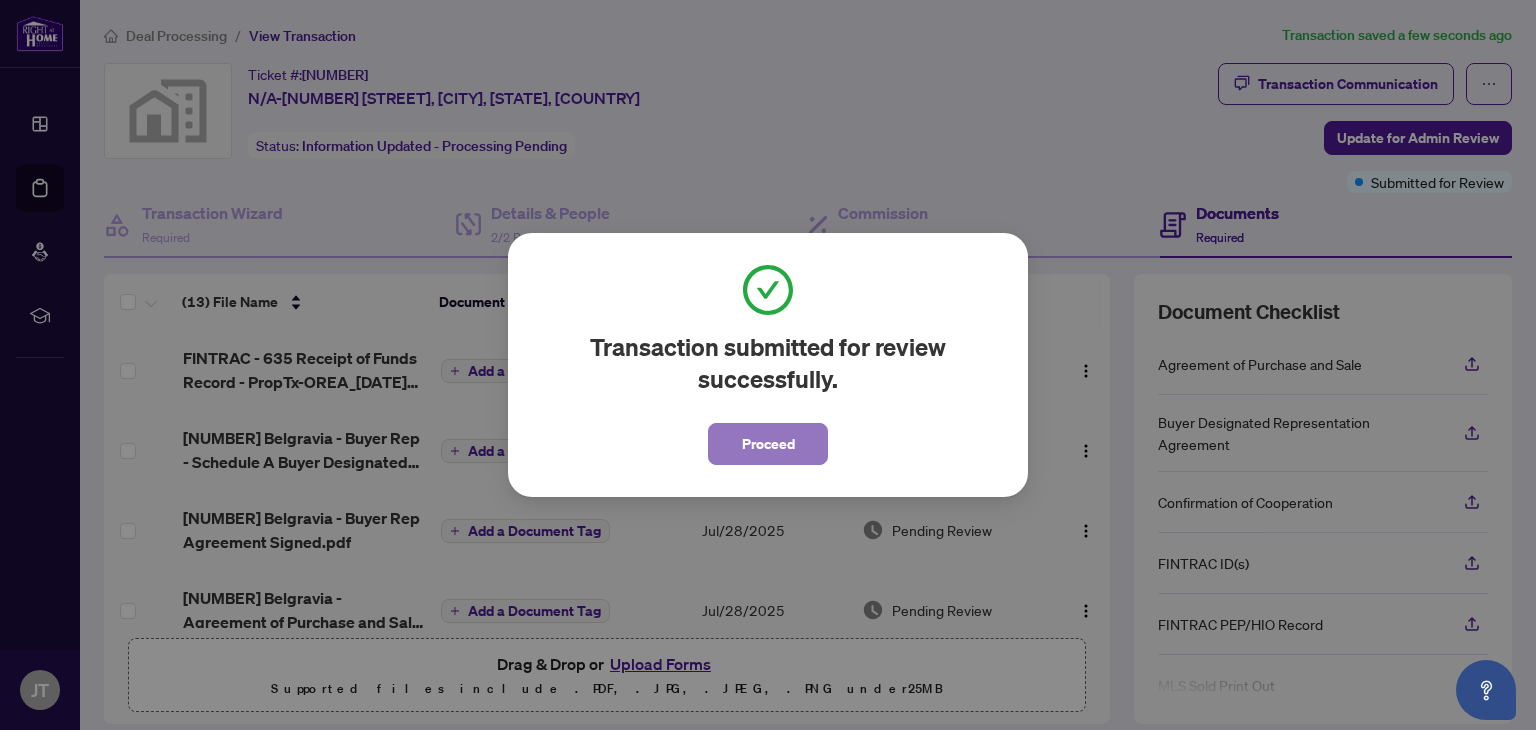 click on "Proceed" at bounding box center (768, 444) 